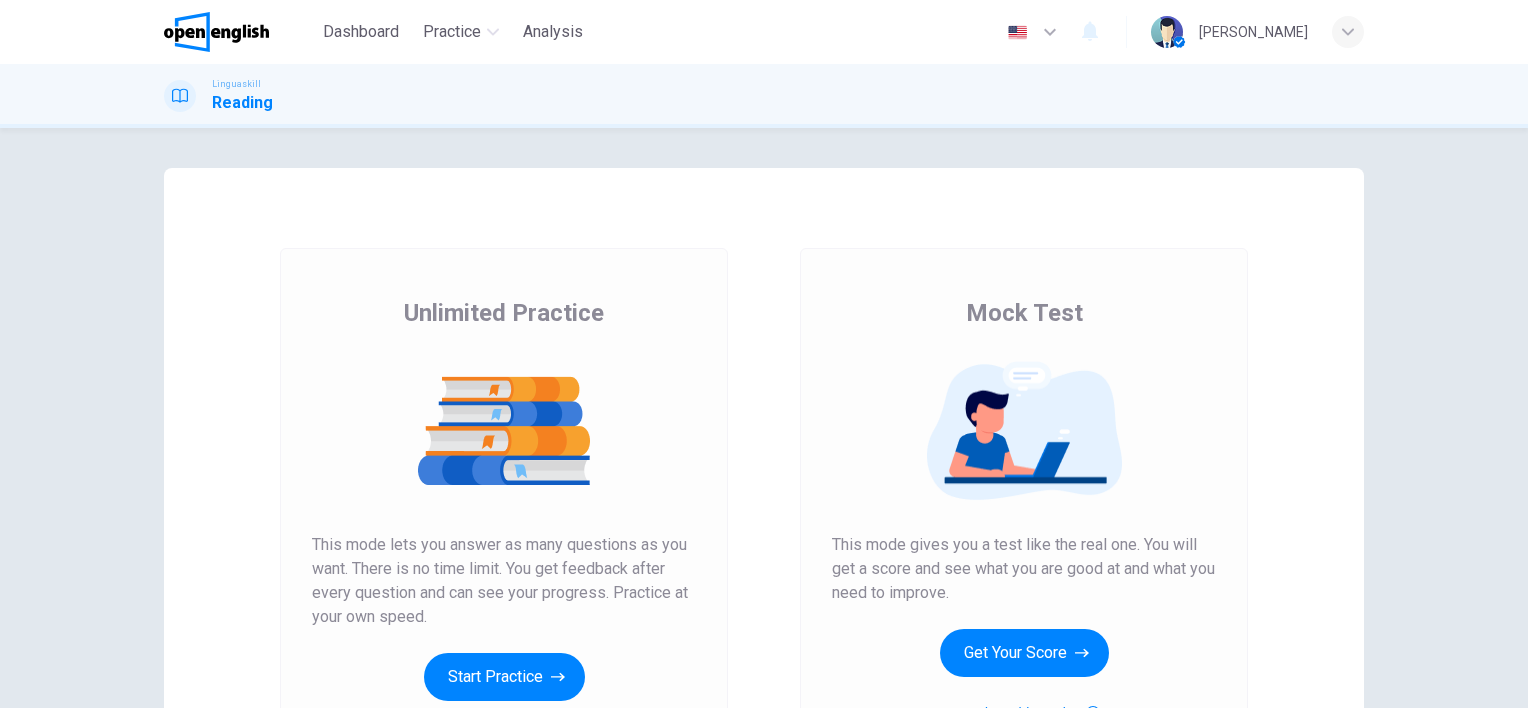 scroll, scrollTop: 0, scrollLeft: 0, axis: both 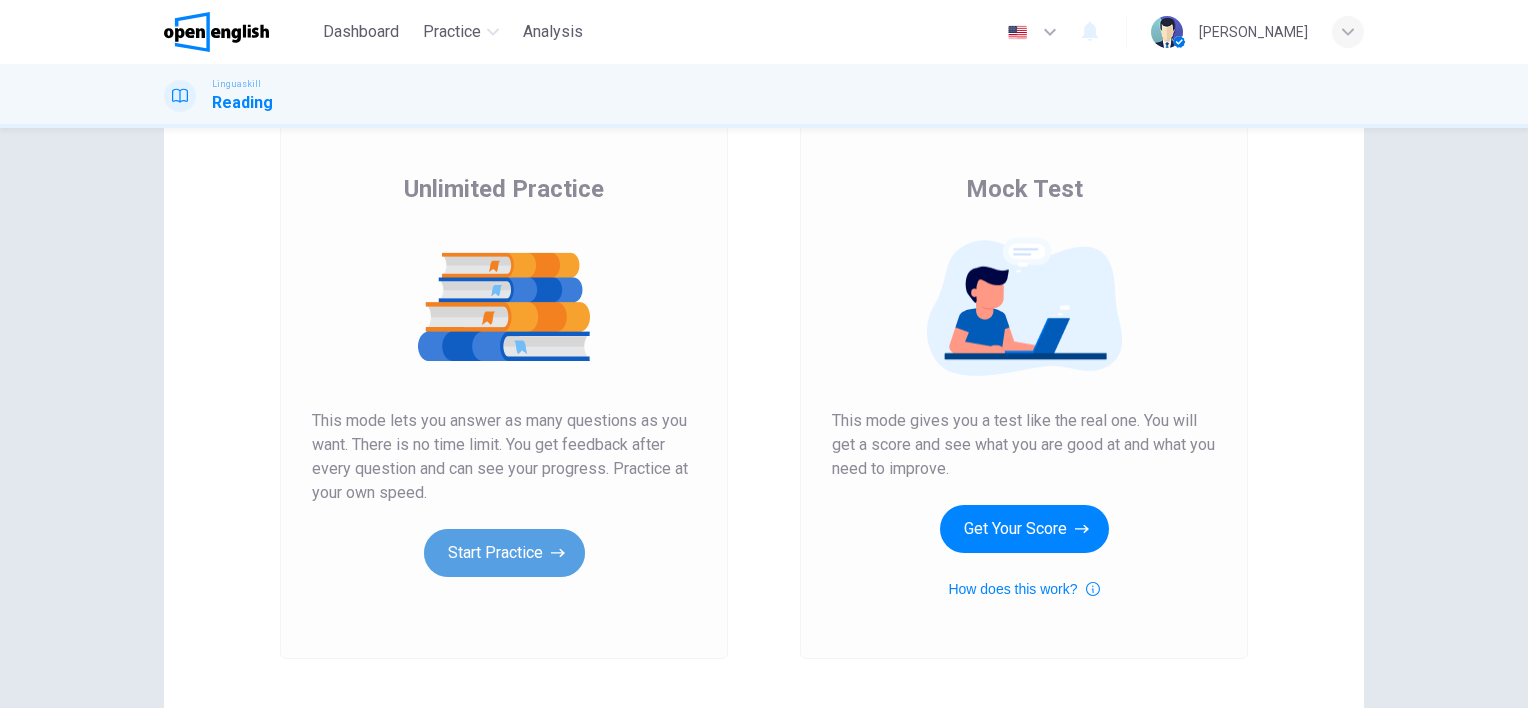 click on "Start Practice" at bounding box center (504, 553) 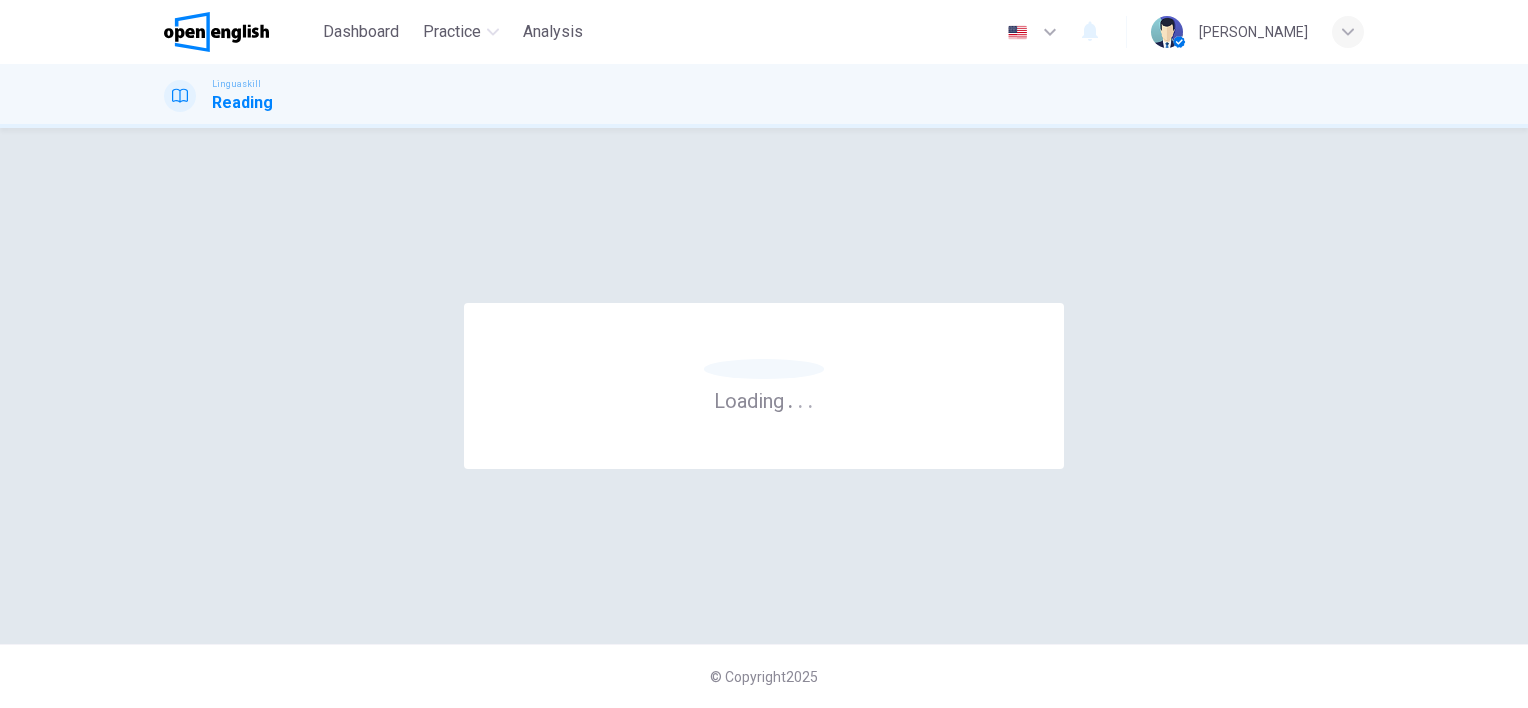 scroll, scrollTop: 0, scrollLeft: 0, axis: both 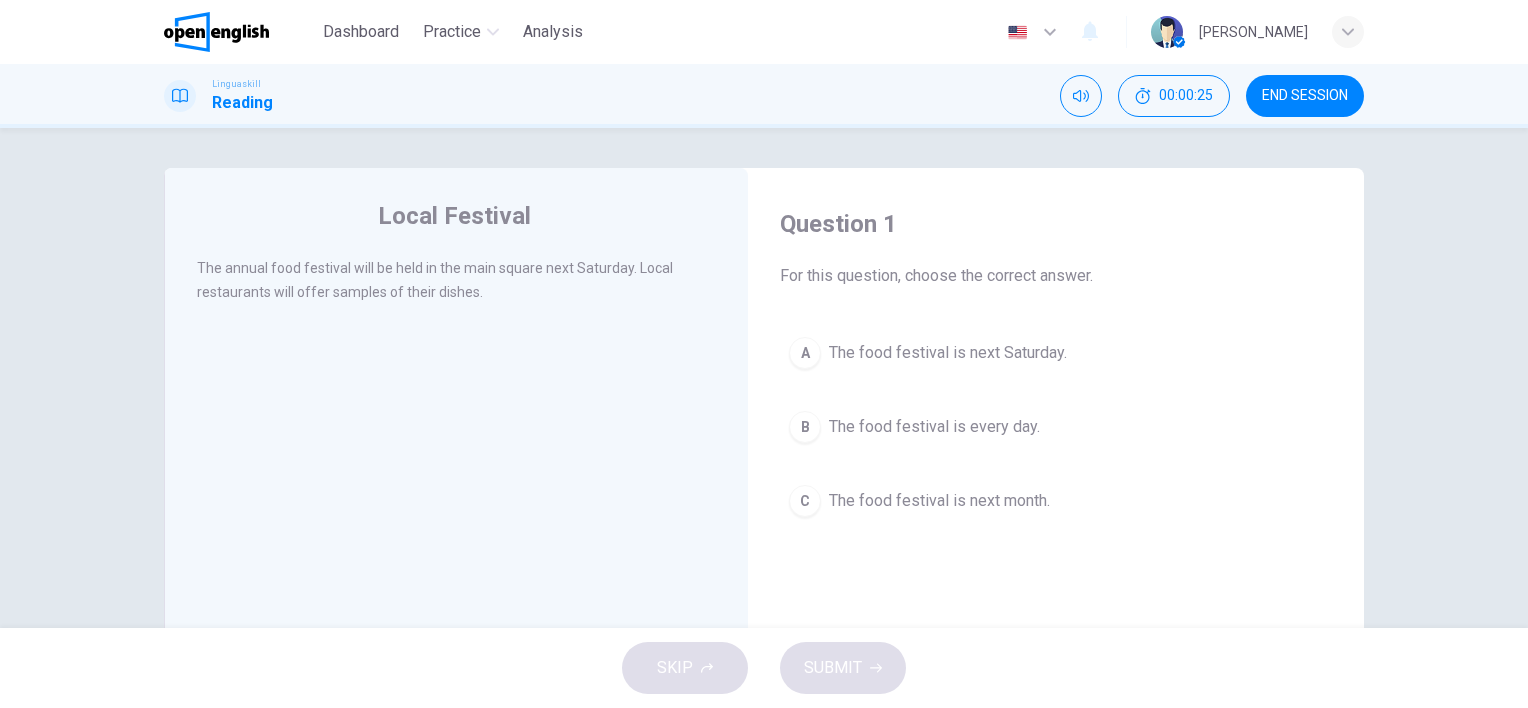 click on "The food festival is next Saturday." at bounding box center (948, 353) 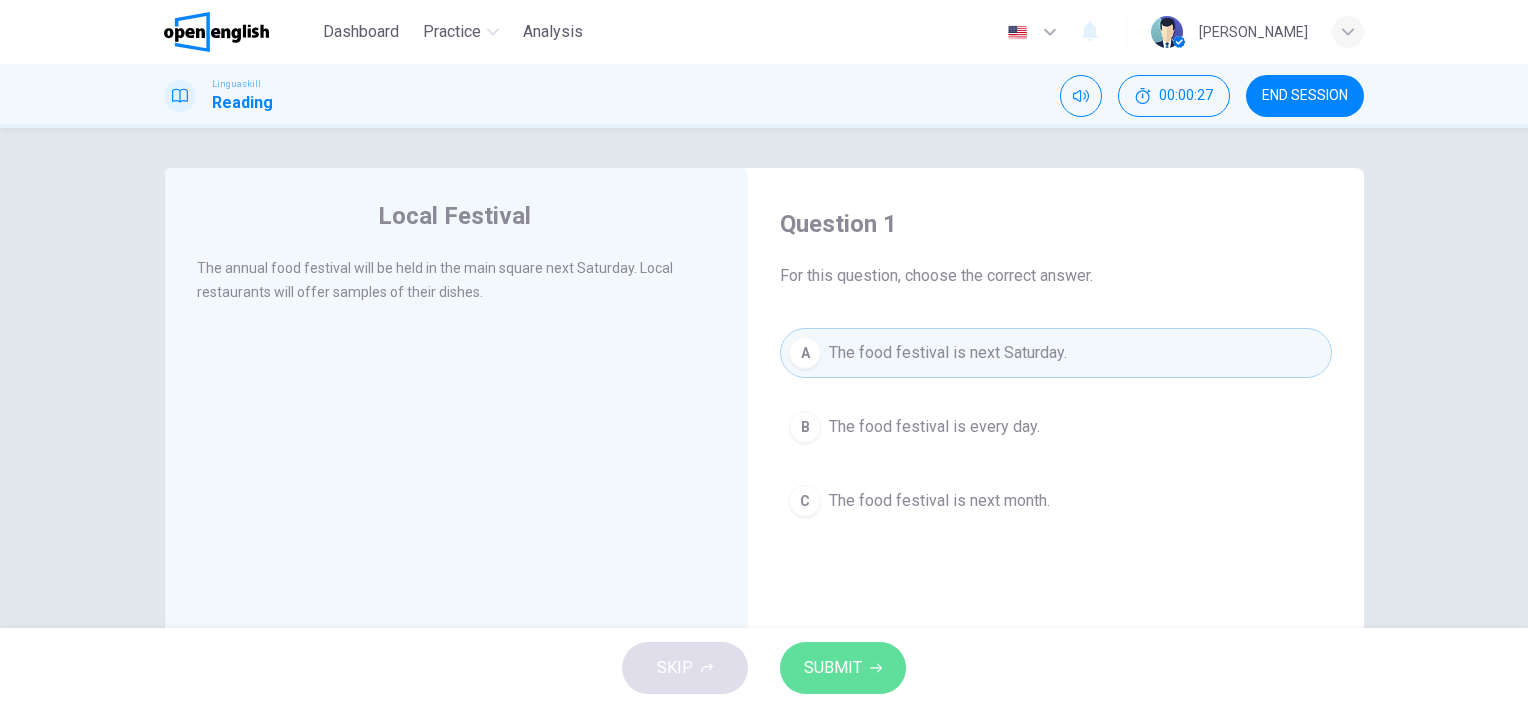 click on "SUBMIT" at bounding box center (833, 668) 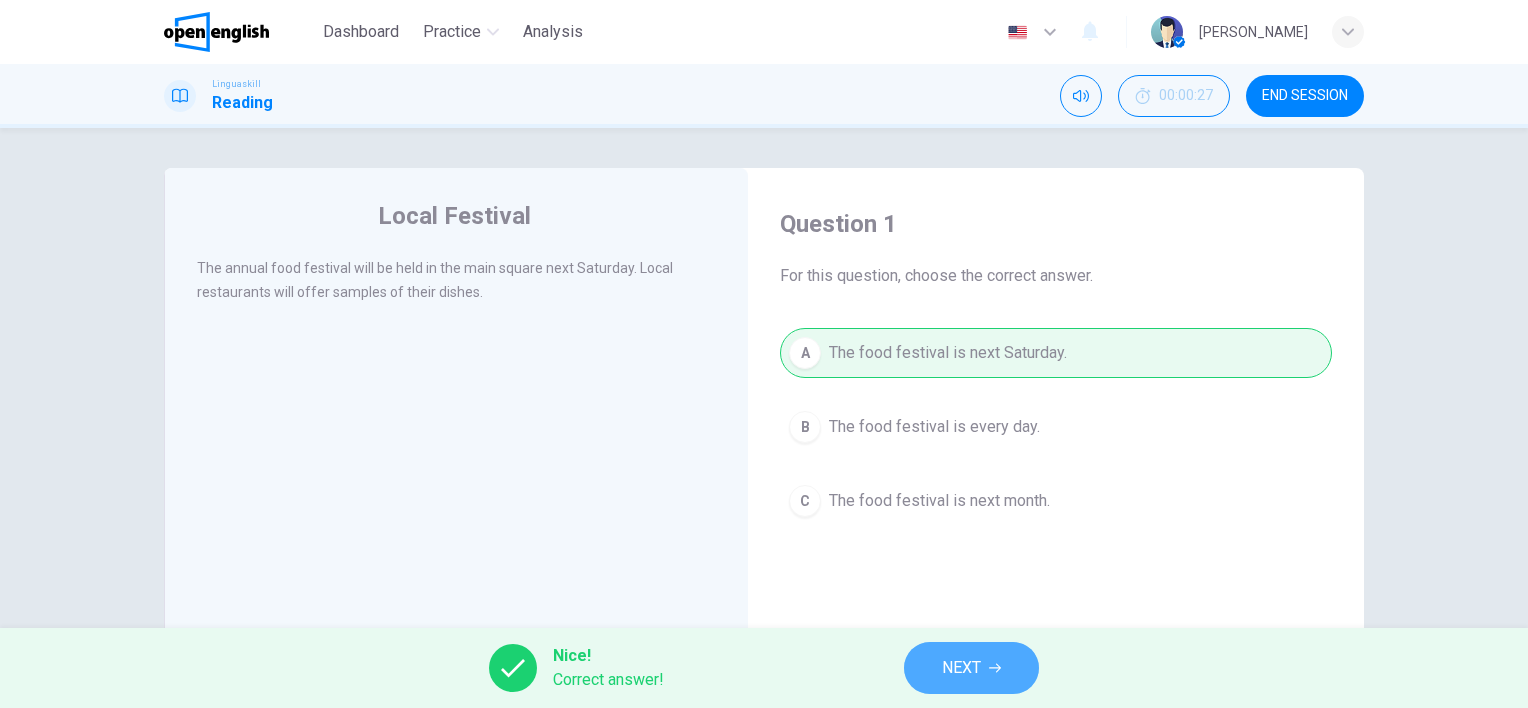 click on "NEXT" at bounding box center (971, 668) 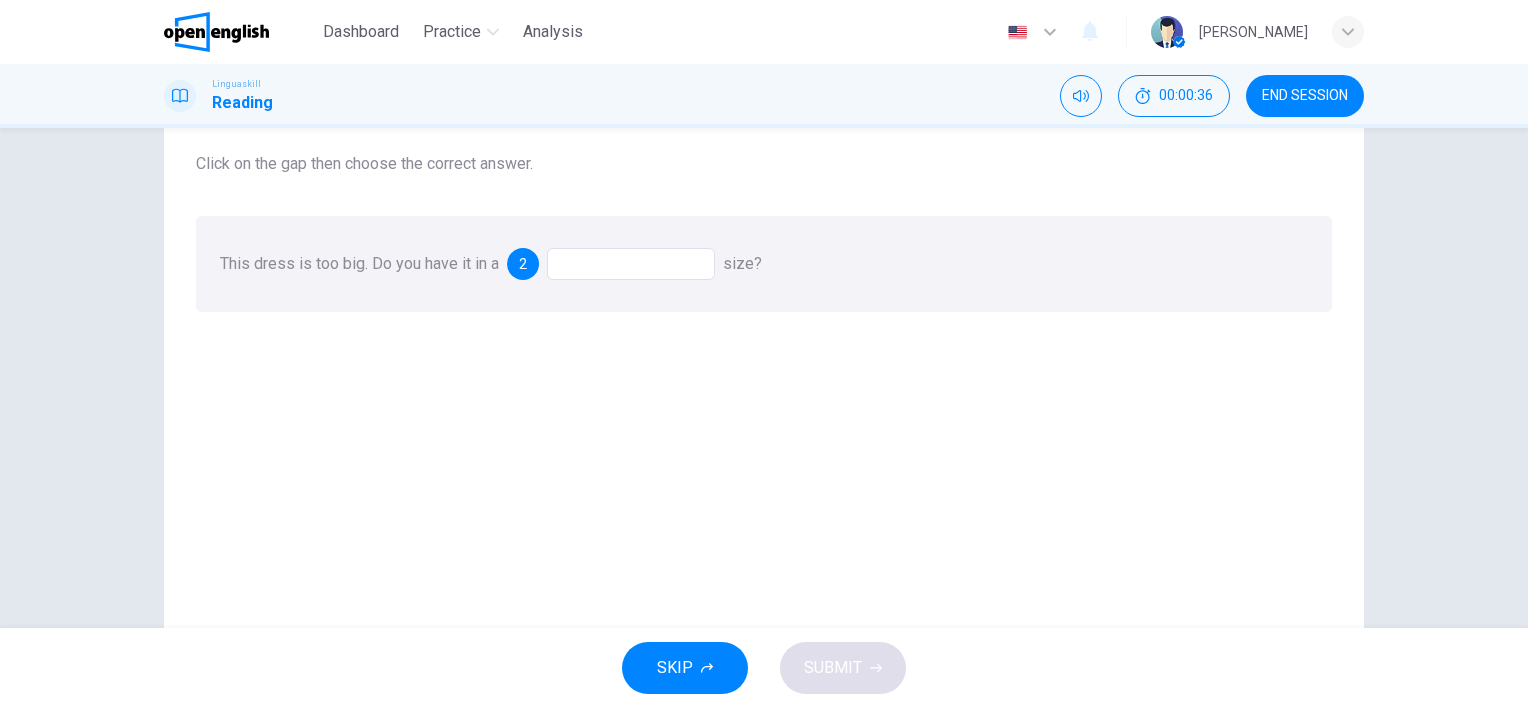 scroll, scrollTop: 160, scrollLeft: 0, axis: vertical 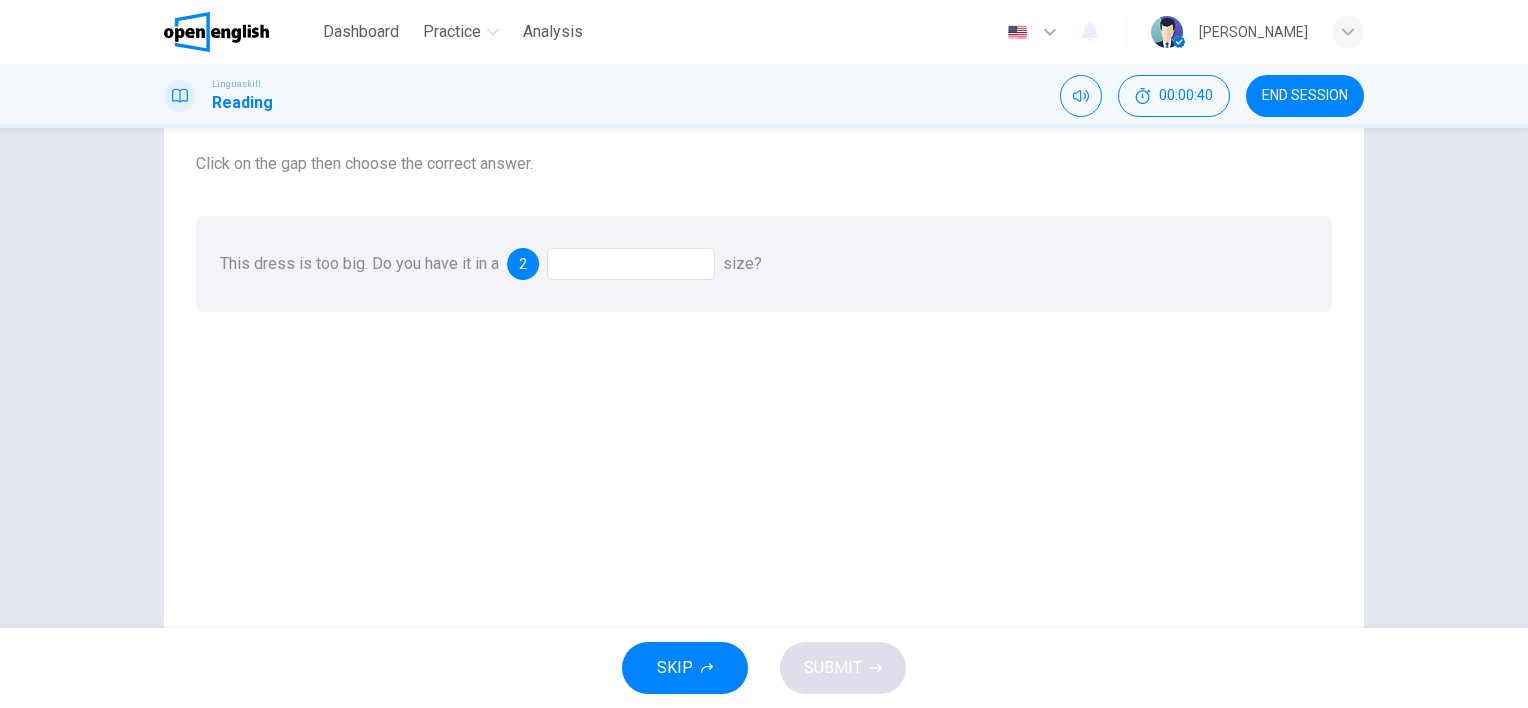 click at bounding box center [631, 264] 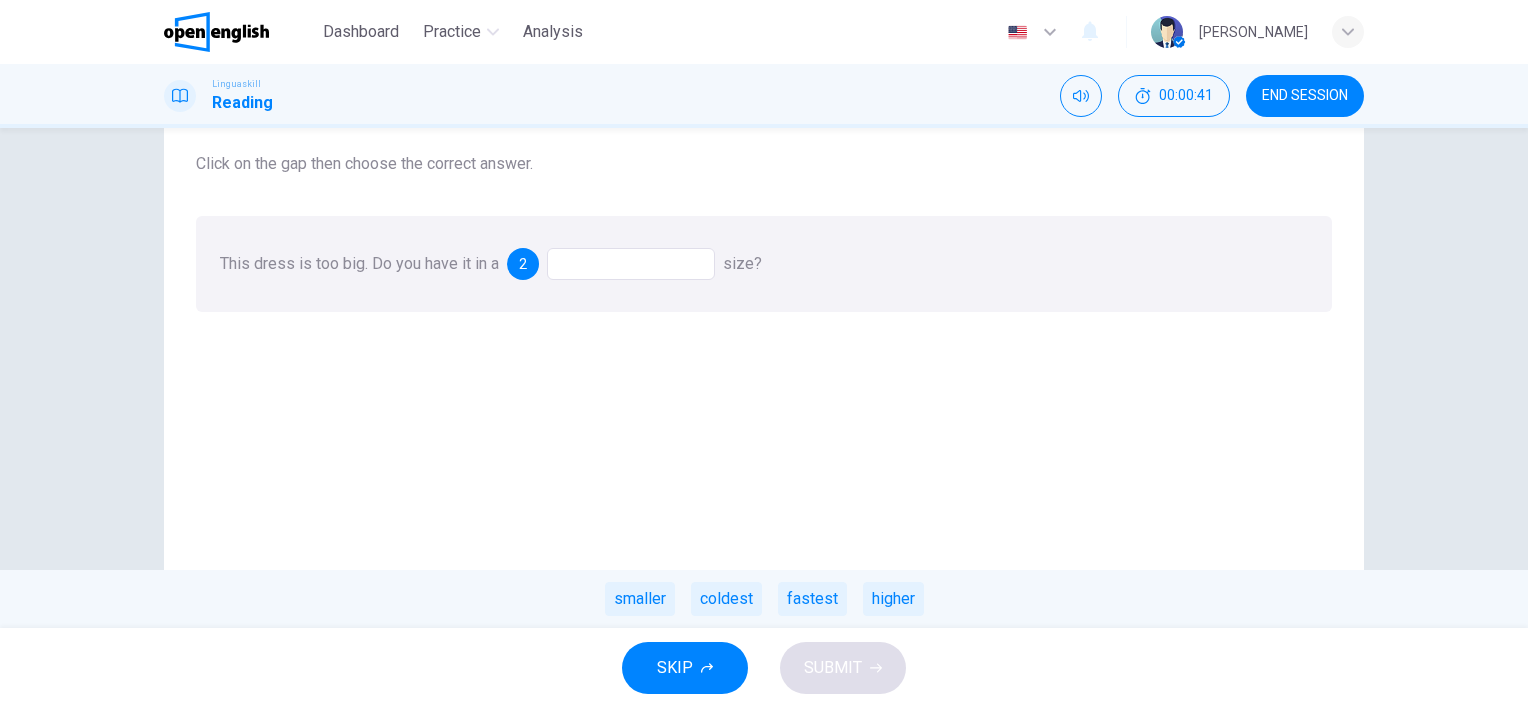 click at bounding box center [631, 264] 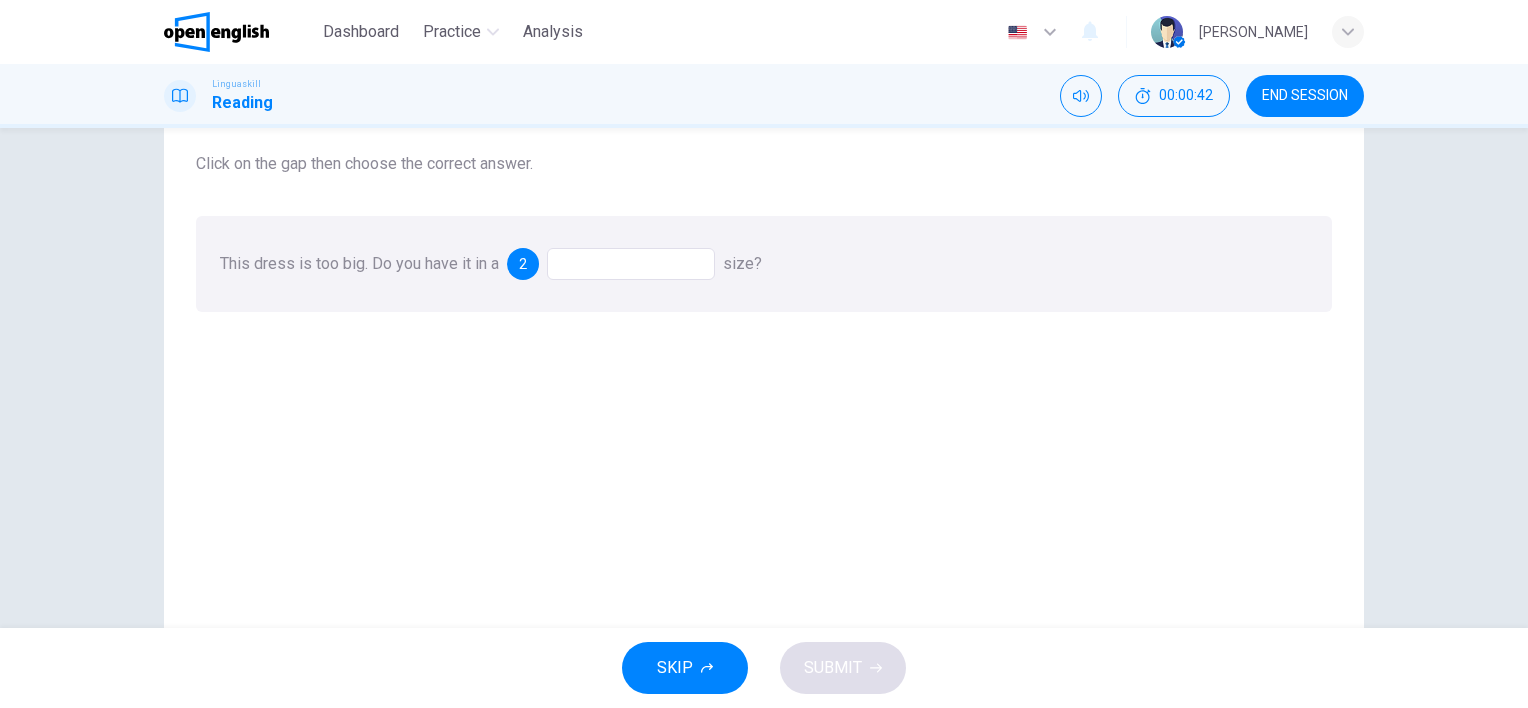 click at bounding box center [631, 264] 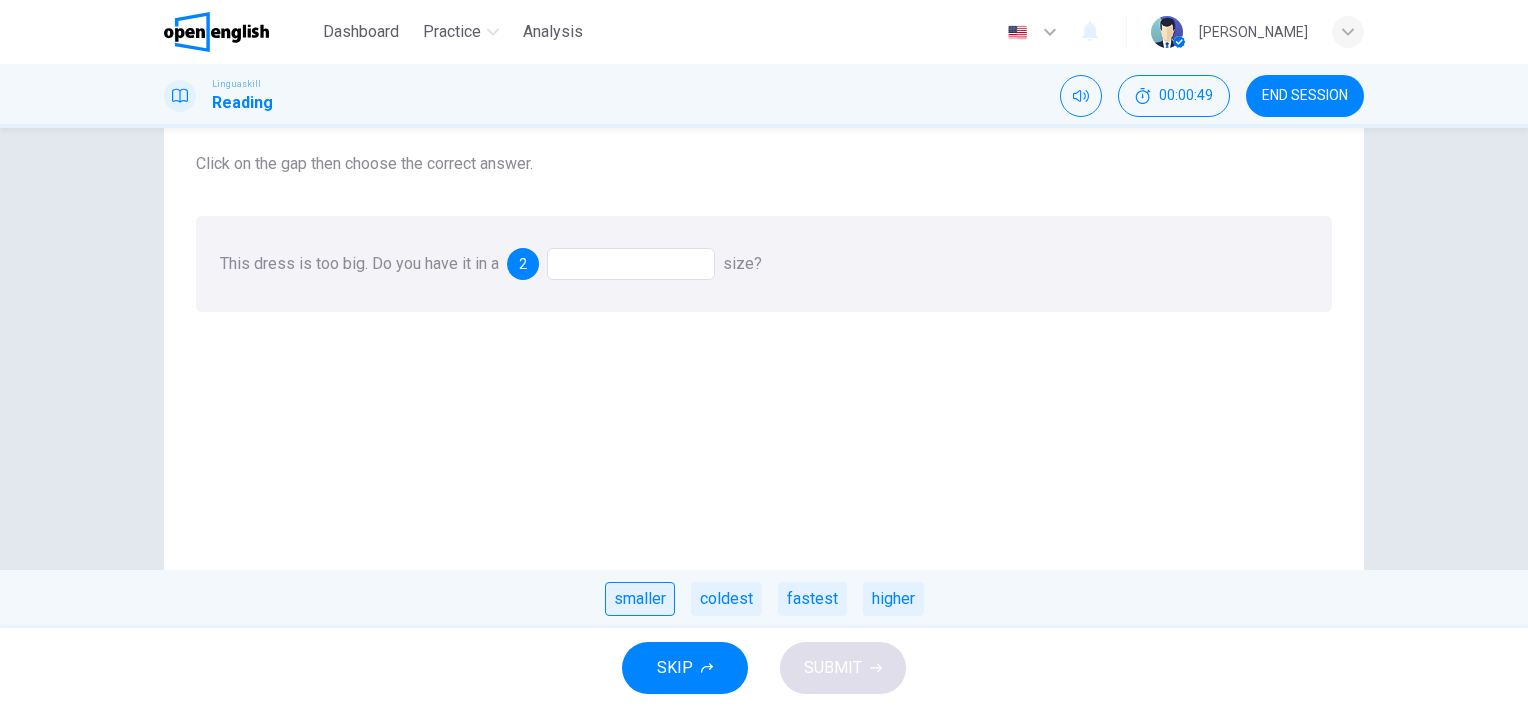 click on "smaller" at bounding box center (640, 599) 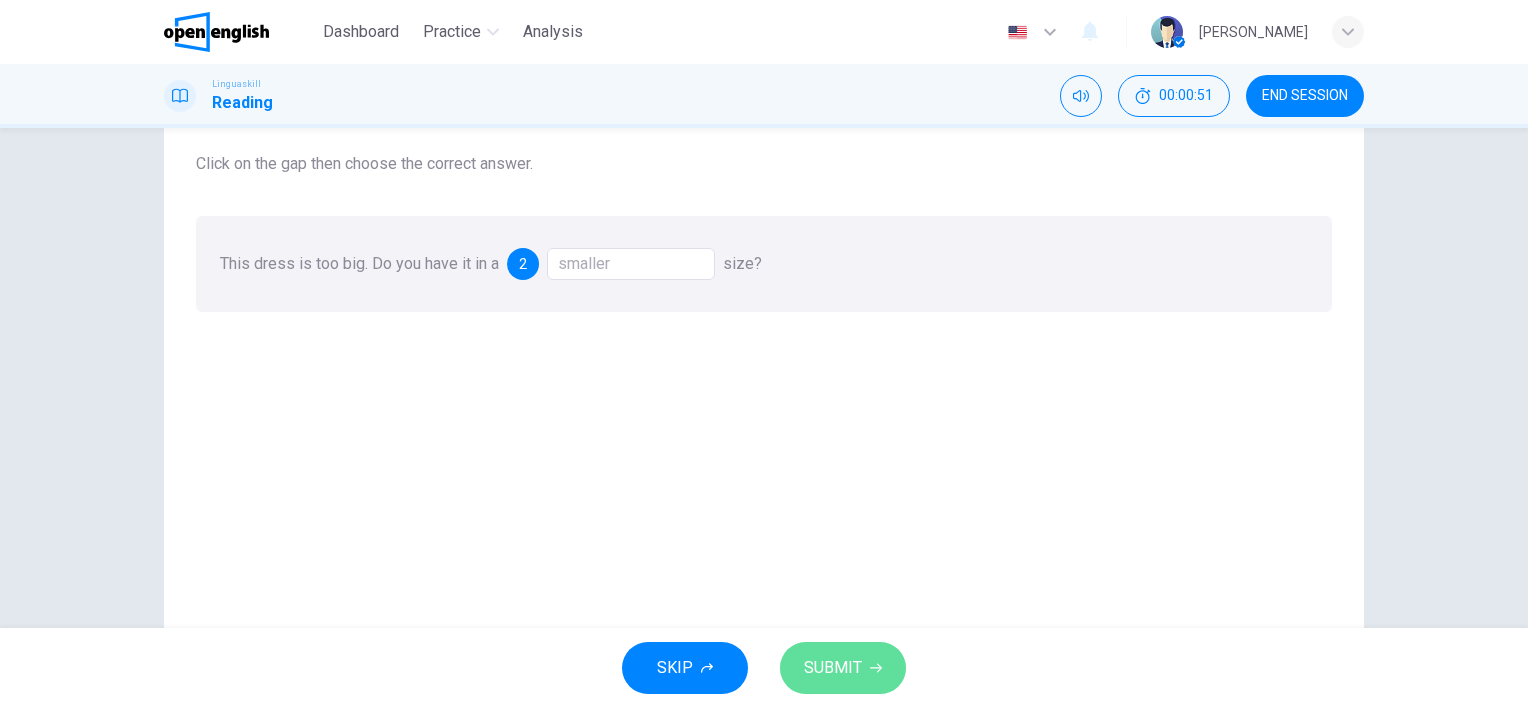 click on "SUBMIT" at bounding box center [843, 668] 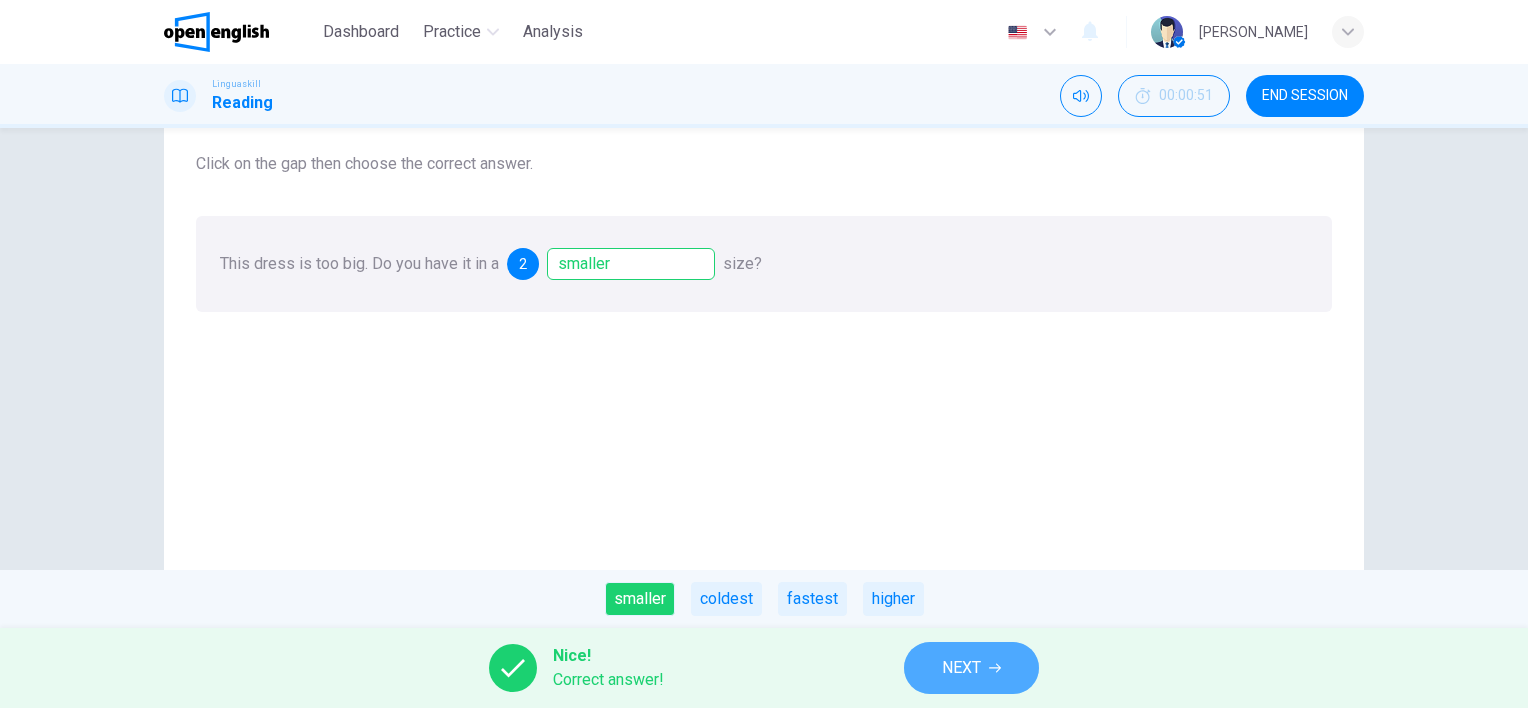 click on "NEXT" at bounding box center (961, 668) 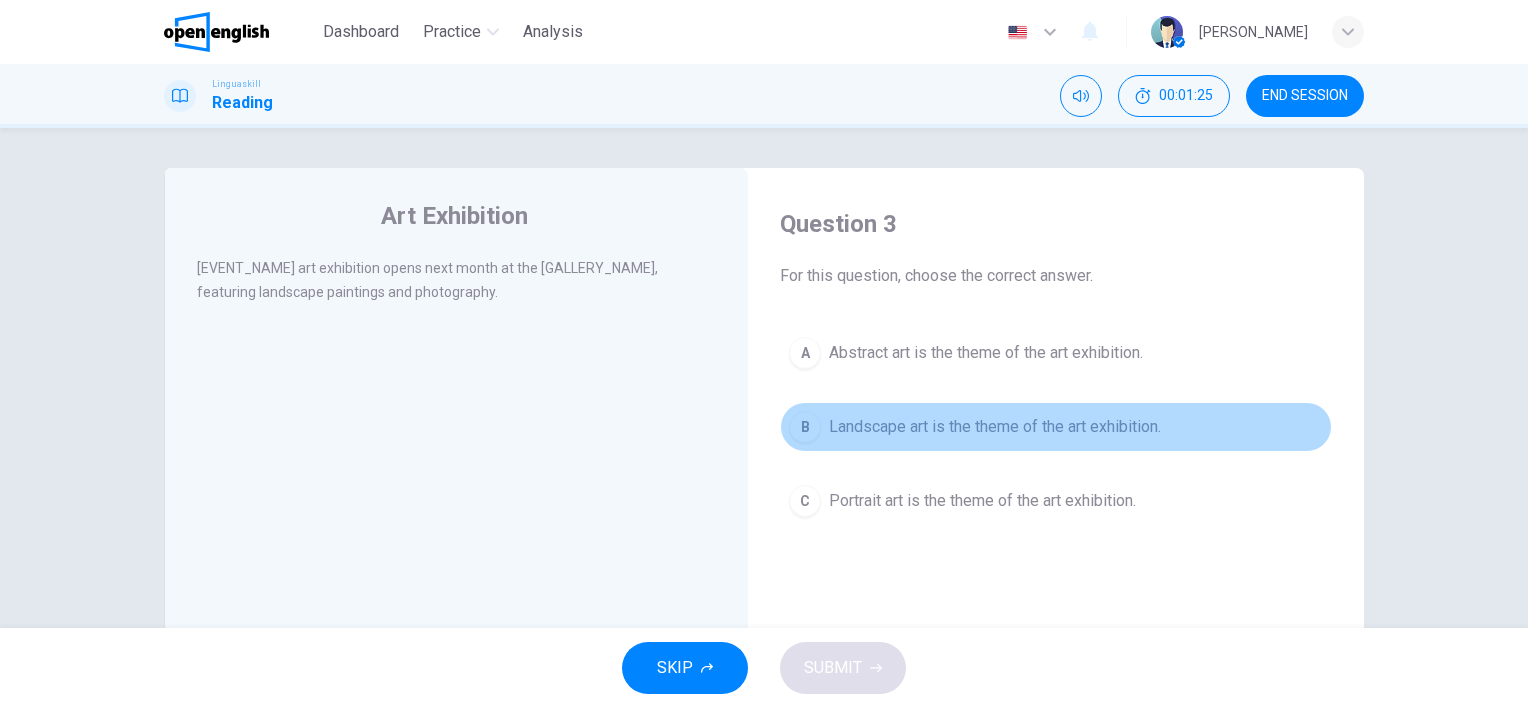 click on "Landscape art is the theme of the art exhibition." at bounding box center (986, 353) 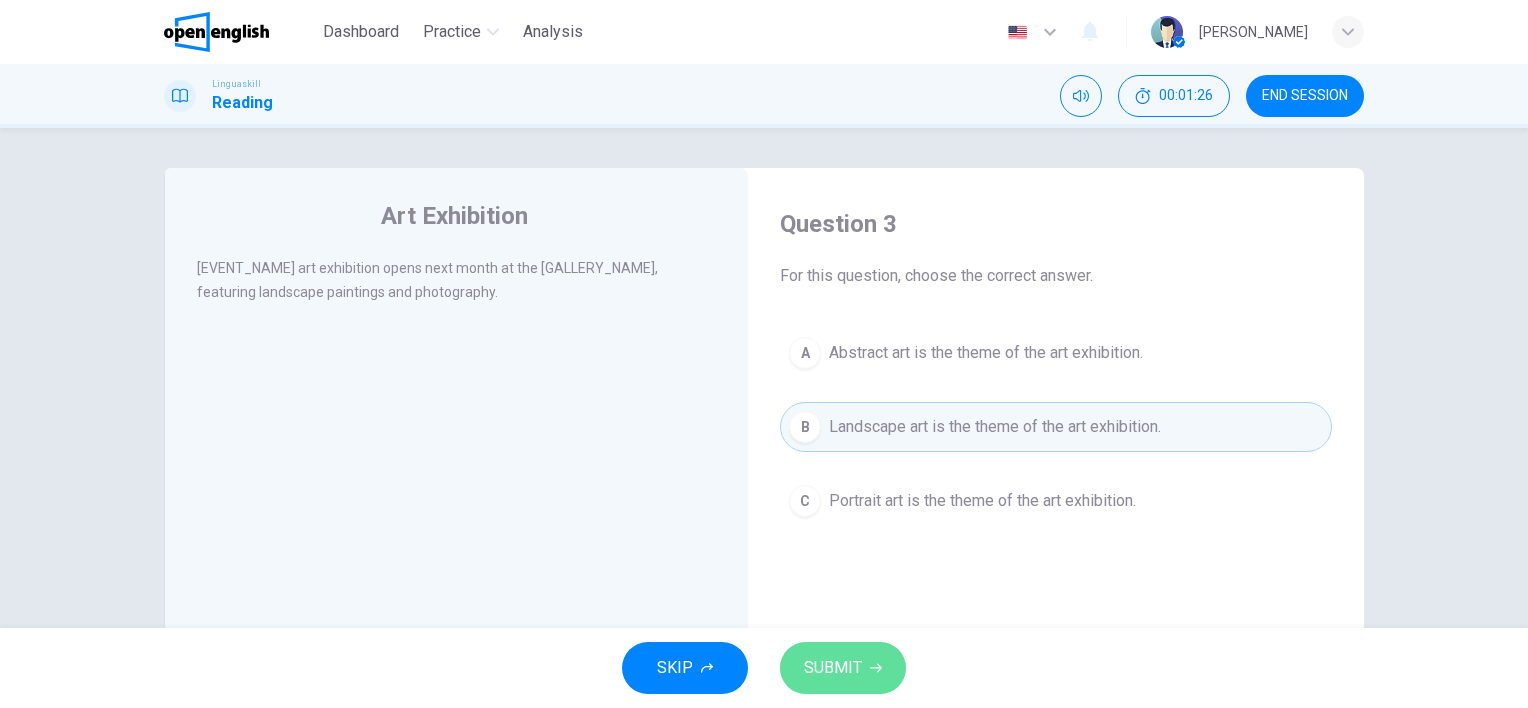 click on "SUBMIT" at bounding box center (833, 668) 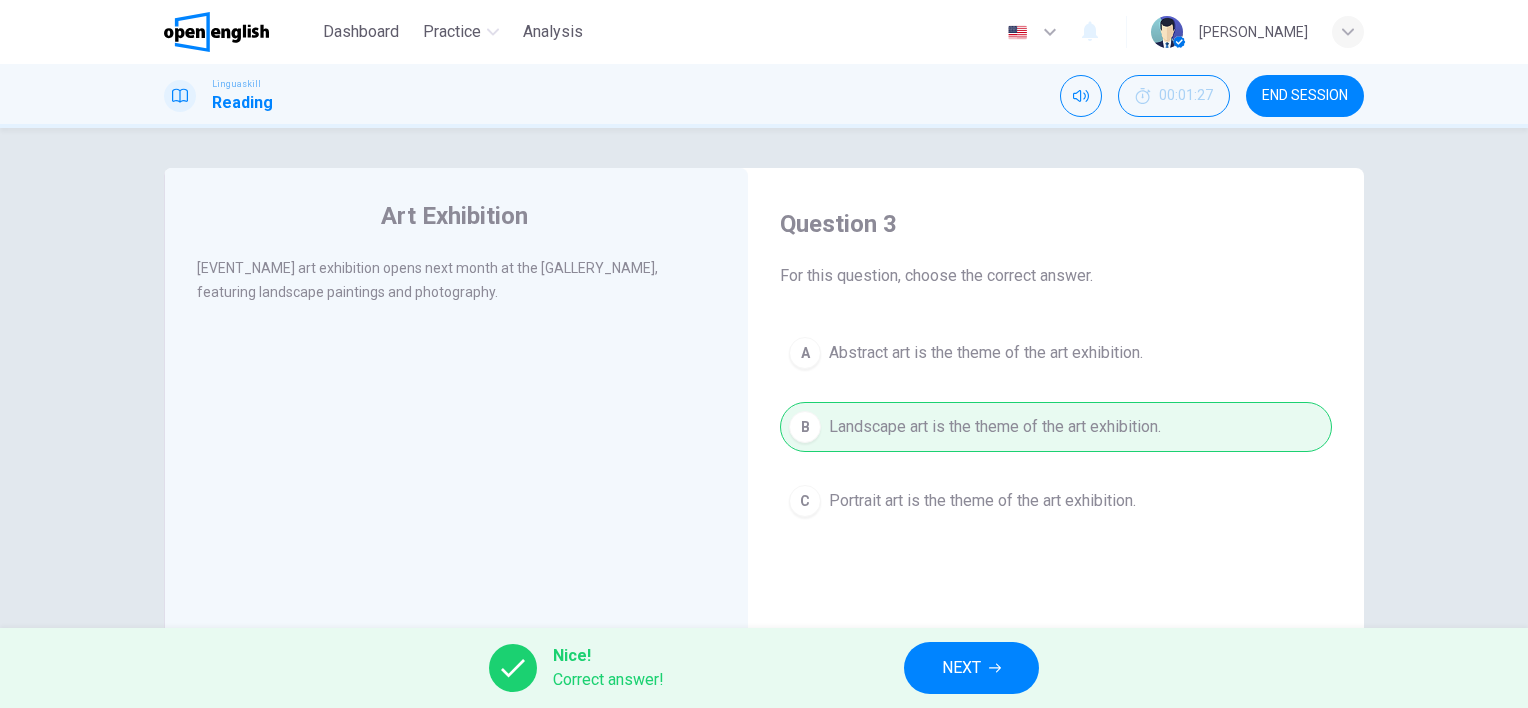 click on "NEXT" at bounding box center (971, 668) 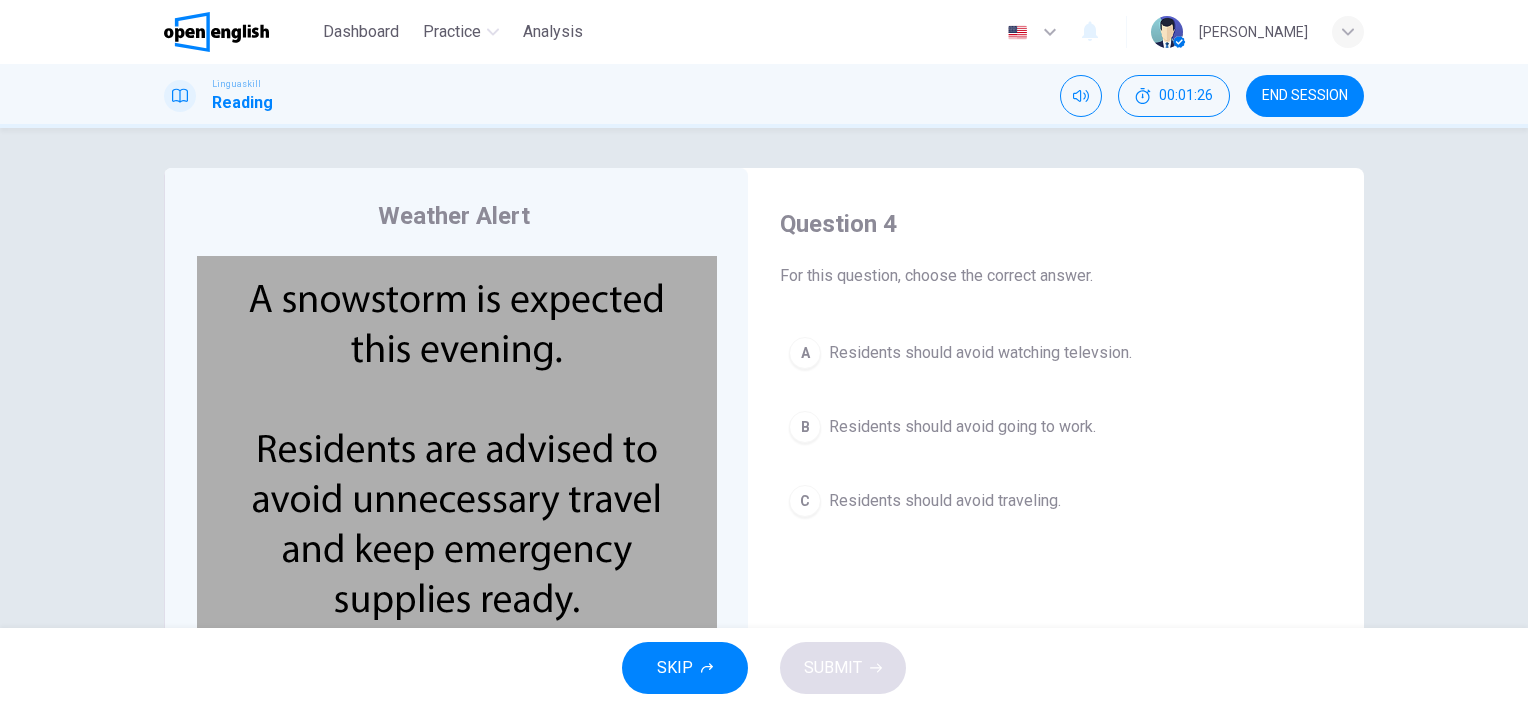 scroll, scrollTop: 76, scrollLeft: 0, axis: vertical 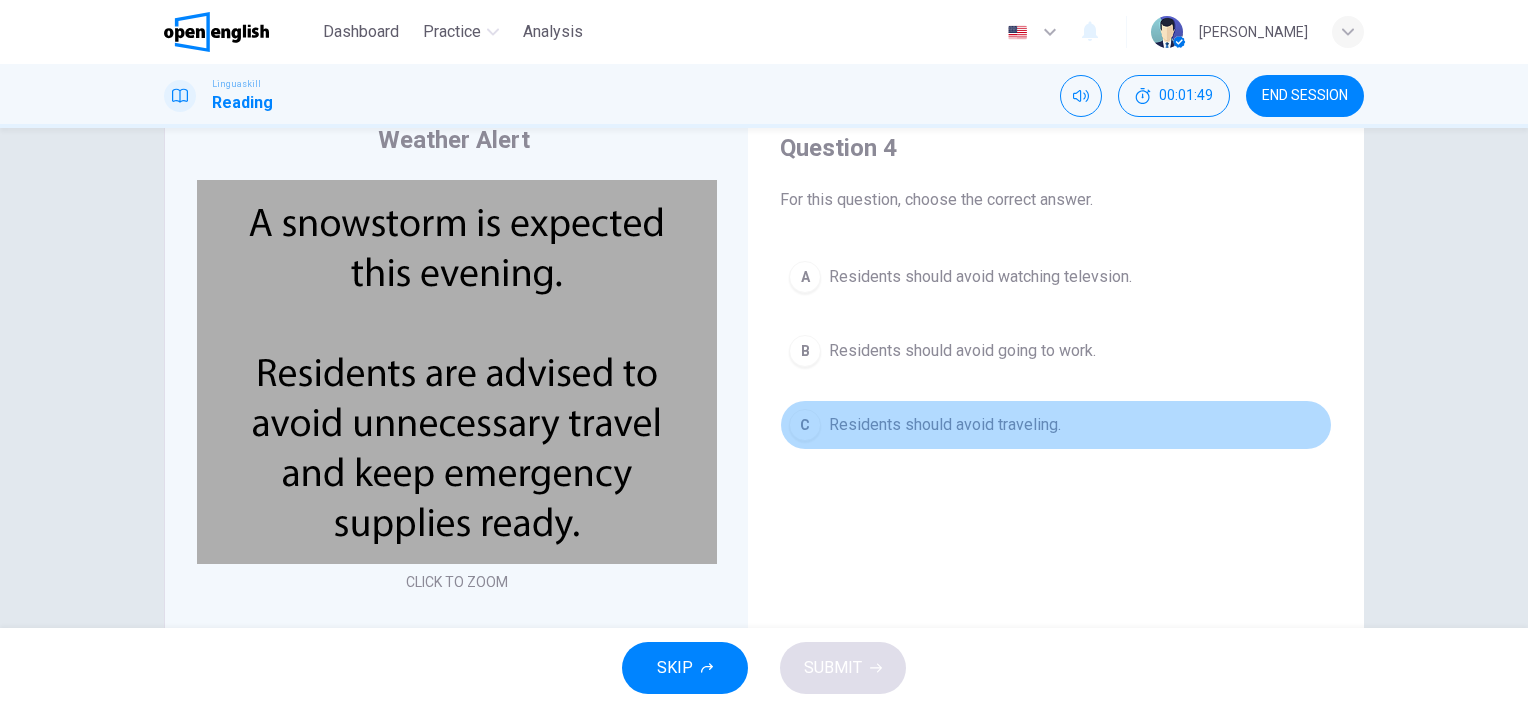 click on "Residents should avoid traveling." at bounding box center [980, 277] 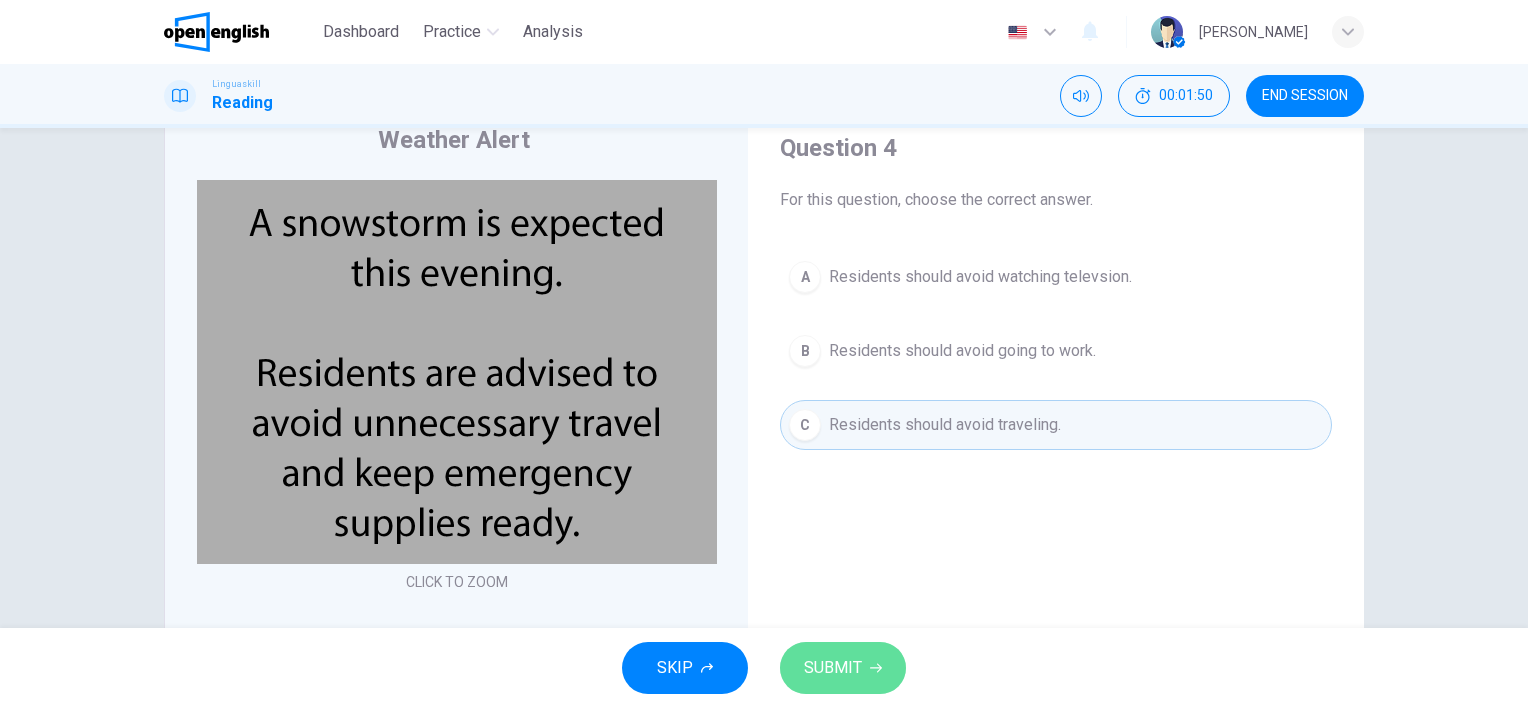 click on "SUBMIT" at bounding box center [843, 668] 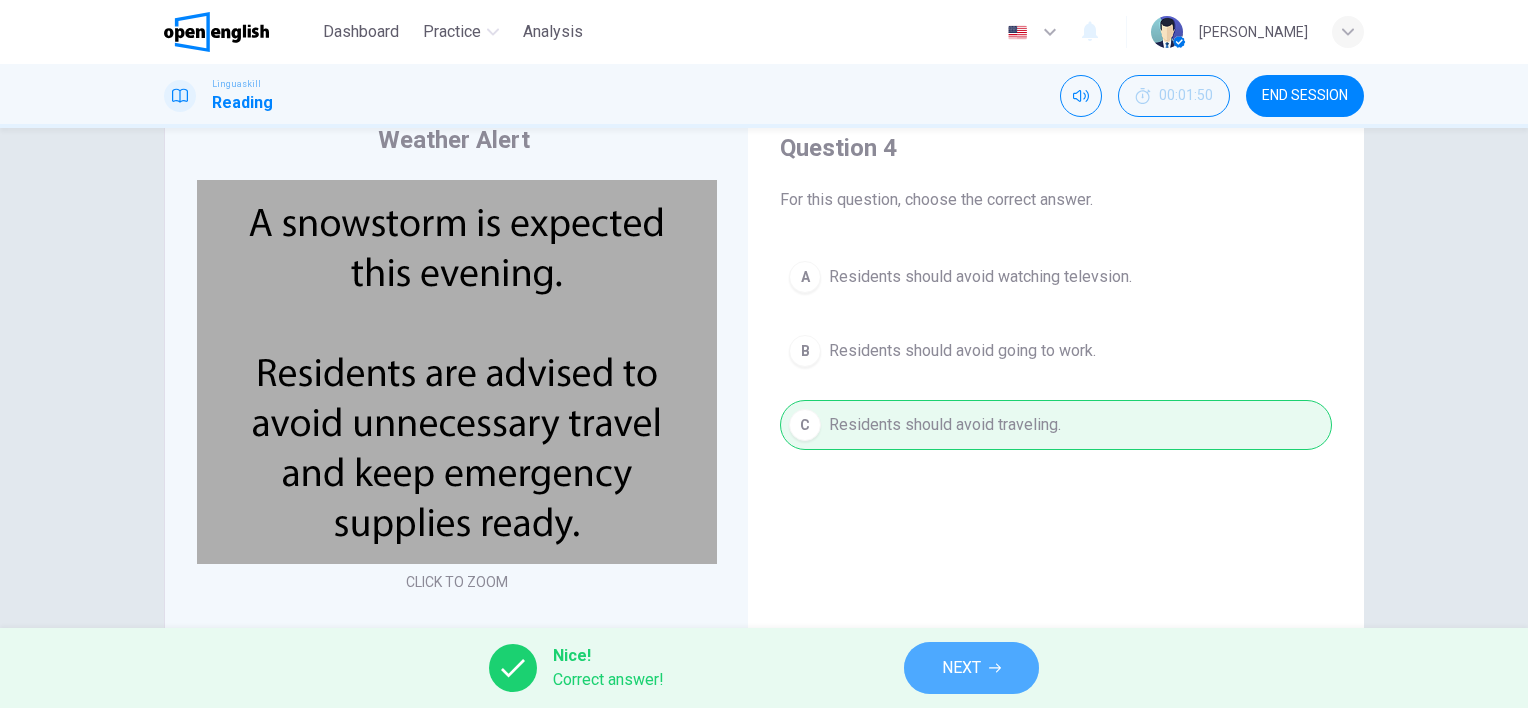 click on "NEXT" at bounding box center [971, 668] 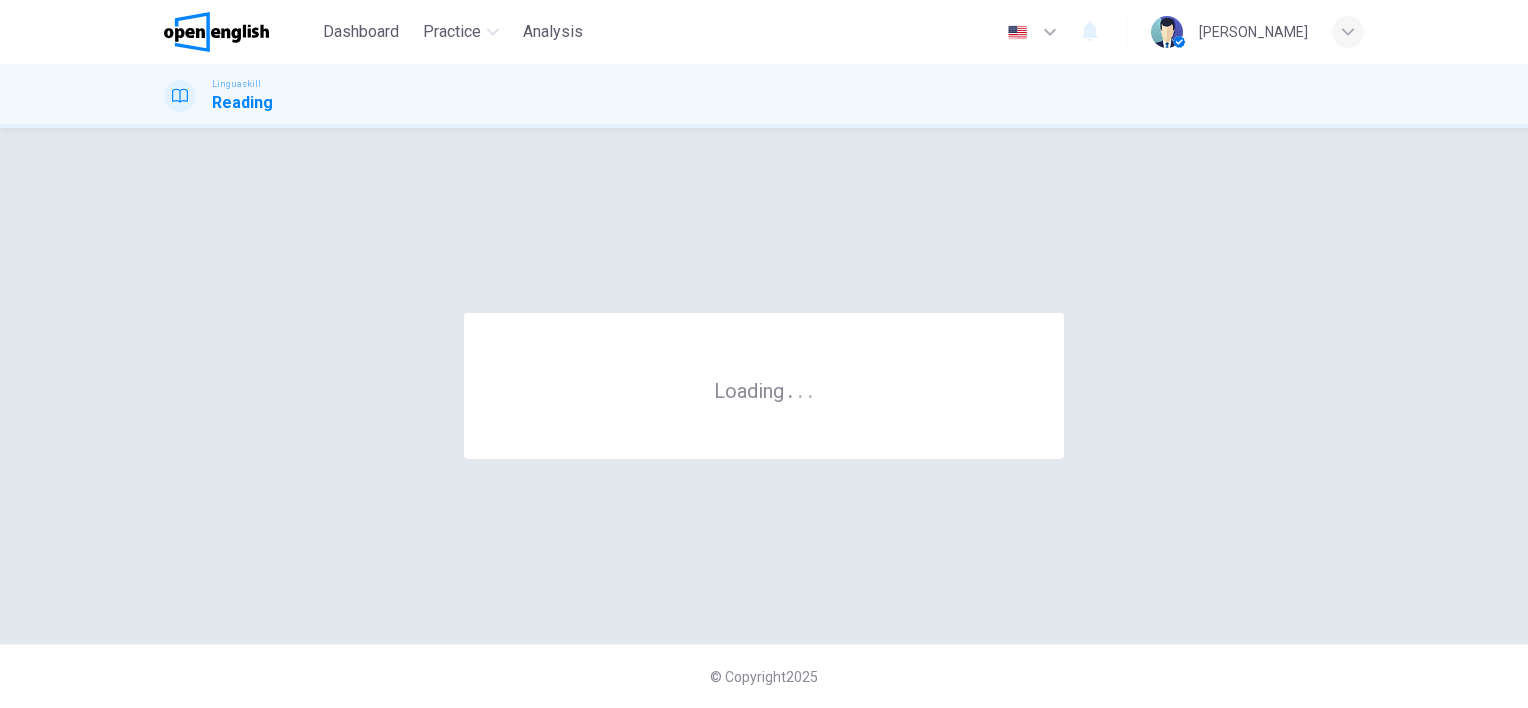 scroll, scrollTop: 0, scrollLeft: 0, axis: both 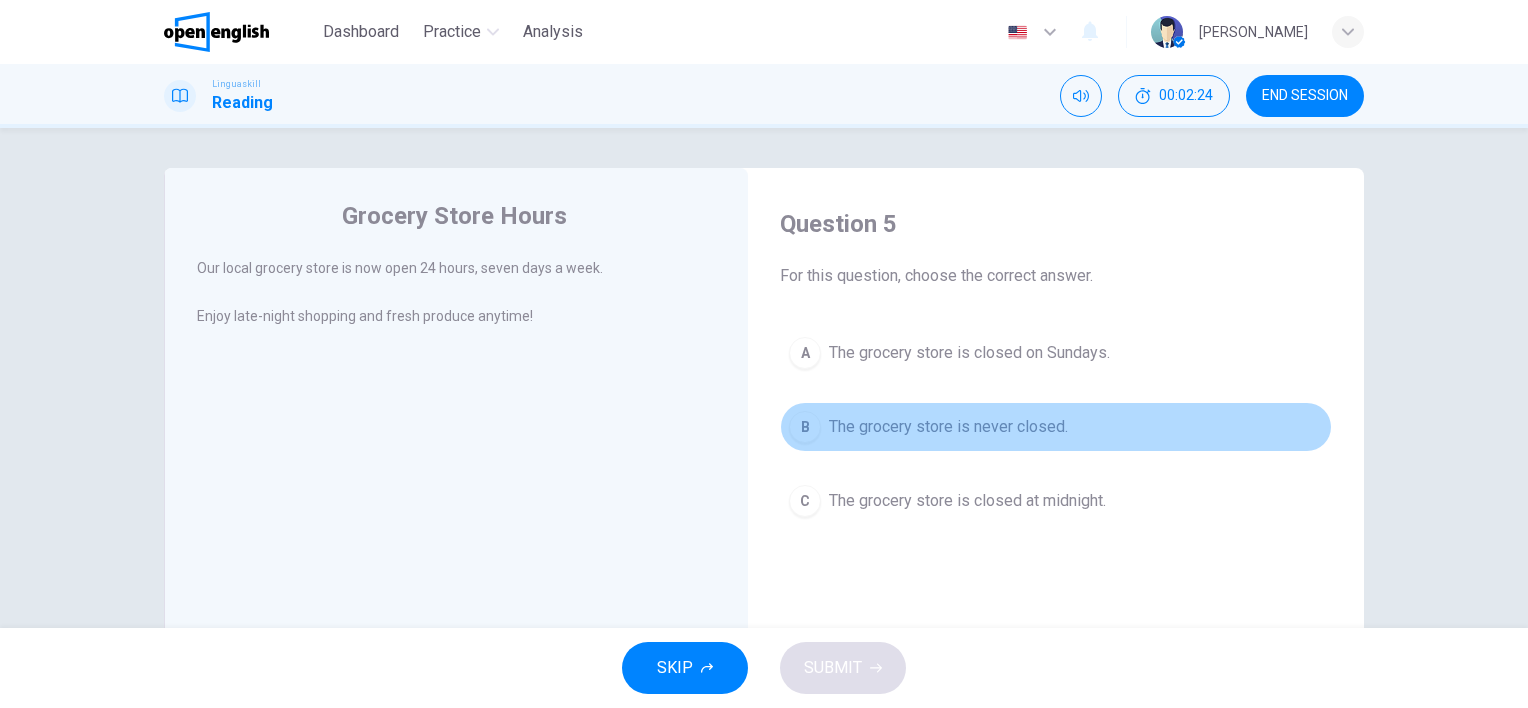 click on "The grocery store is never closed." at bounding box center (969, 353) 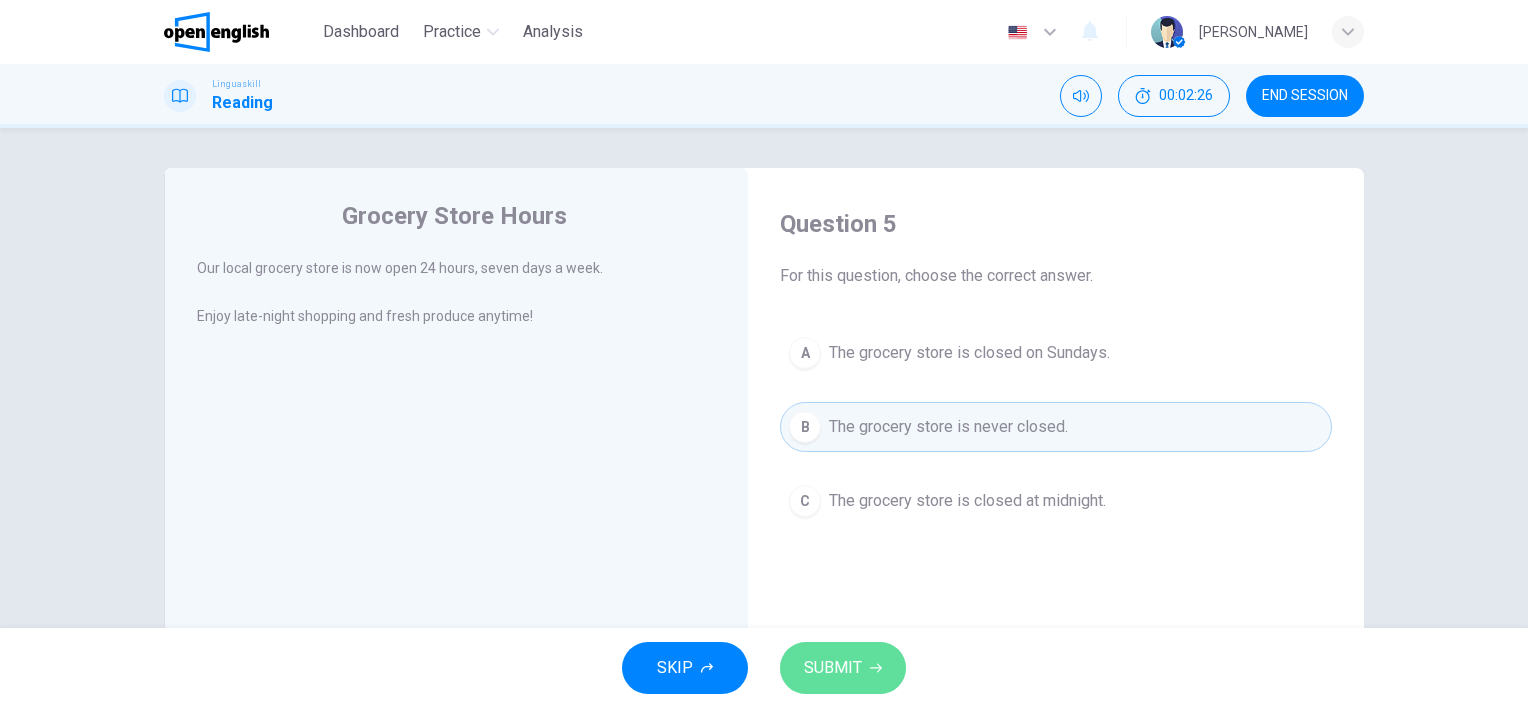 click on "SUBMIT" at bounding box center (833, 668) 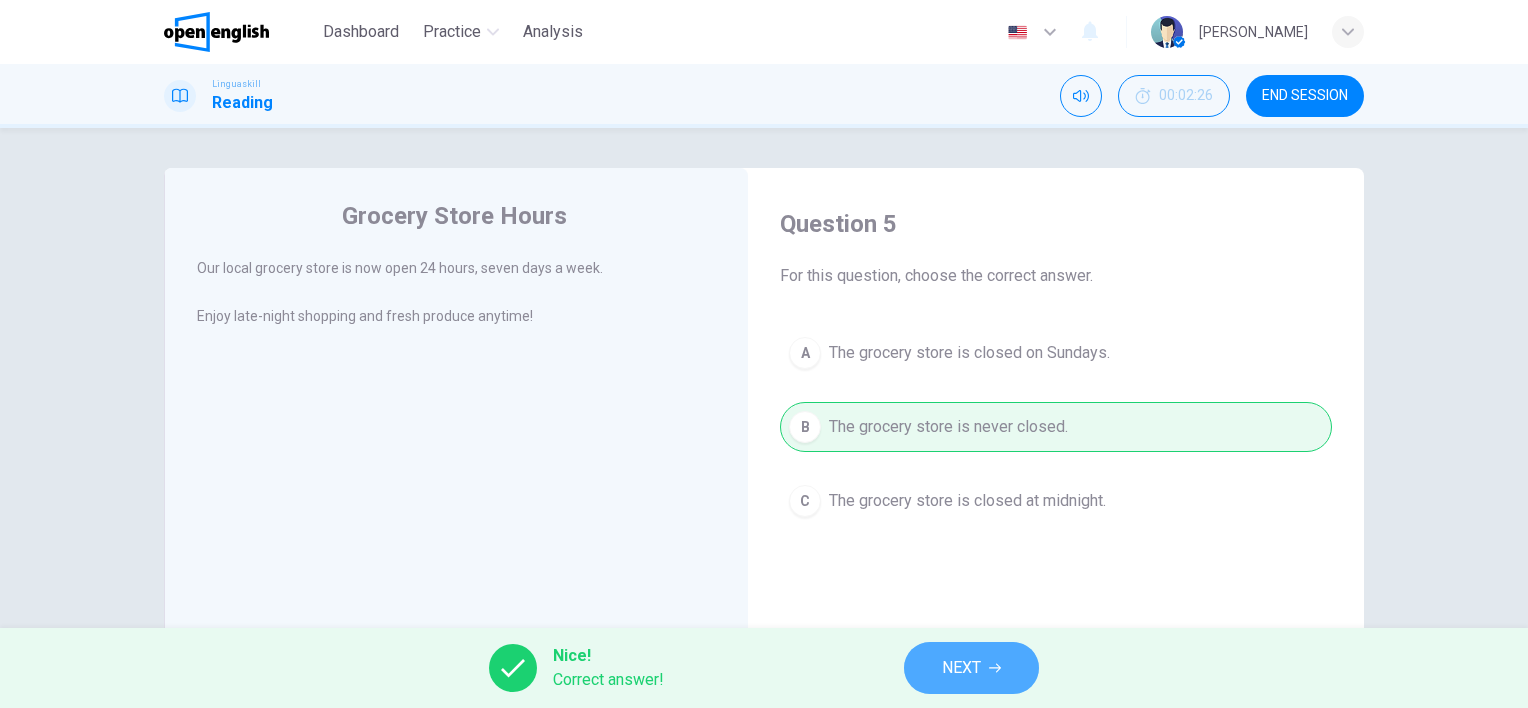 click on "NEXT" at bounding box center [961, 668] 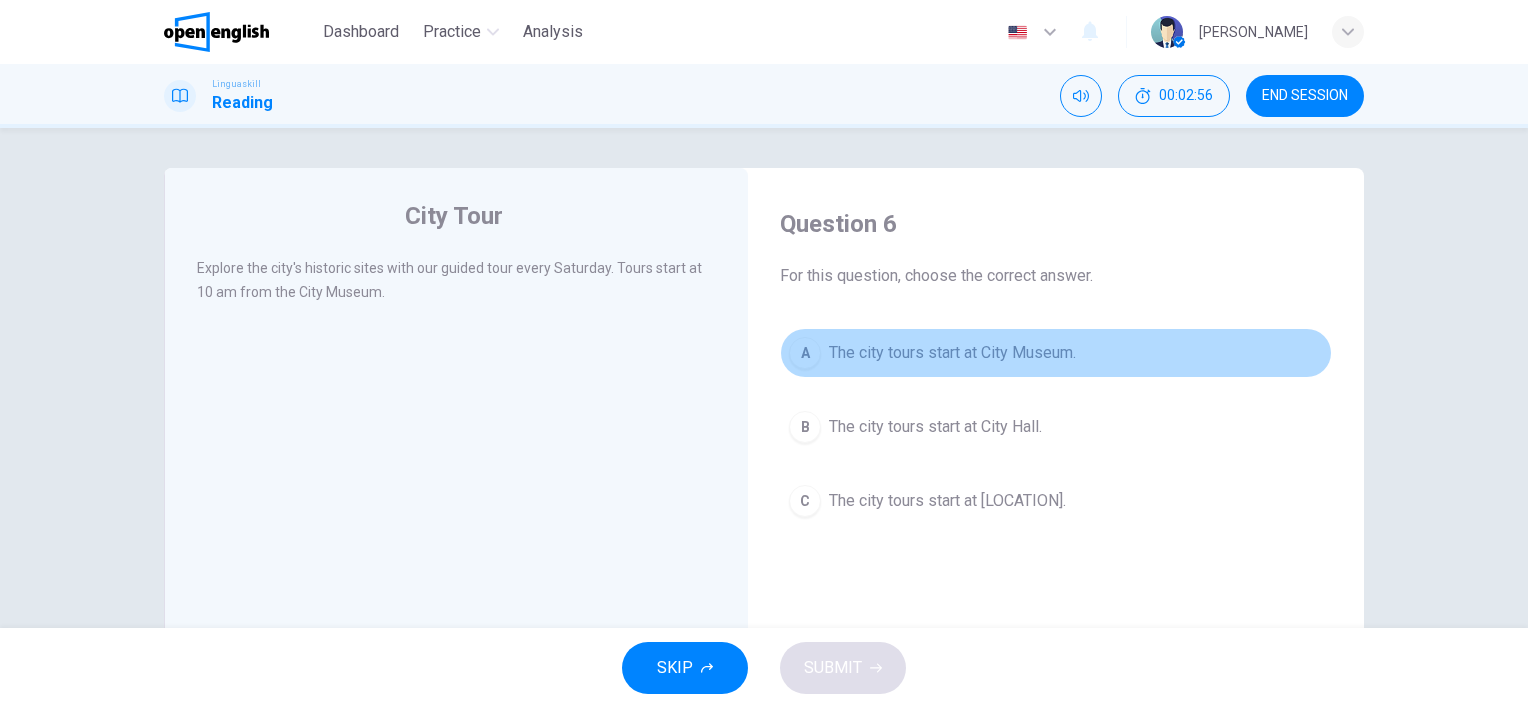 click on "The city tours start at City Museum." at bounding box center [952, 353] 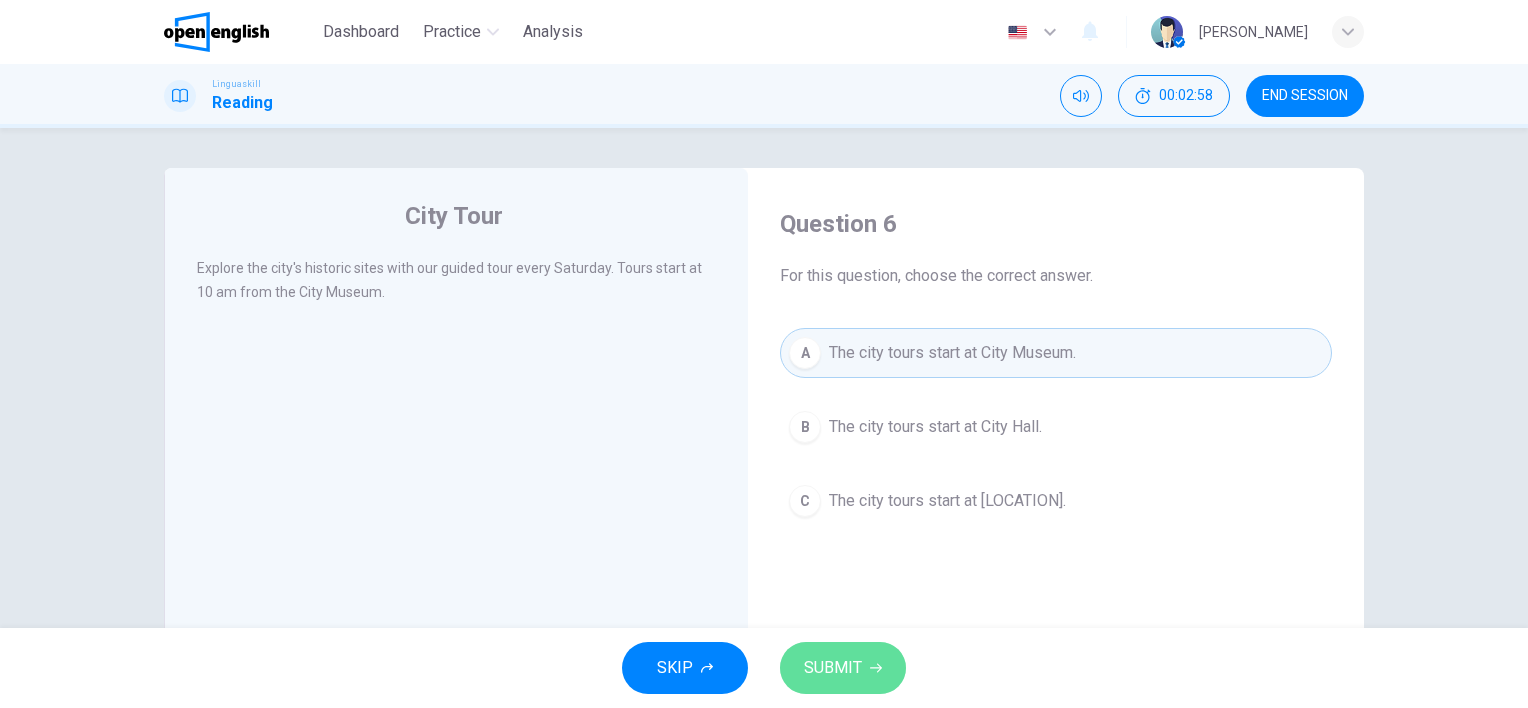 click on "SUBMIT" at bounding box center [833, 668] 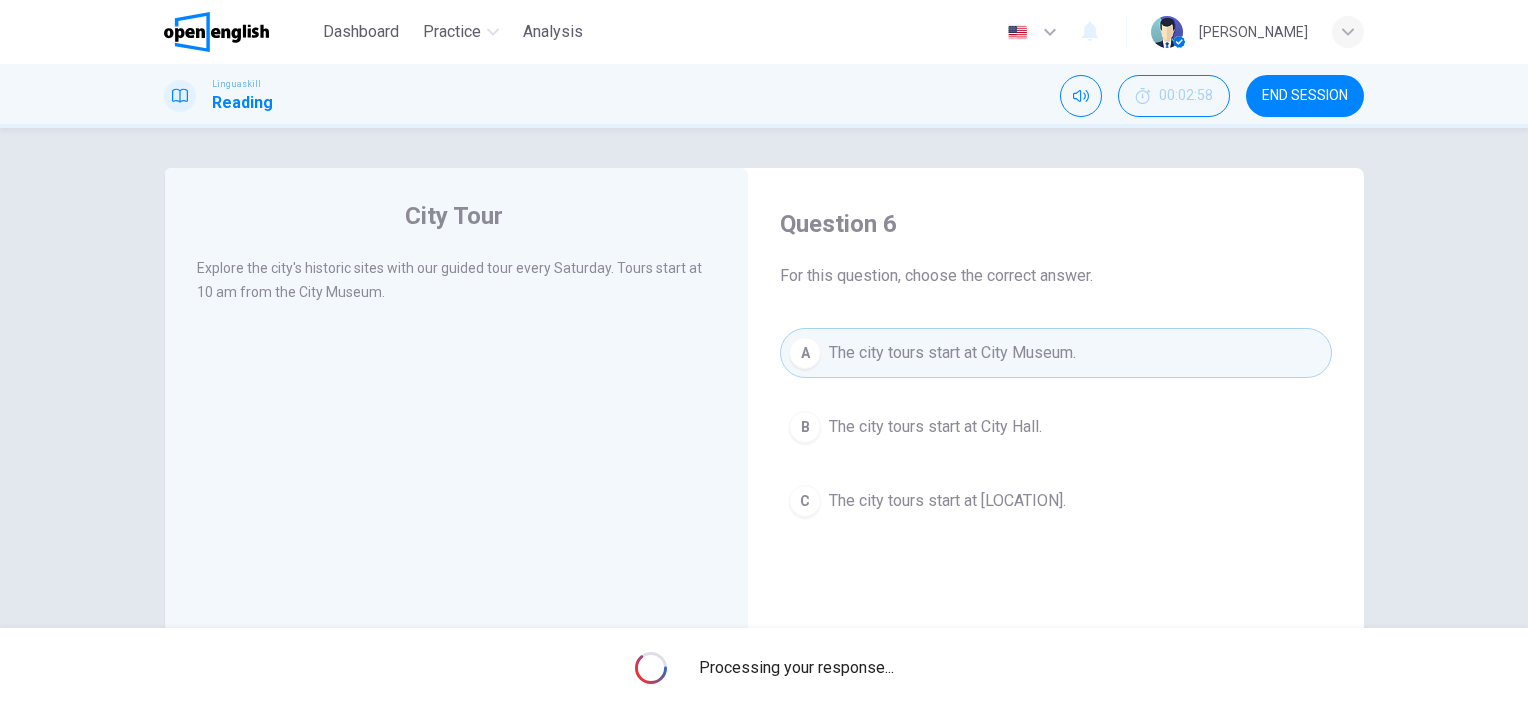 click on "Processing your response..." at bounding box center (796, 668) 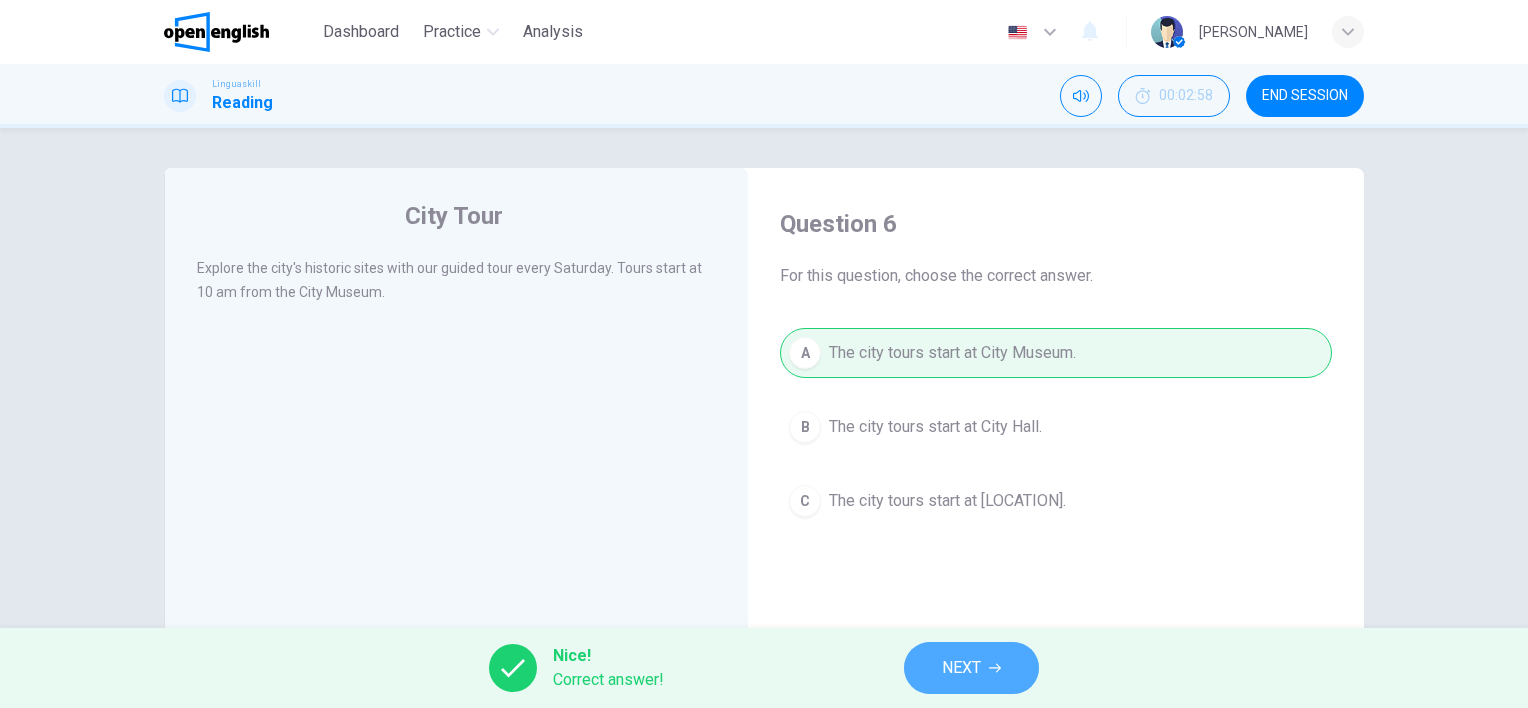 click on "NEXT" at bounding box center [961, 668] 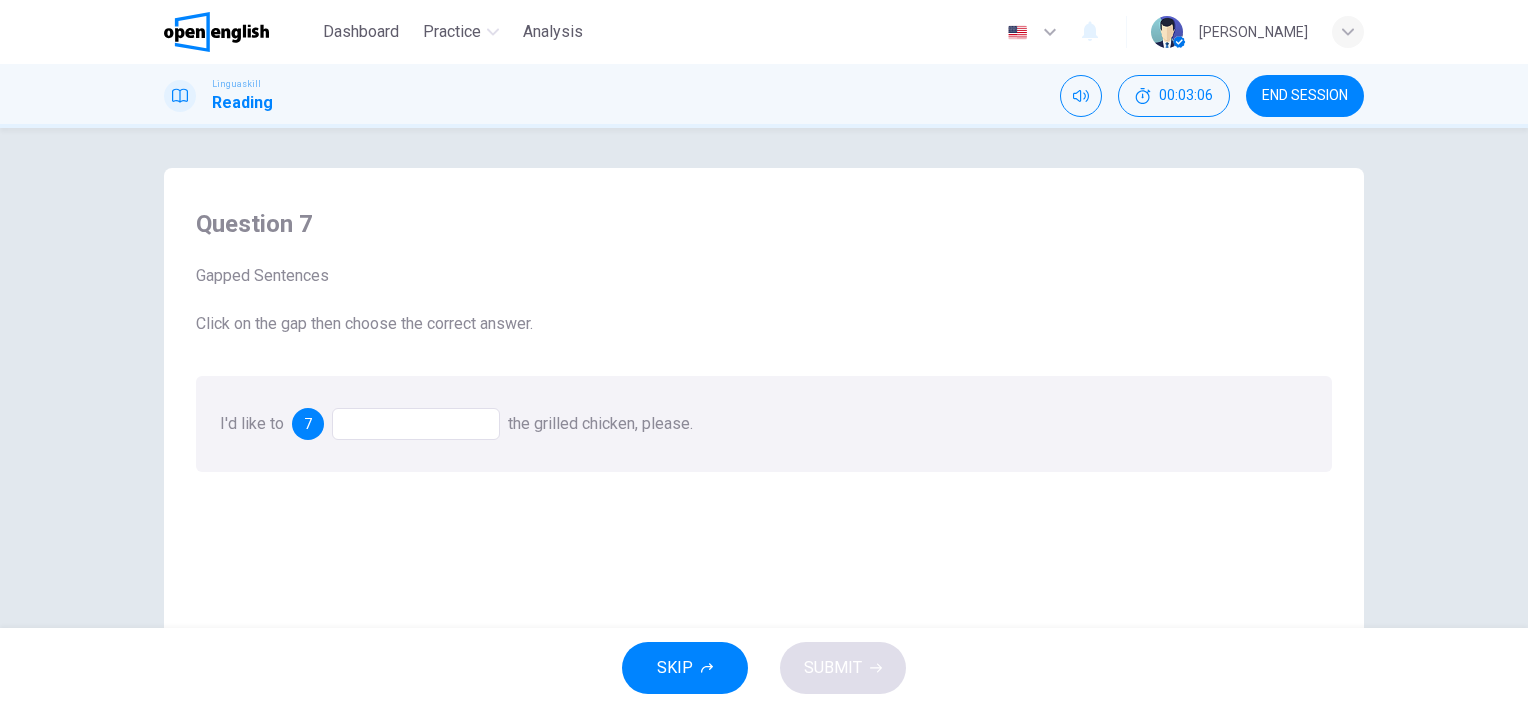 click at bounding box center [416, 424] 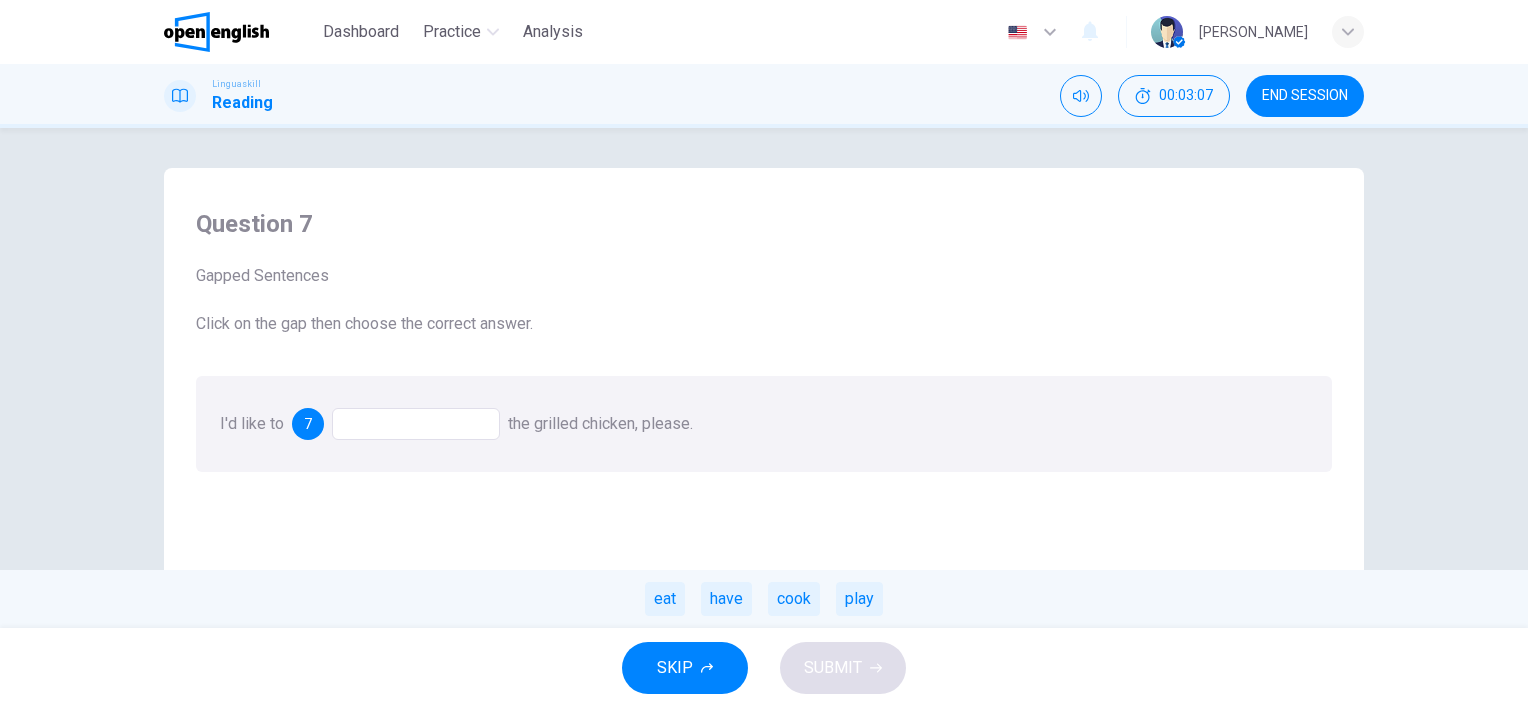 click at bounding box center [416, 424] 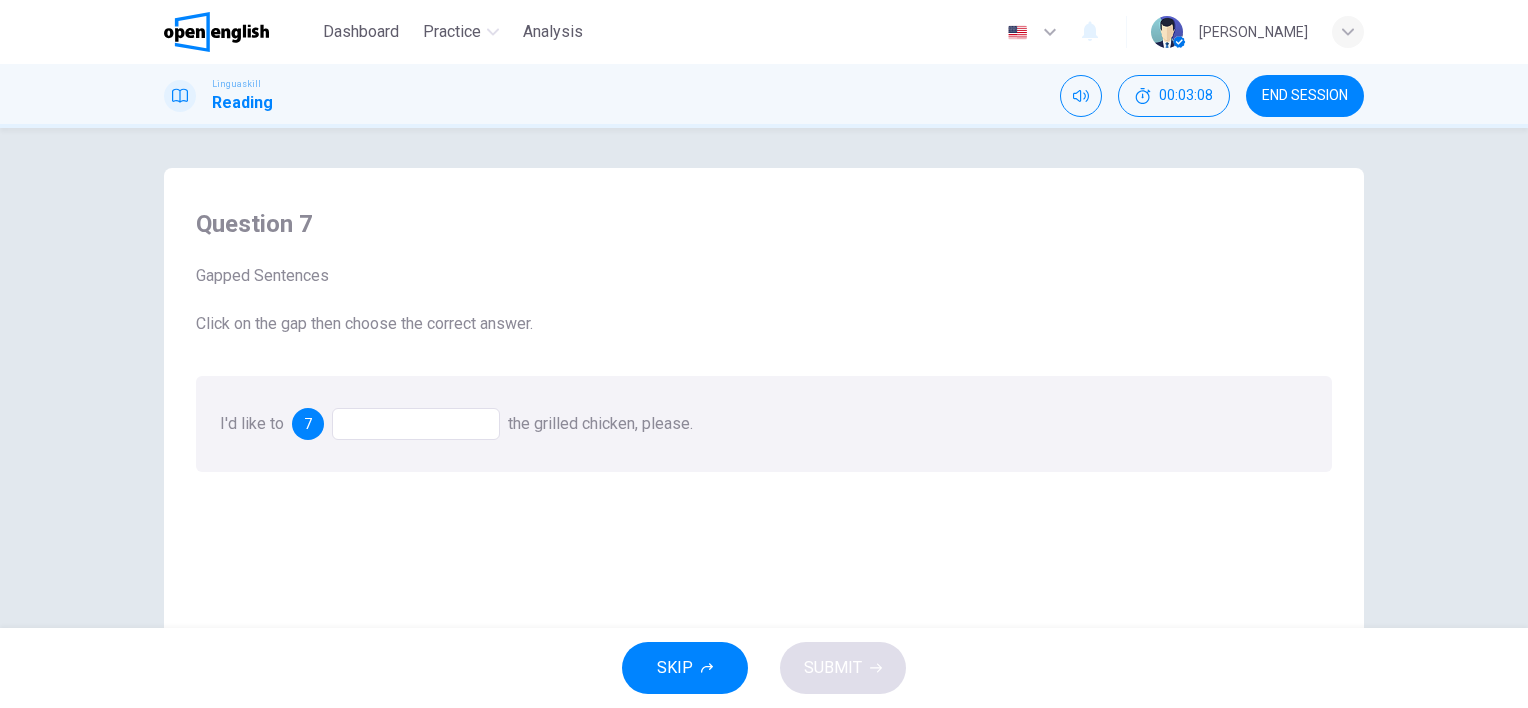 click at bounding box center [416, 424] 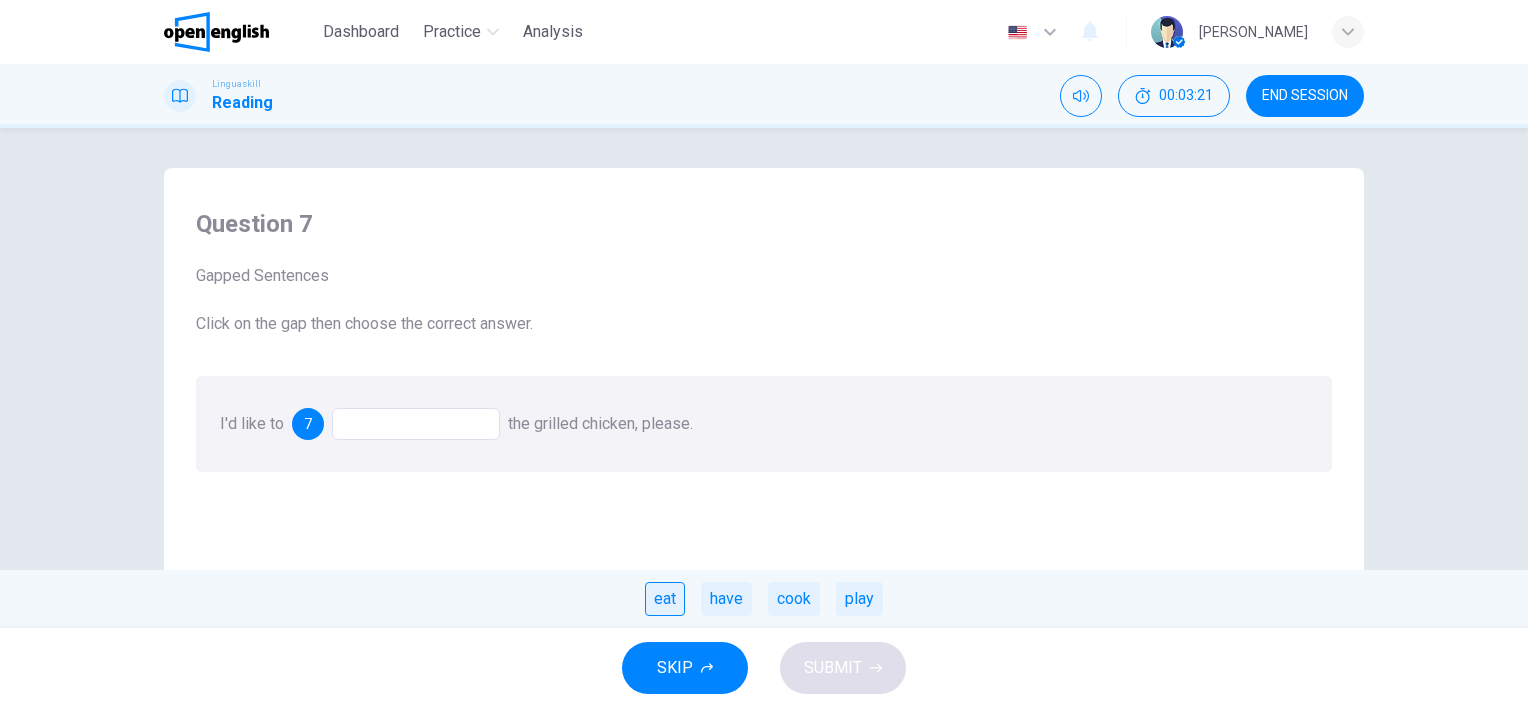 click on "eat" at bounding box center (665, 599) 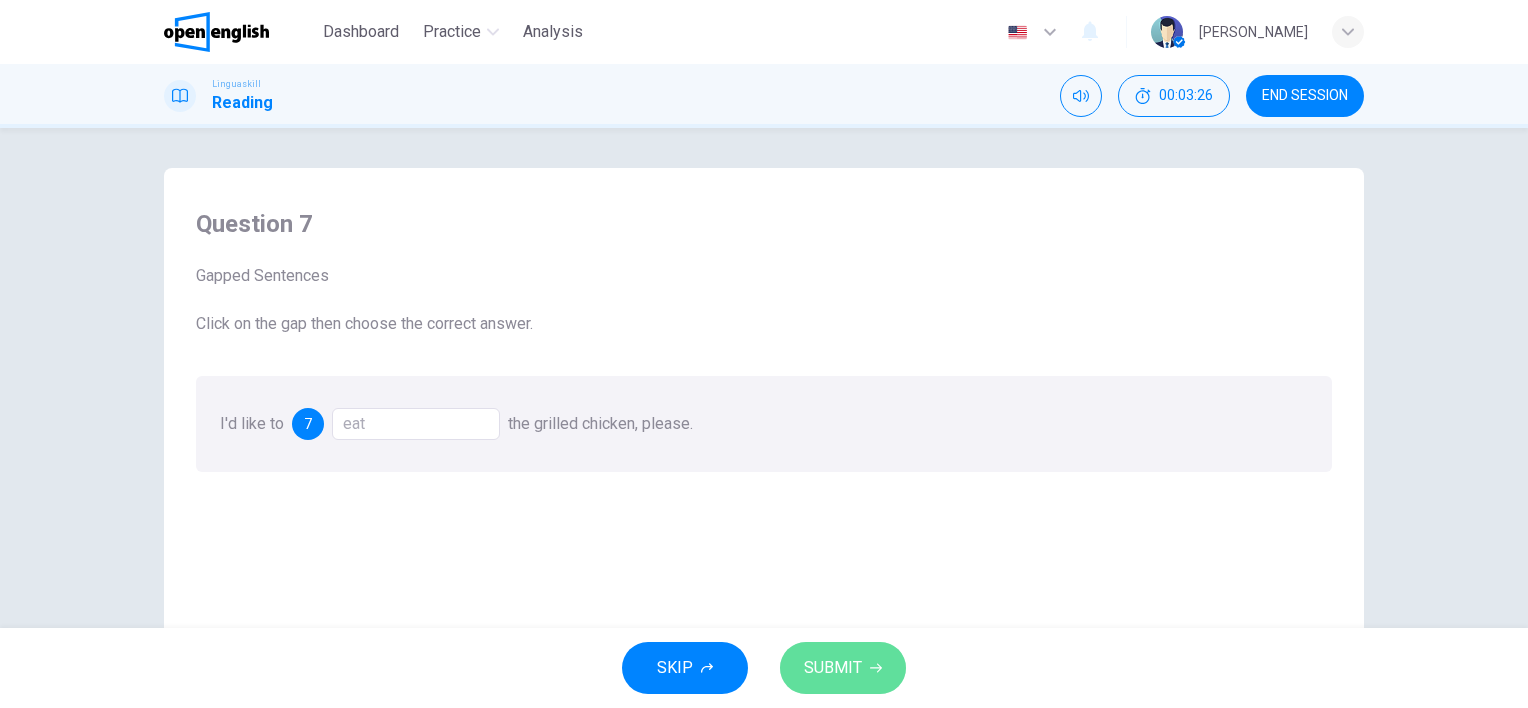click on "SUBMIT" at bounding box center (833, 668) 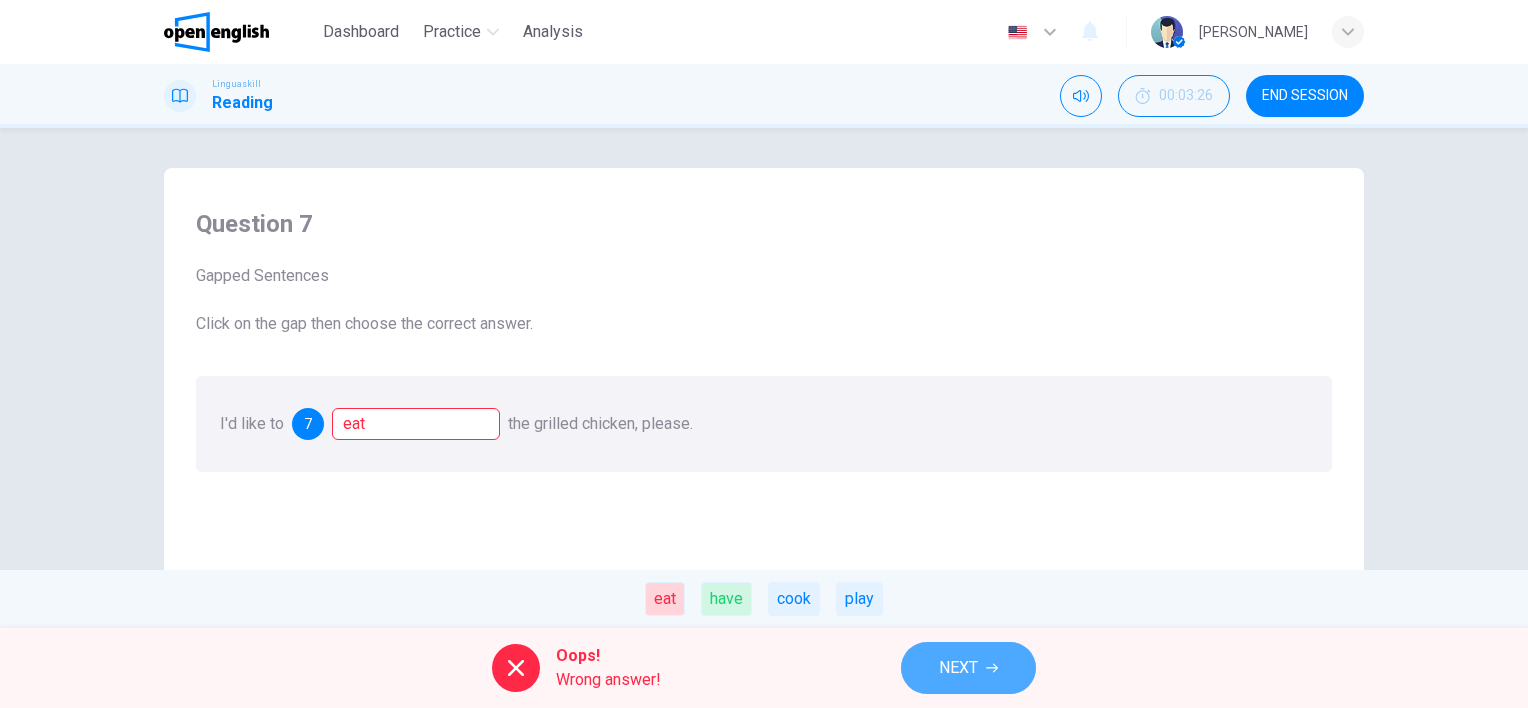 click on "NEXT" at bounding box center [958, 668] 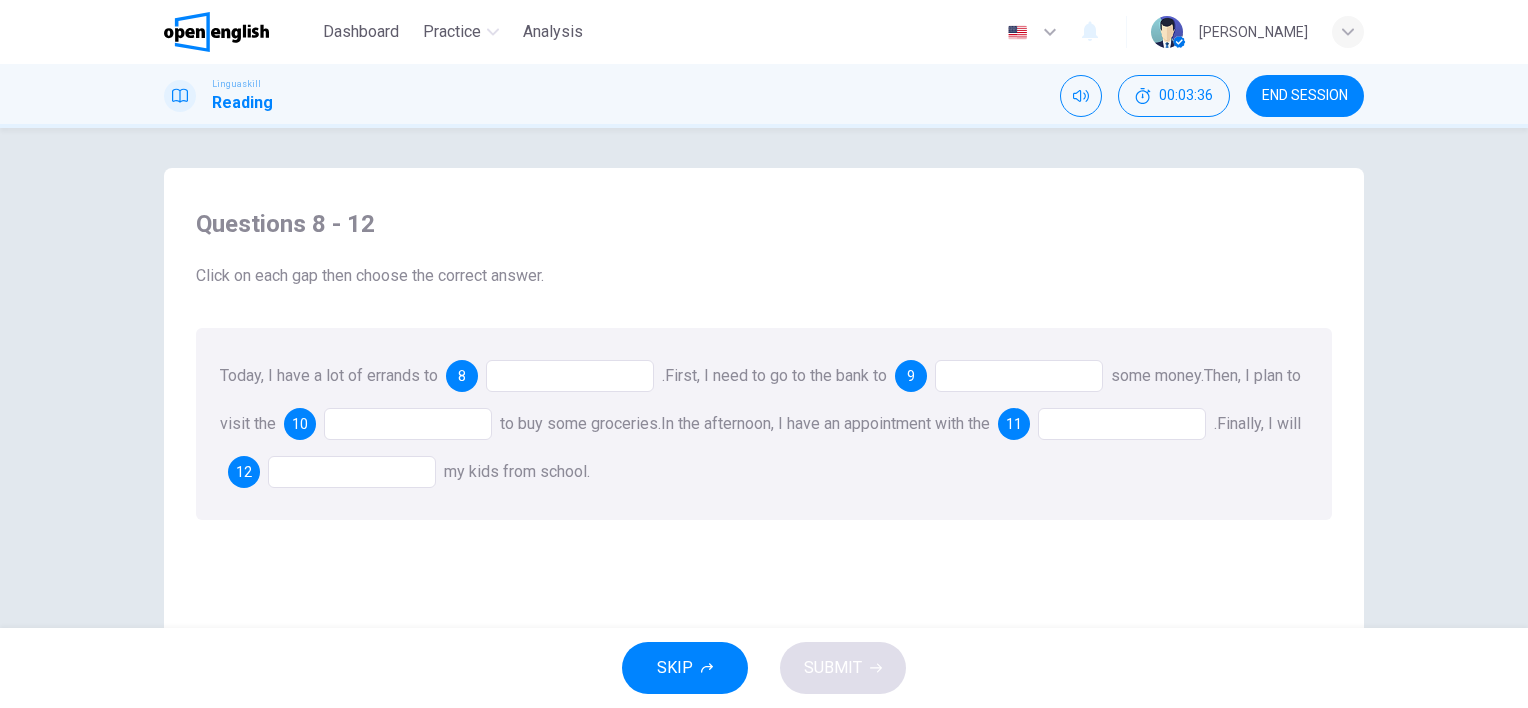 click at bounding box center (570, 376) 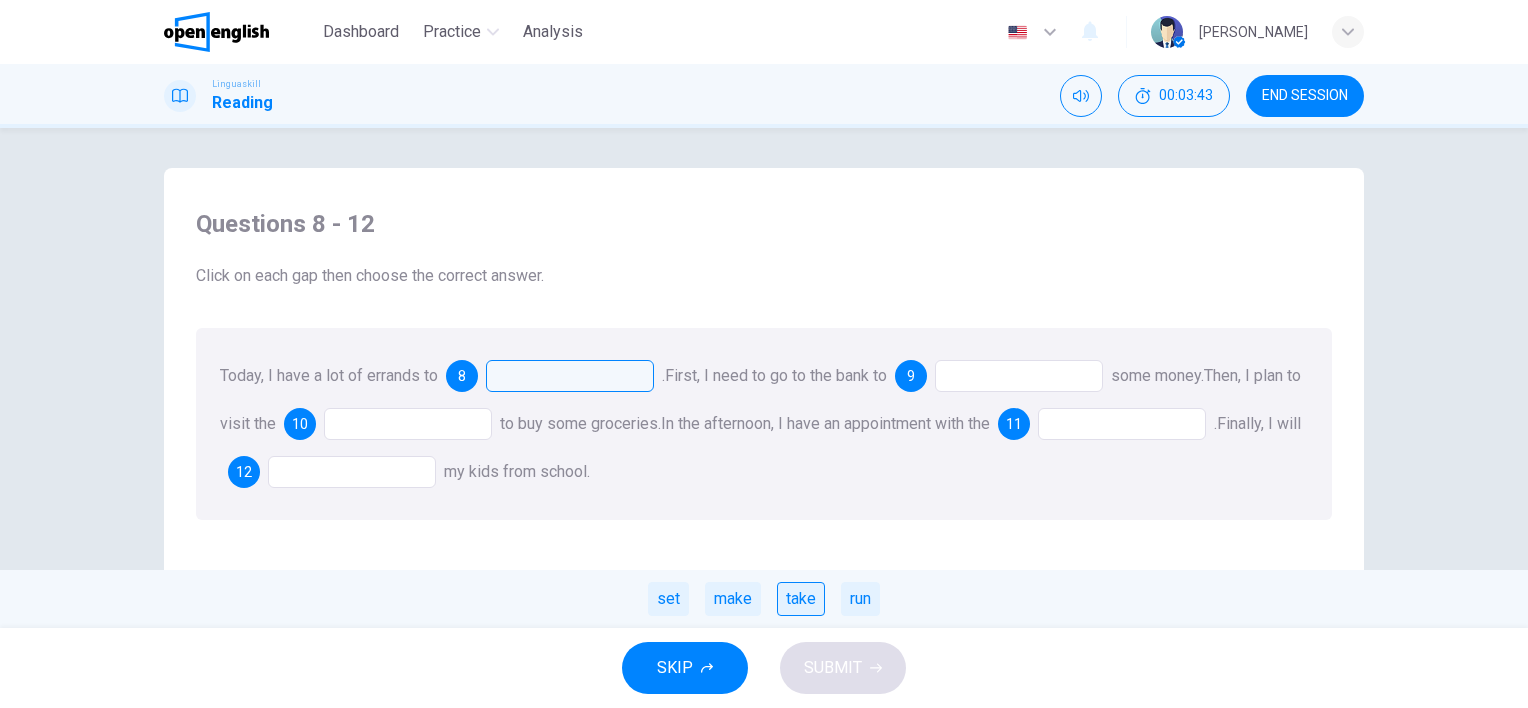 click on "take" at bounding box center [801, 599] 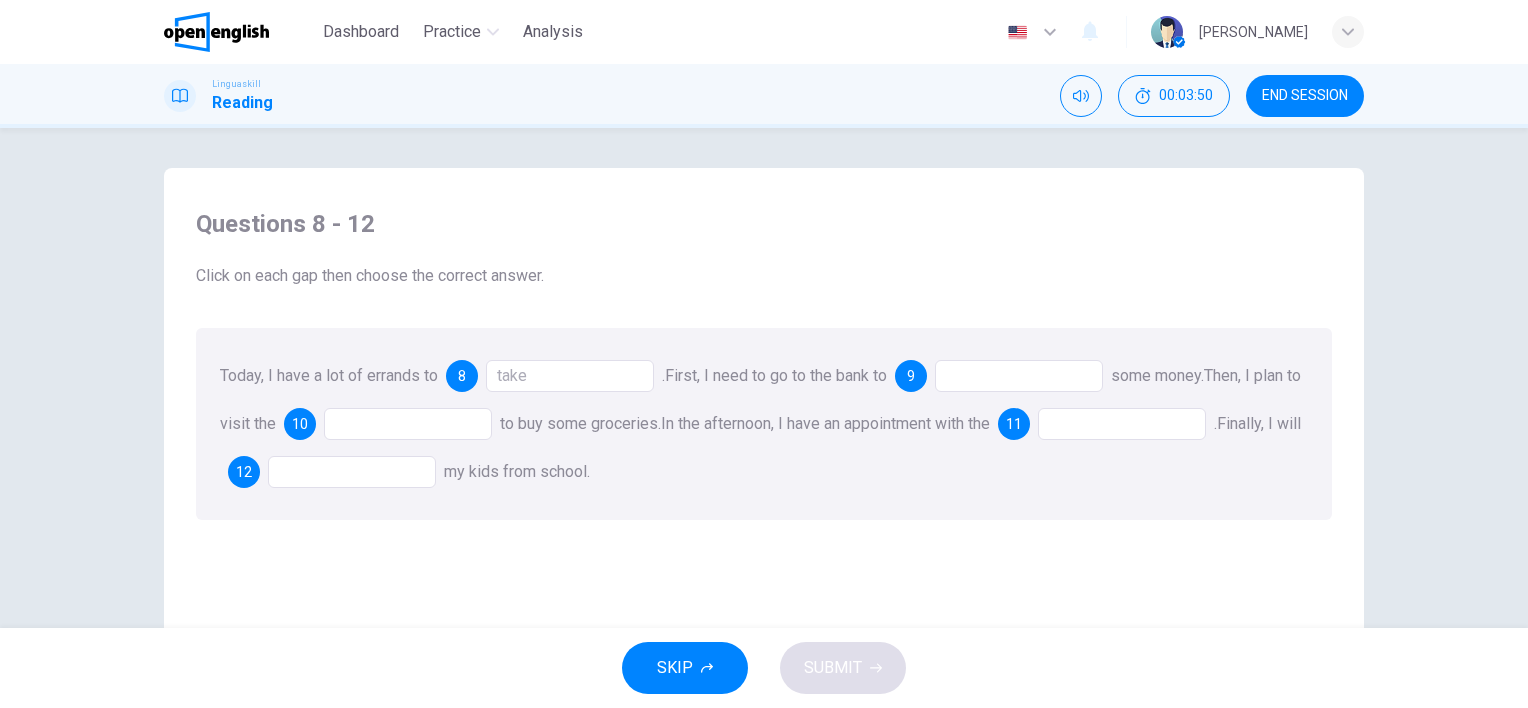 click at bounding box center (570, 376) 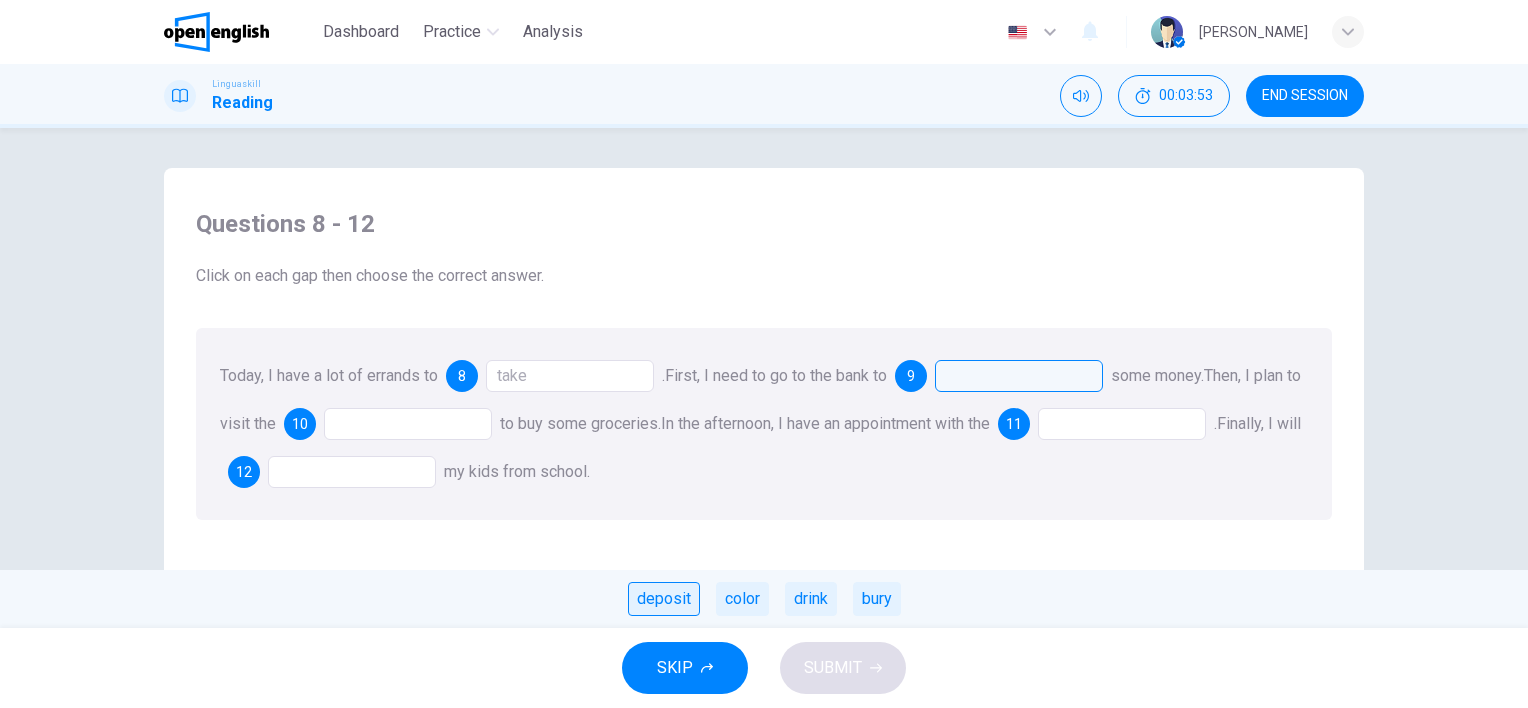 click on "deposit" at bounding box center (664, 599) 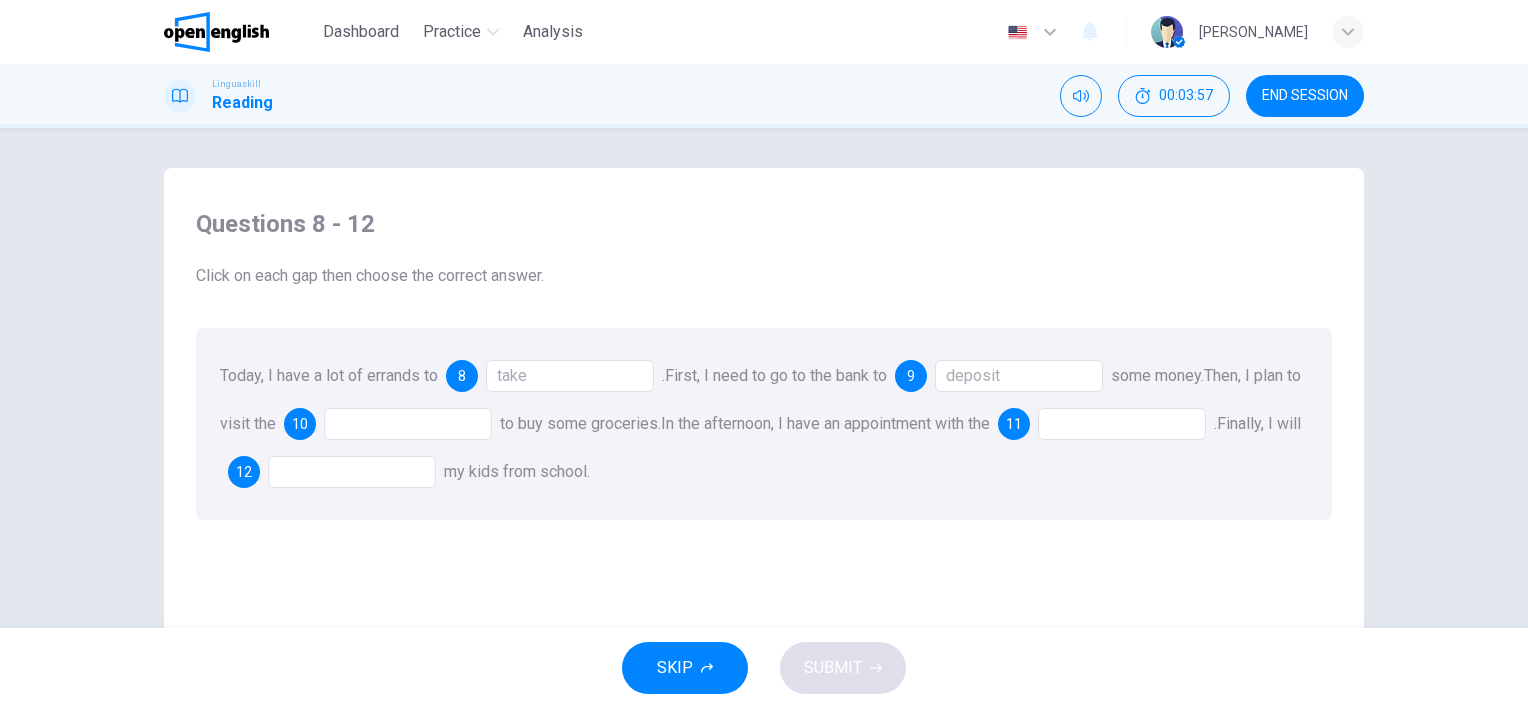 click at bounding box center (570, 376) 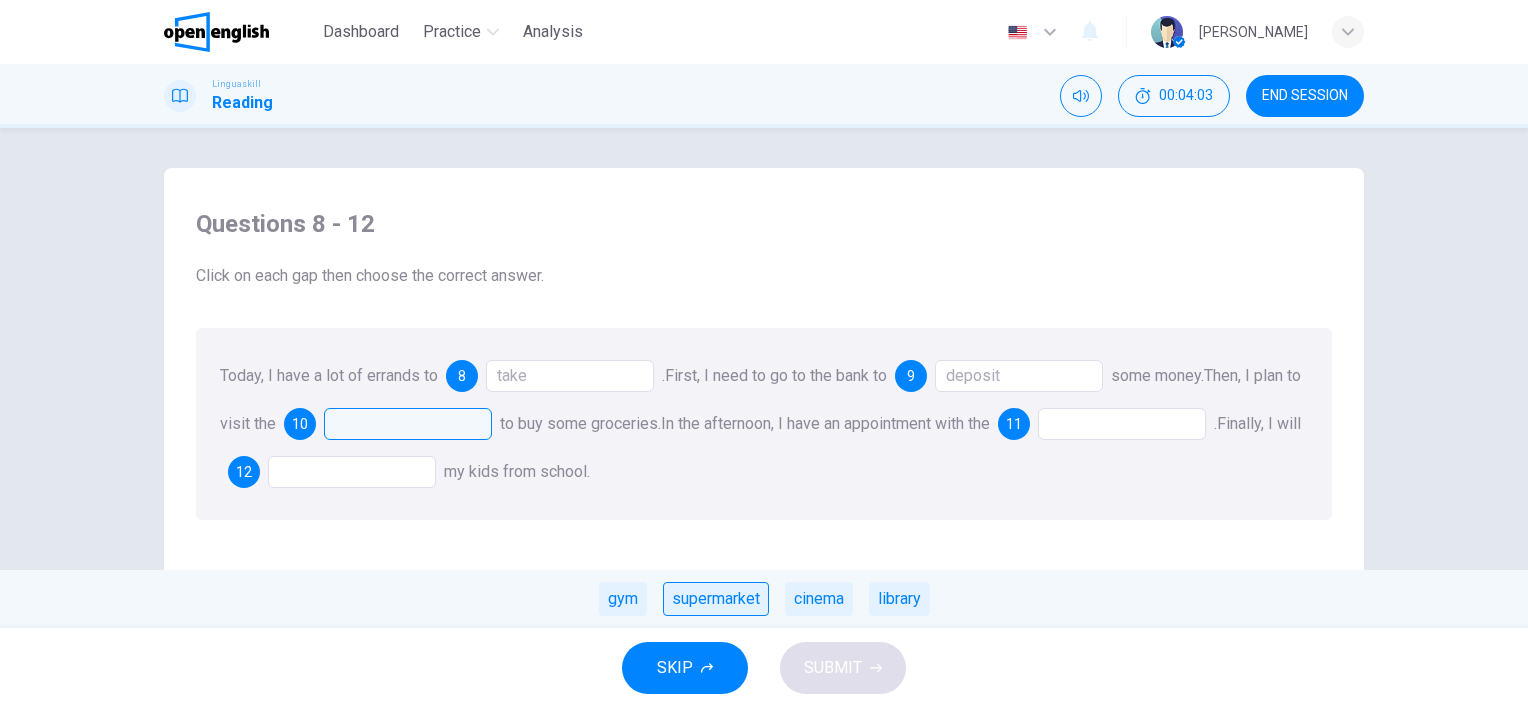 click on "supermarket" at bounding box center (716, 599) 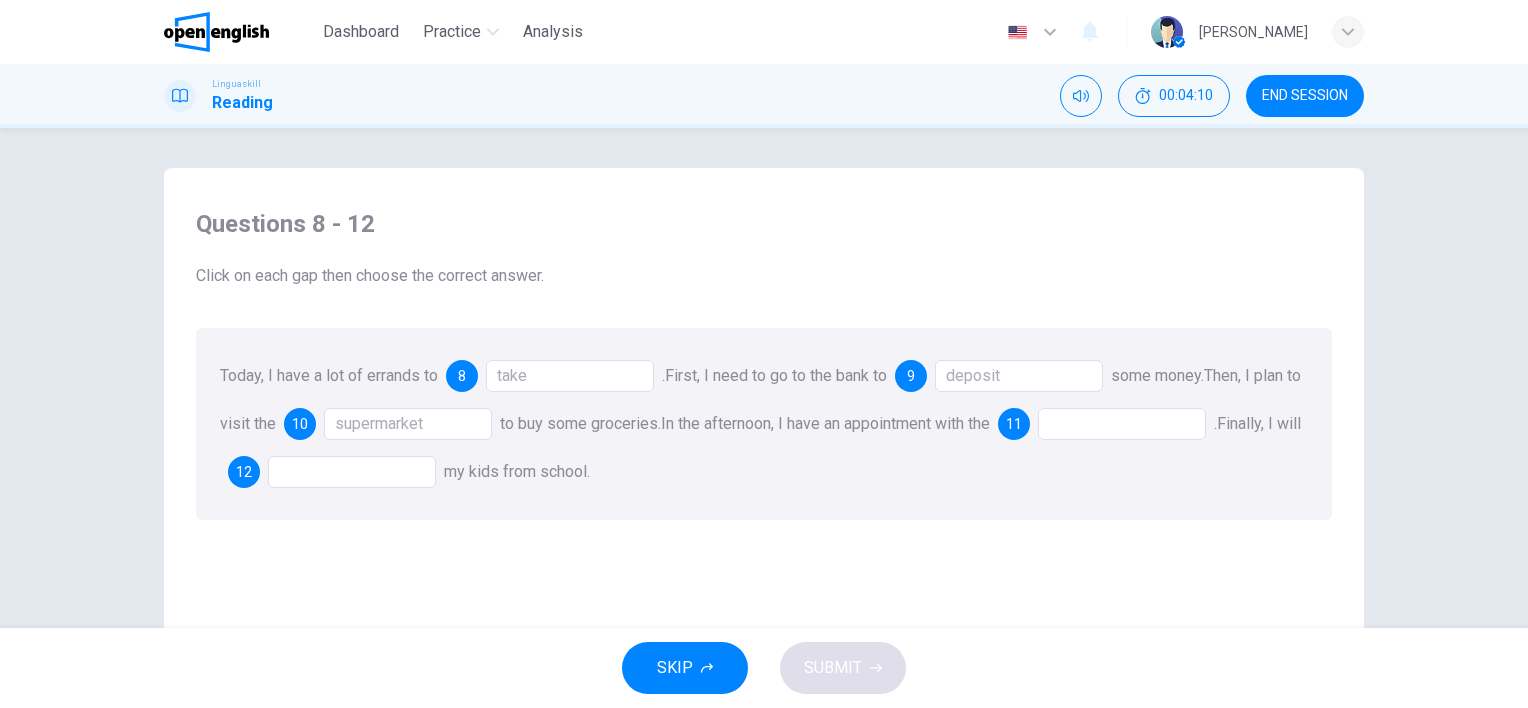 click at bounding box center [570, 376] 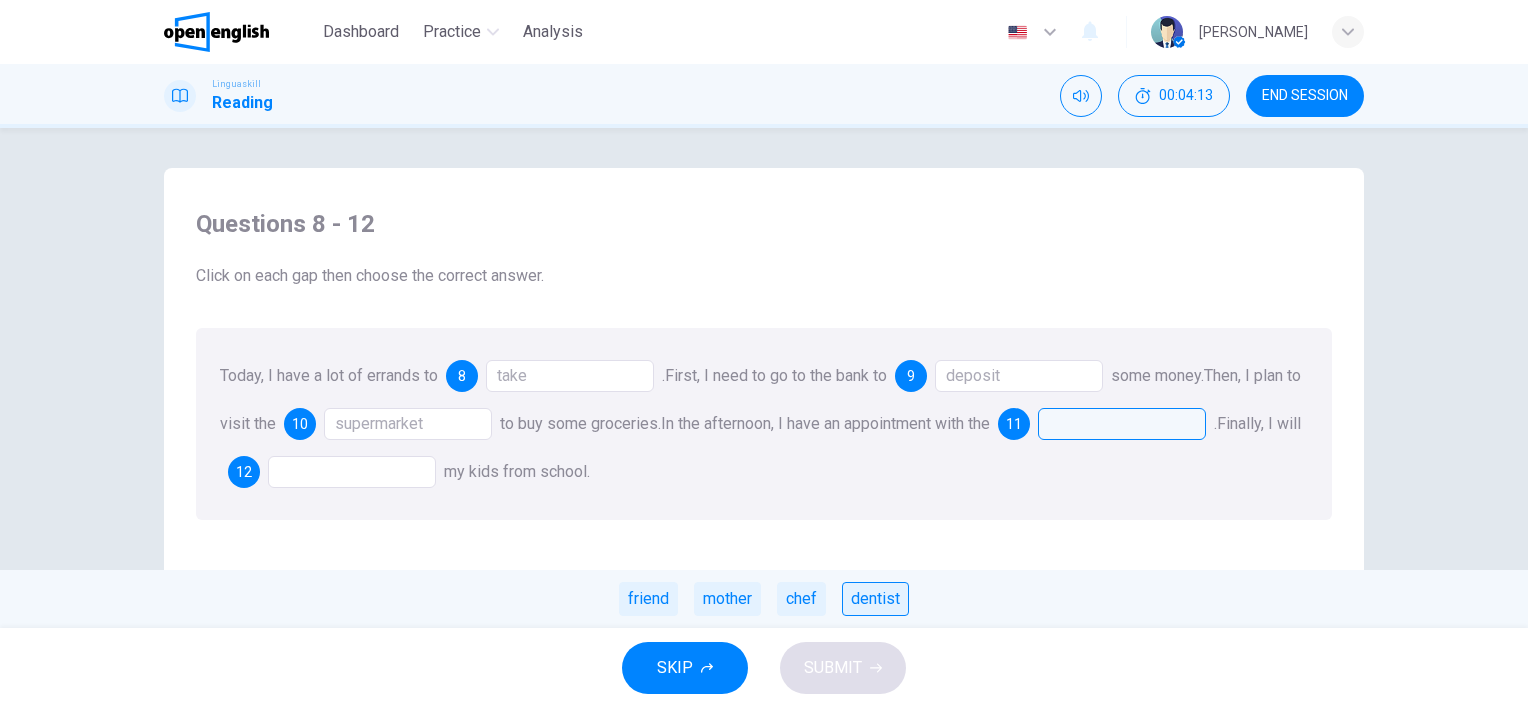 click on "dentist" at bounding box center [875, 599] 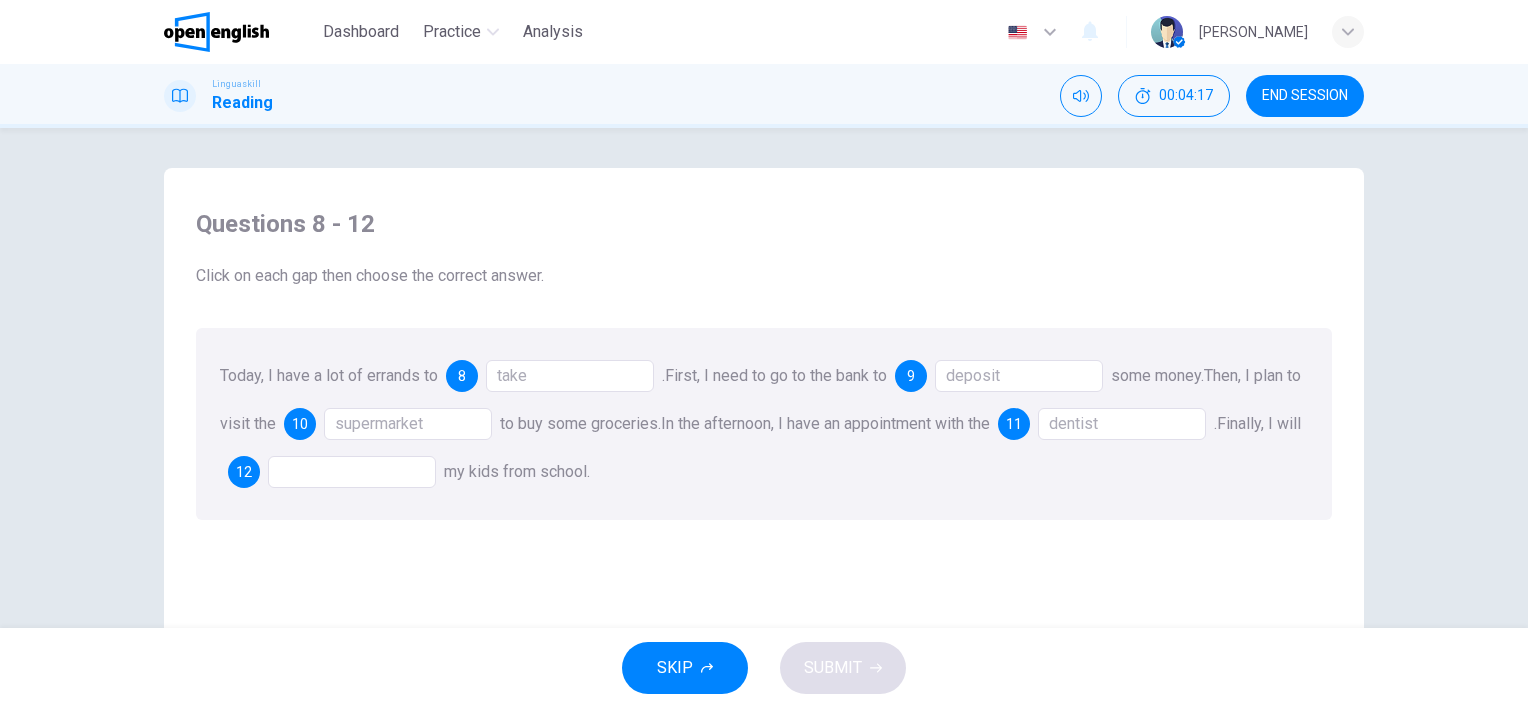 click at bounding box center [570, 376] 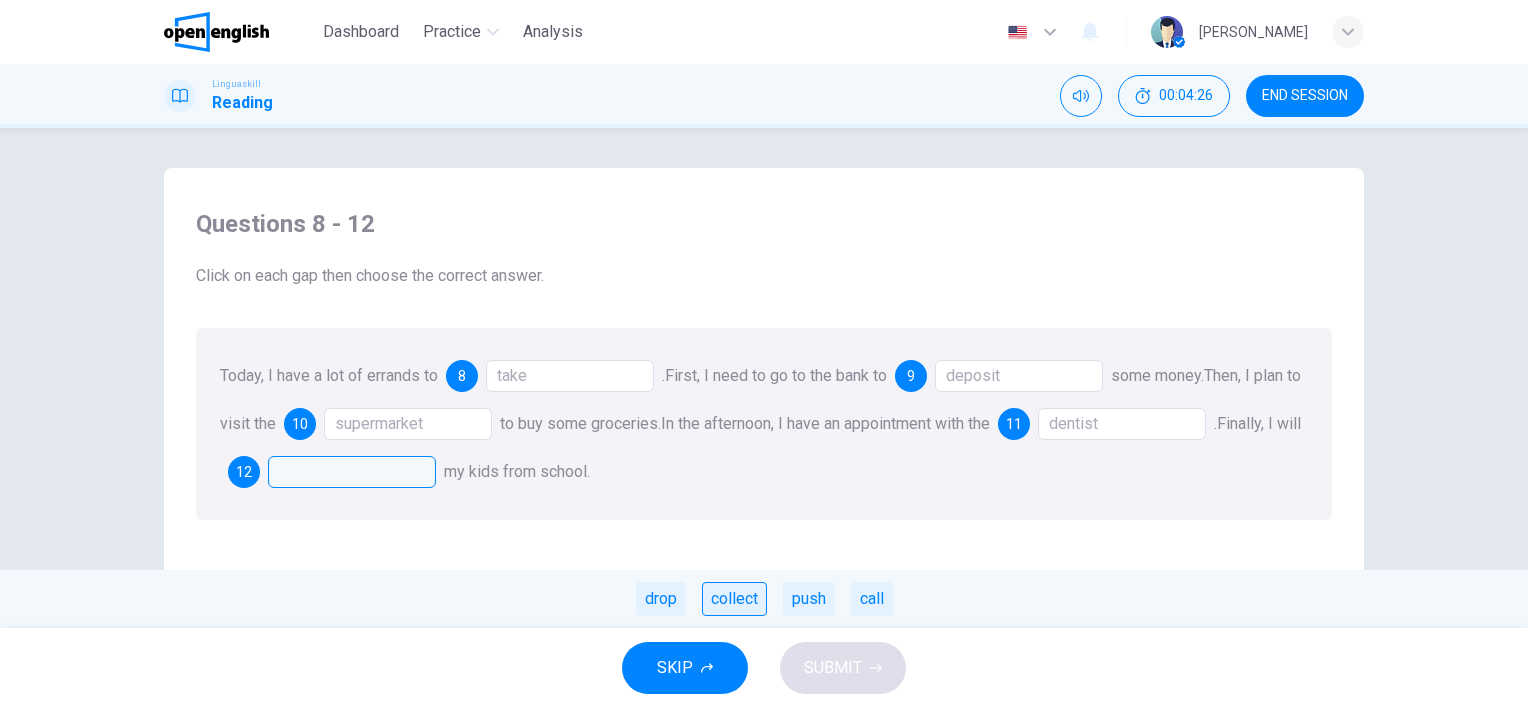 click on "collect" at bounding box center (734, 599) 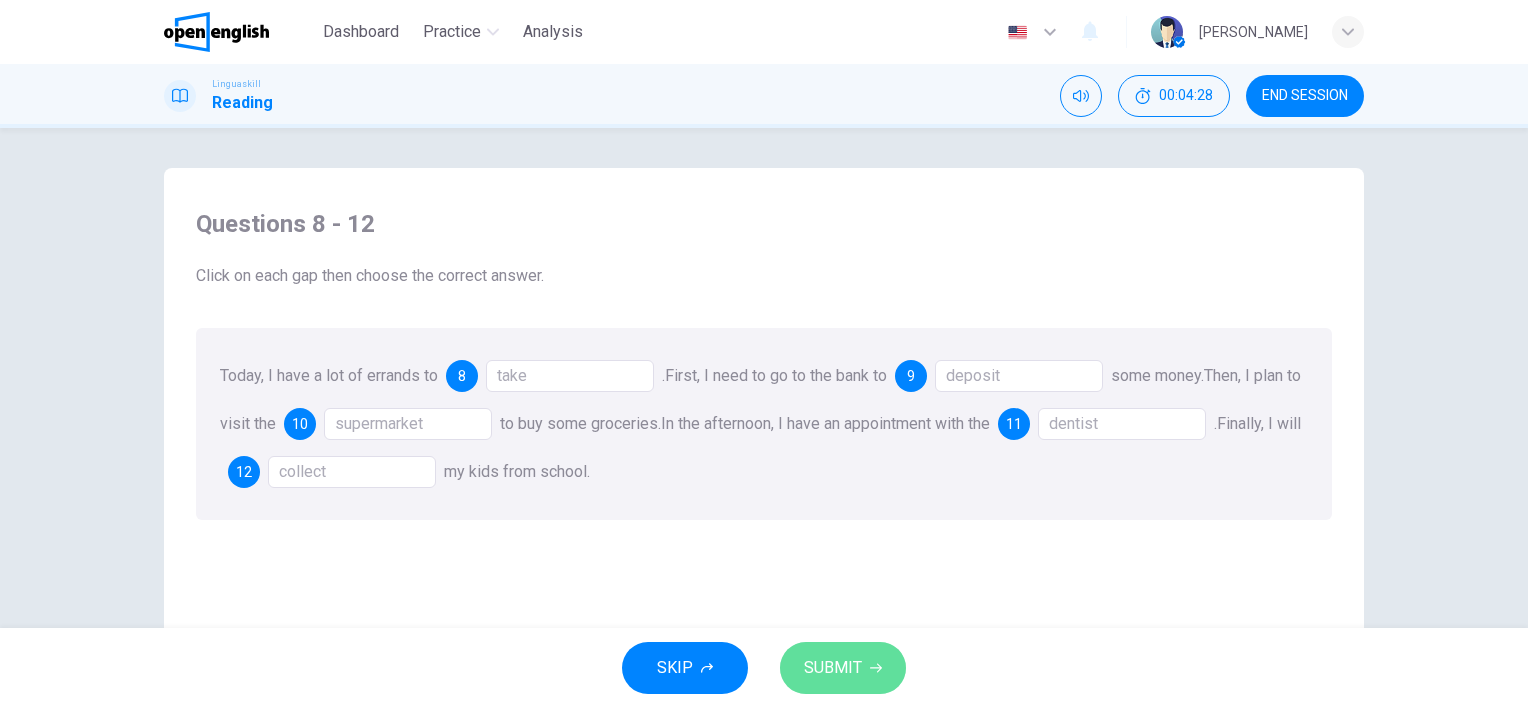 click on "SUBMIT" at bounding box center [843, 668] 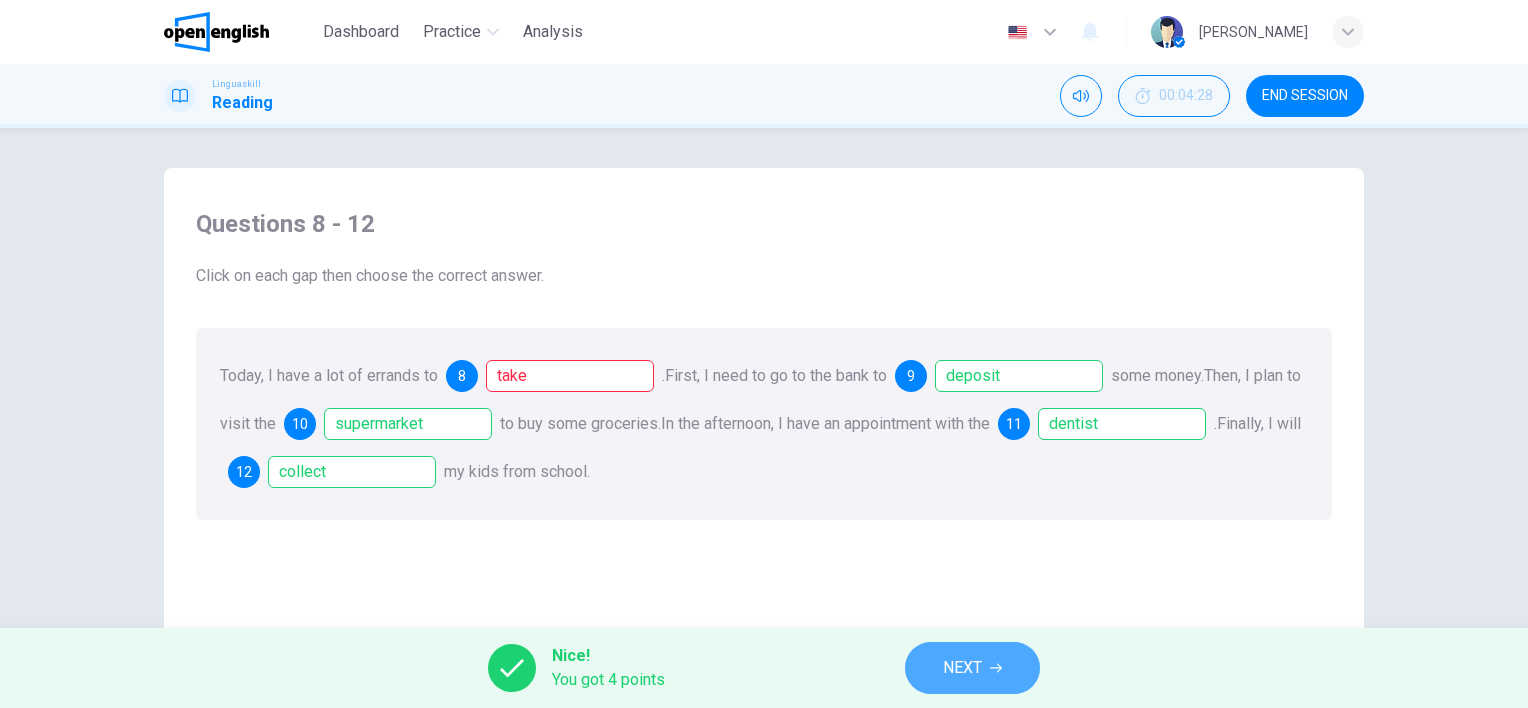 click on "NEXT" at bounding box center [962, 668] 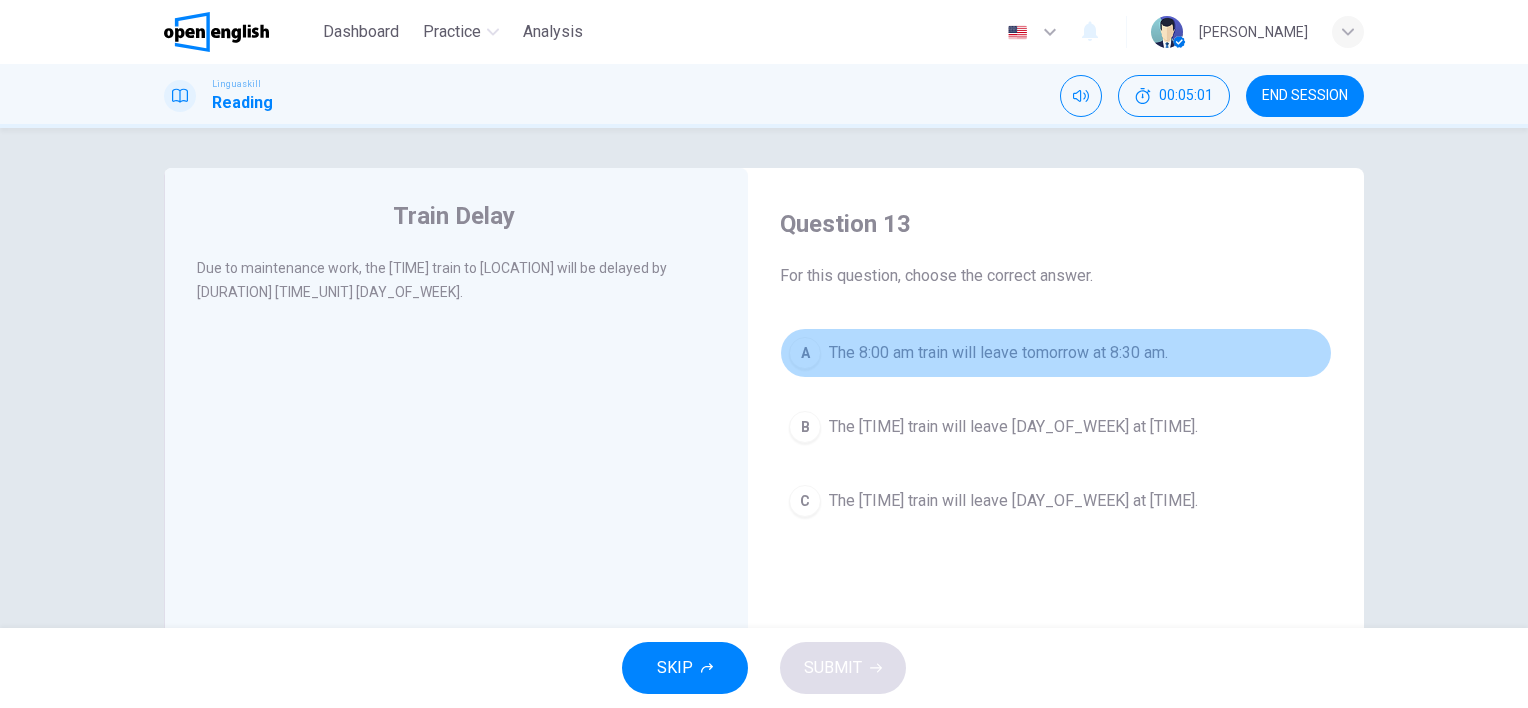 click on "The 8:00 am train will leave tomorrow at 8:30 am." at bounding box center (998, 353) 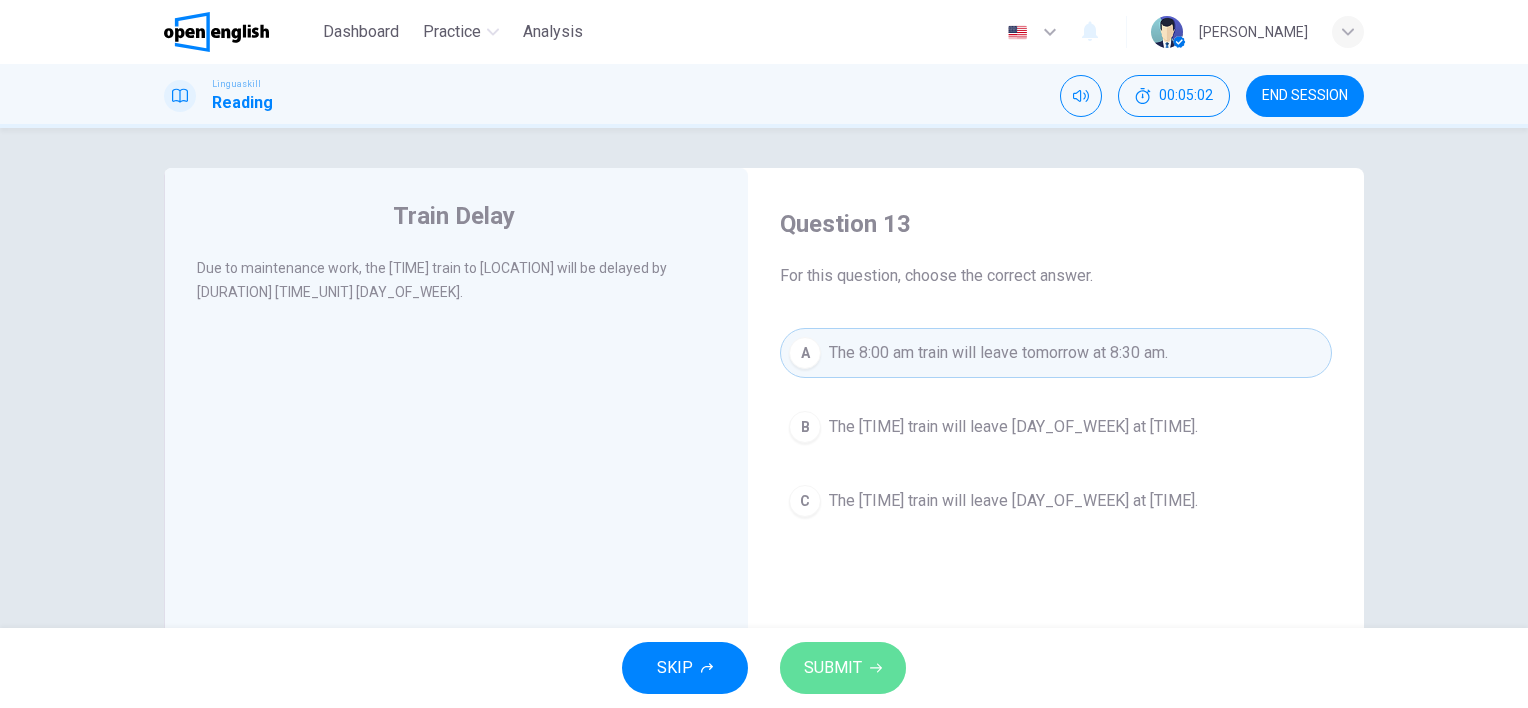 click on "SUBMIT" at bounding box center (833, 668) 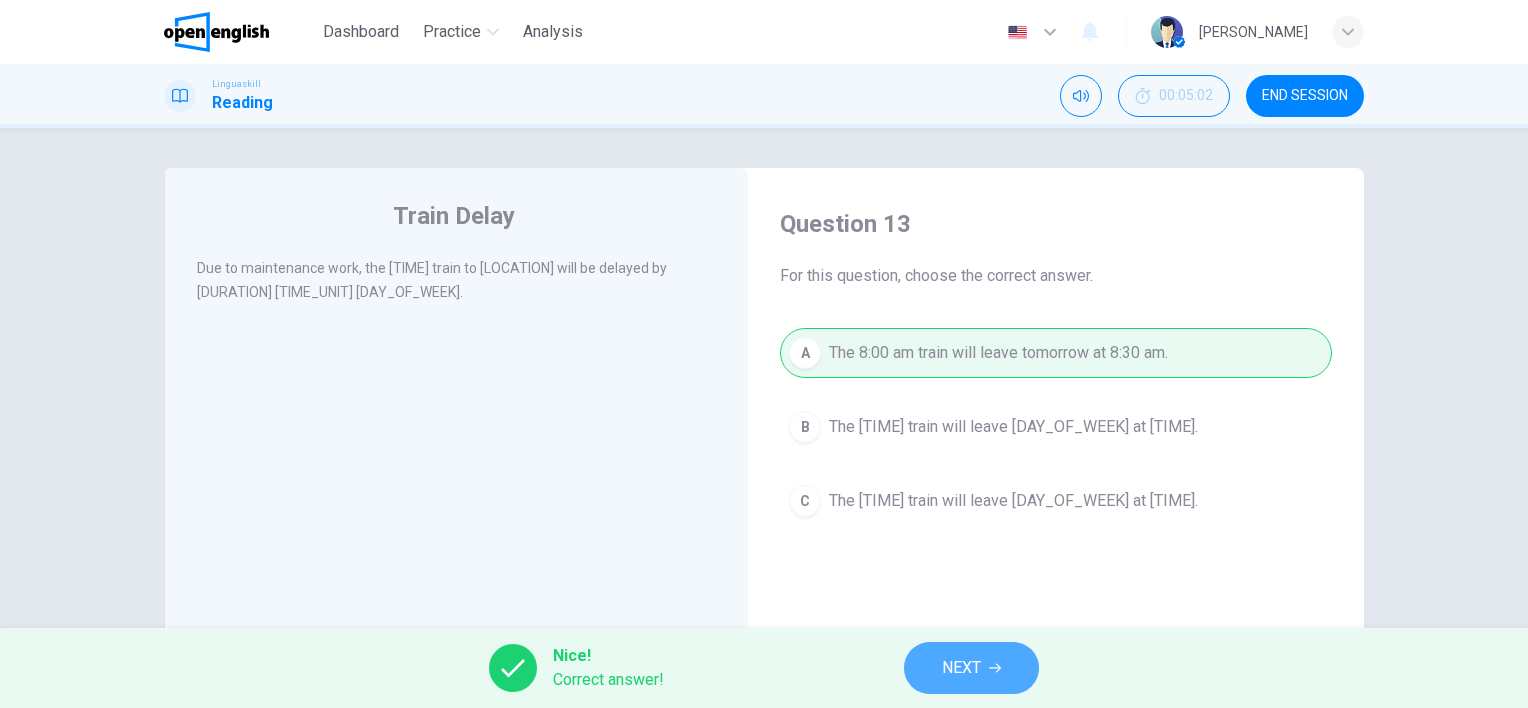 click on "NEXT" at bounding box center [961, 668] 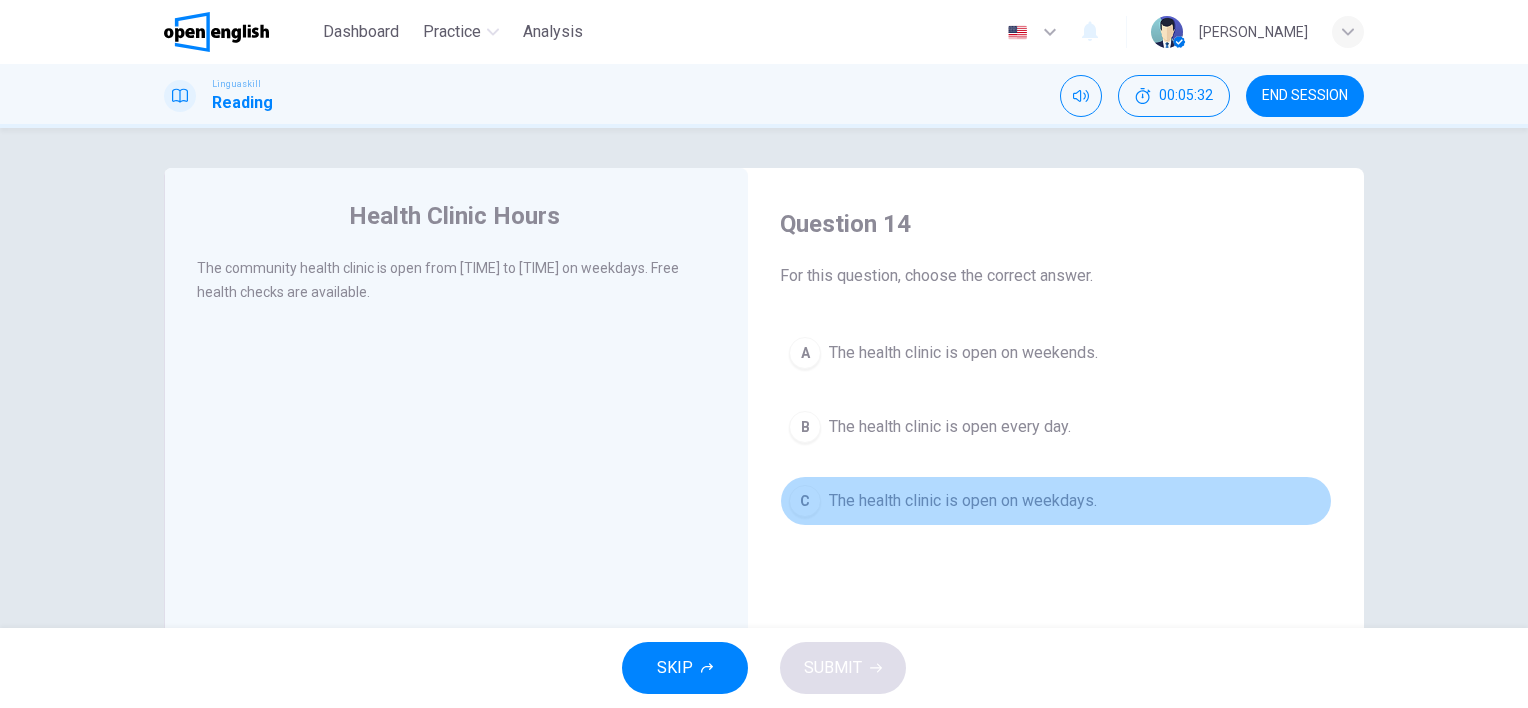 click on "The health clinic is open on weekdays." at bounding box center [963, 353] 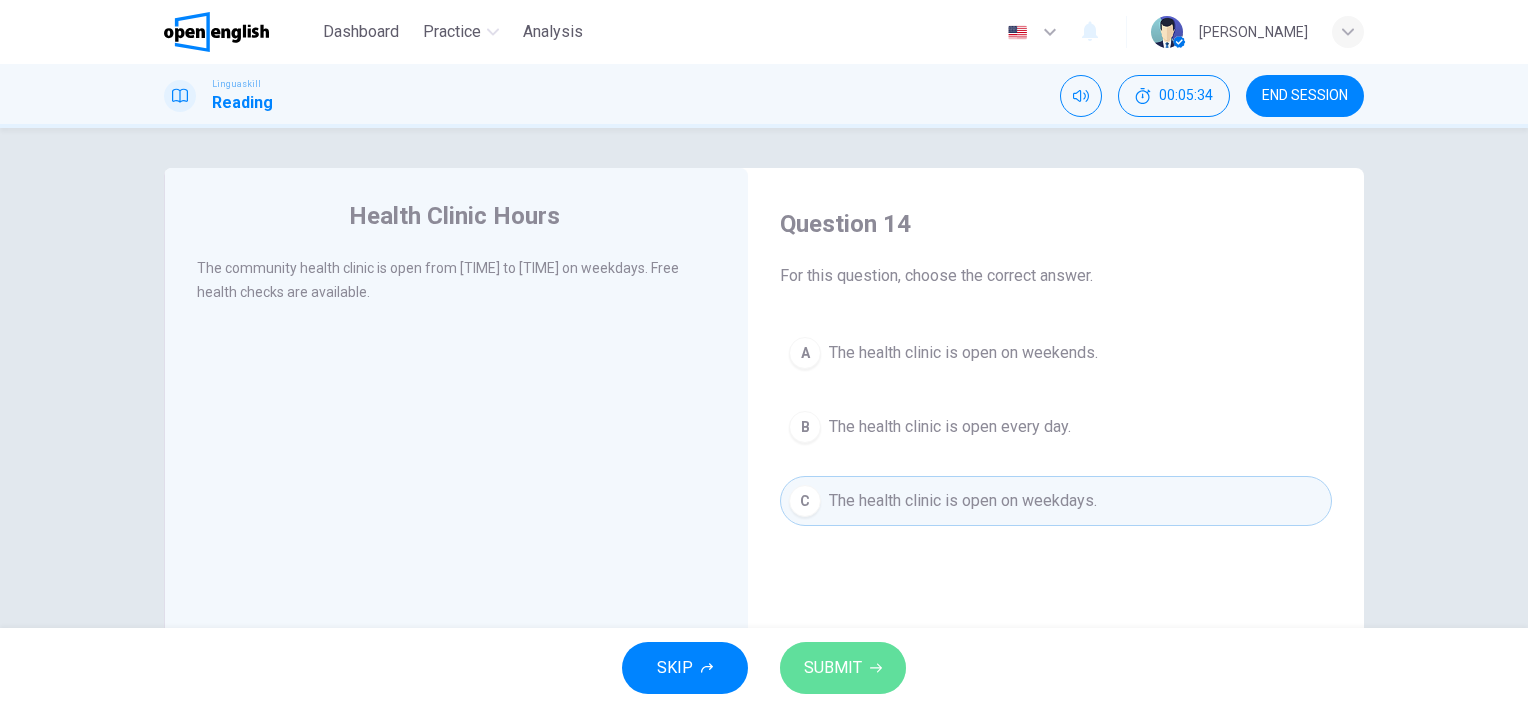click on "SUBMIT" at bounding box center (833, 668) 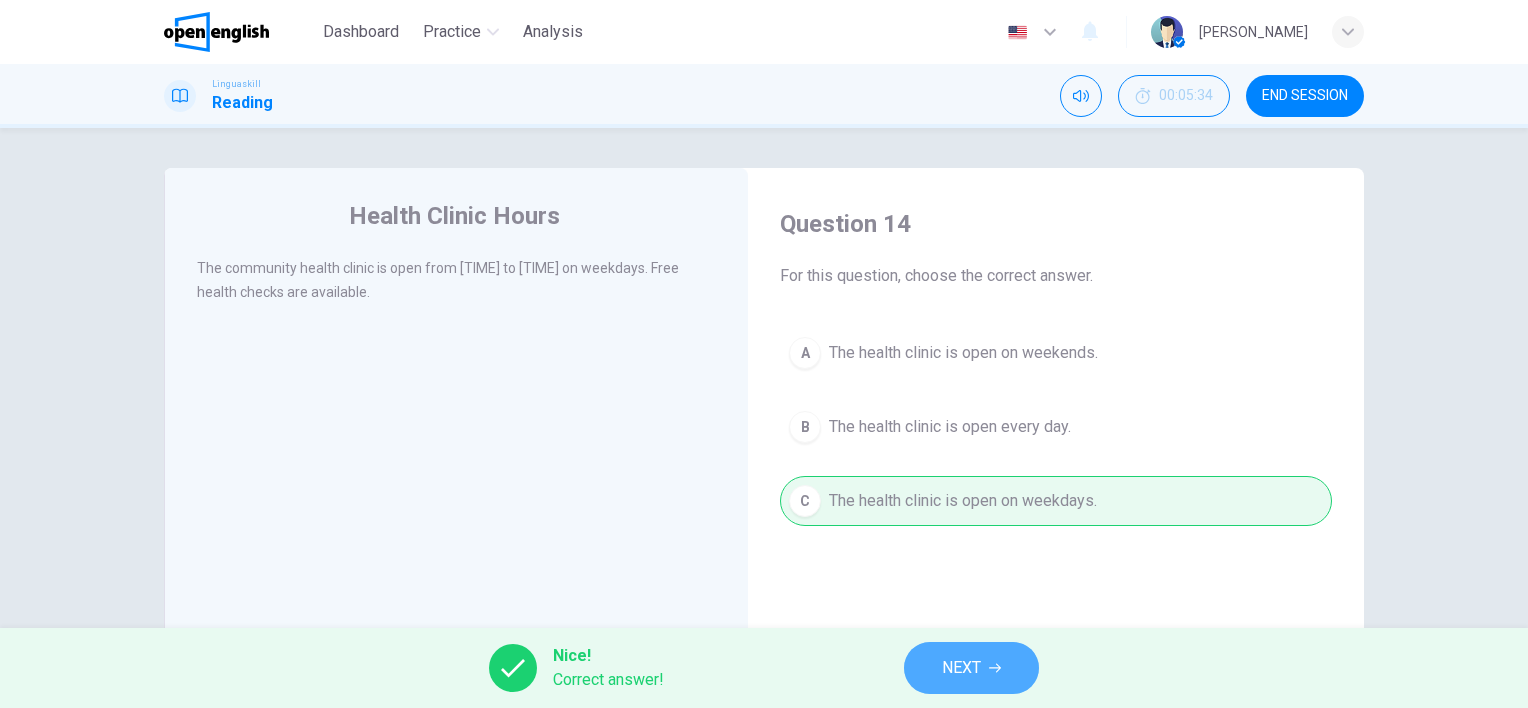 click on "NEXT" at bounding box center (961, 668) 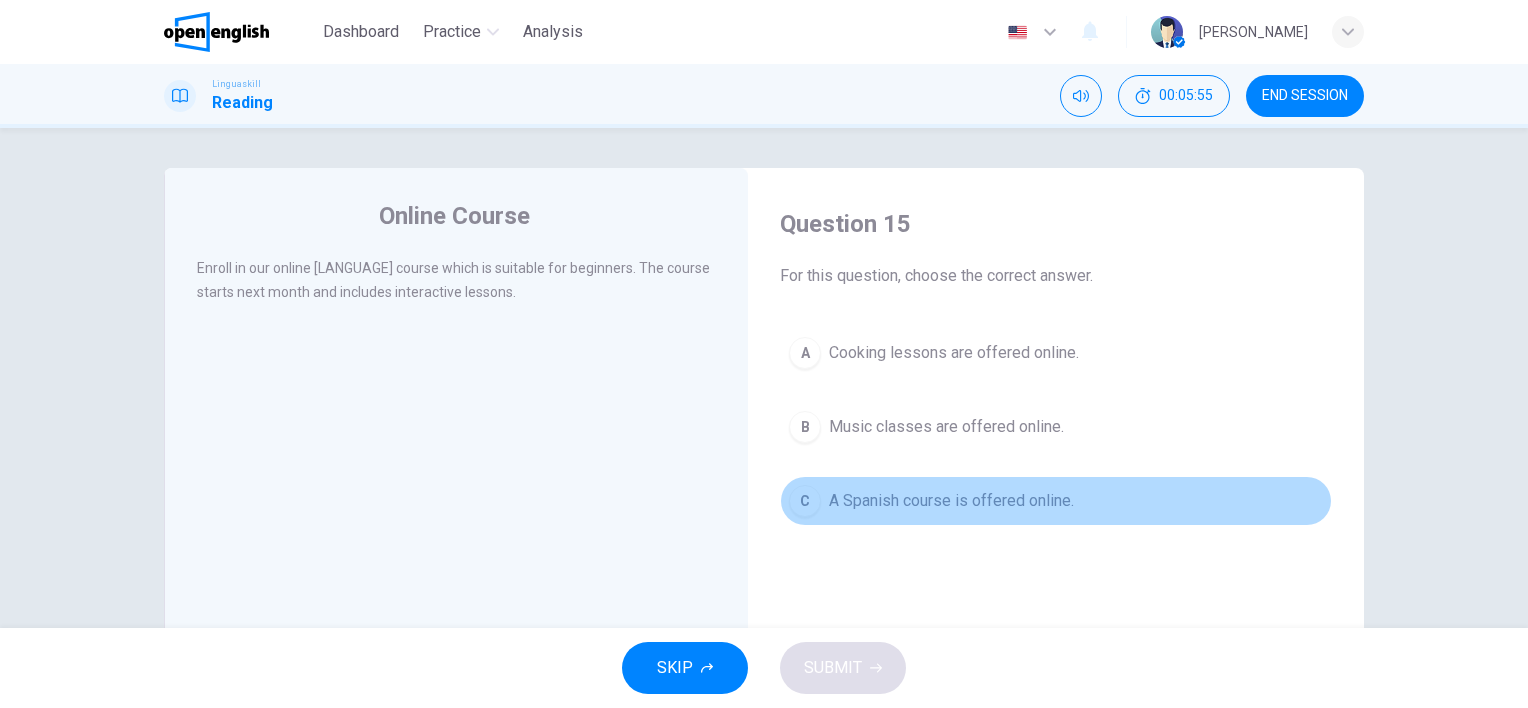 click on "A Spanish course is offered online." at bounding box center (954, 353) 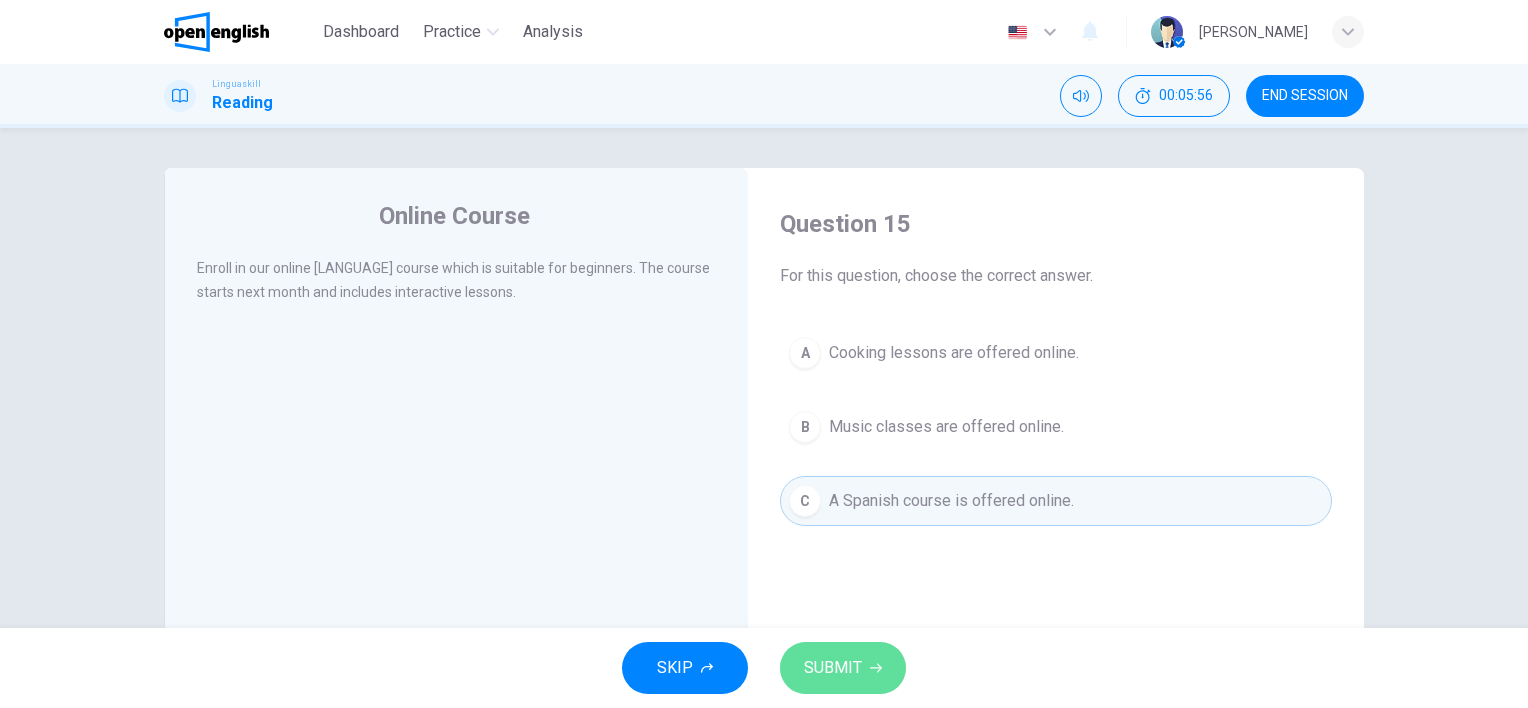 click on "SUBMIT" at bounding box center [843, 668] 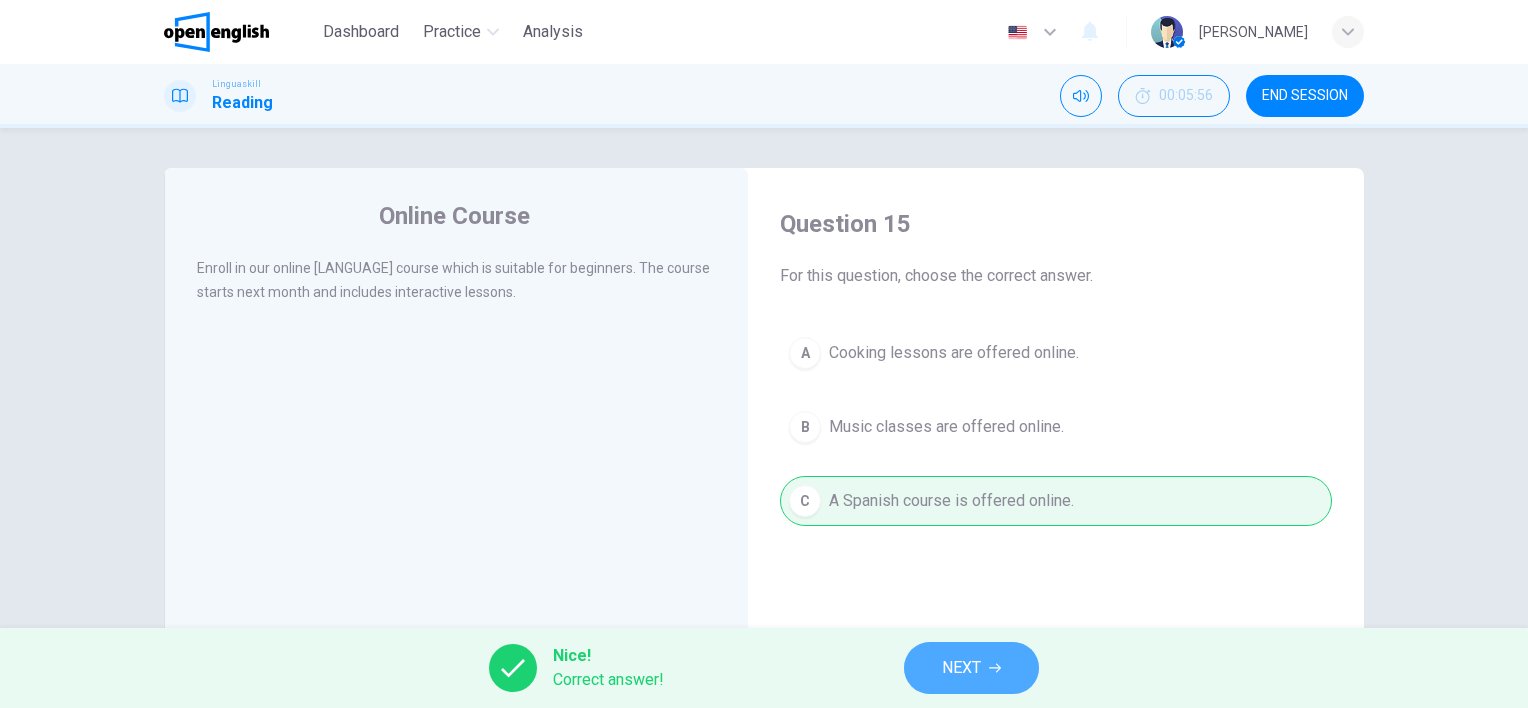 click on "NEXT" at bounding box center [961, 668] 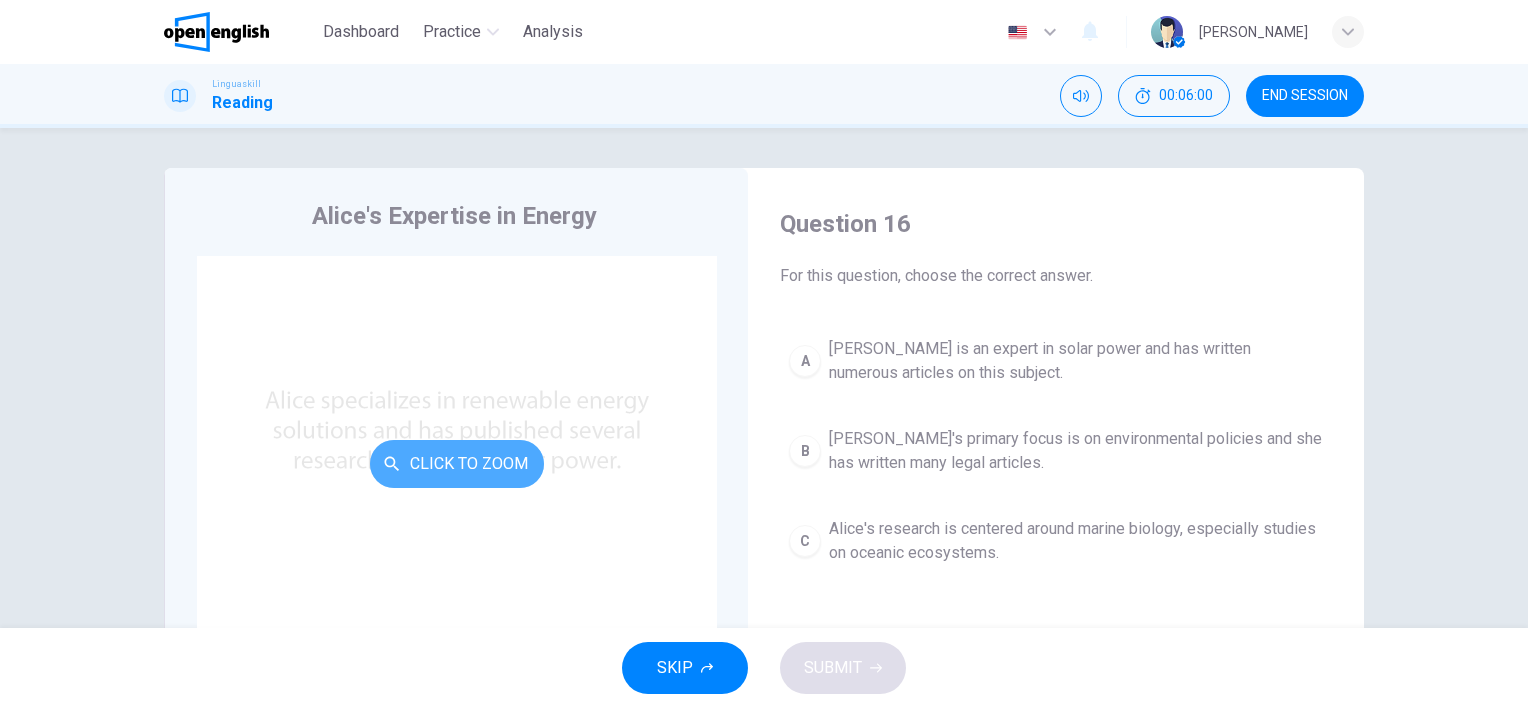 click on "Click to Zoom" at bounding box center (457, 464) 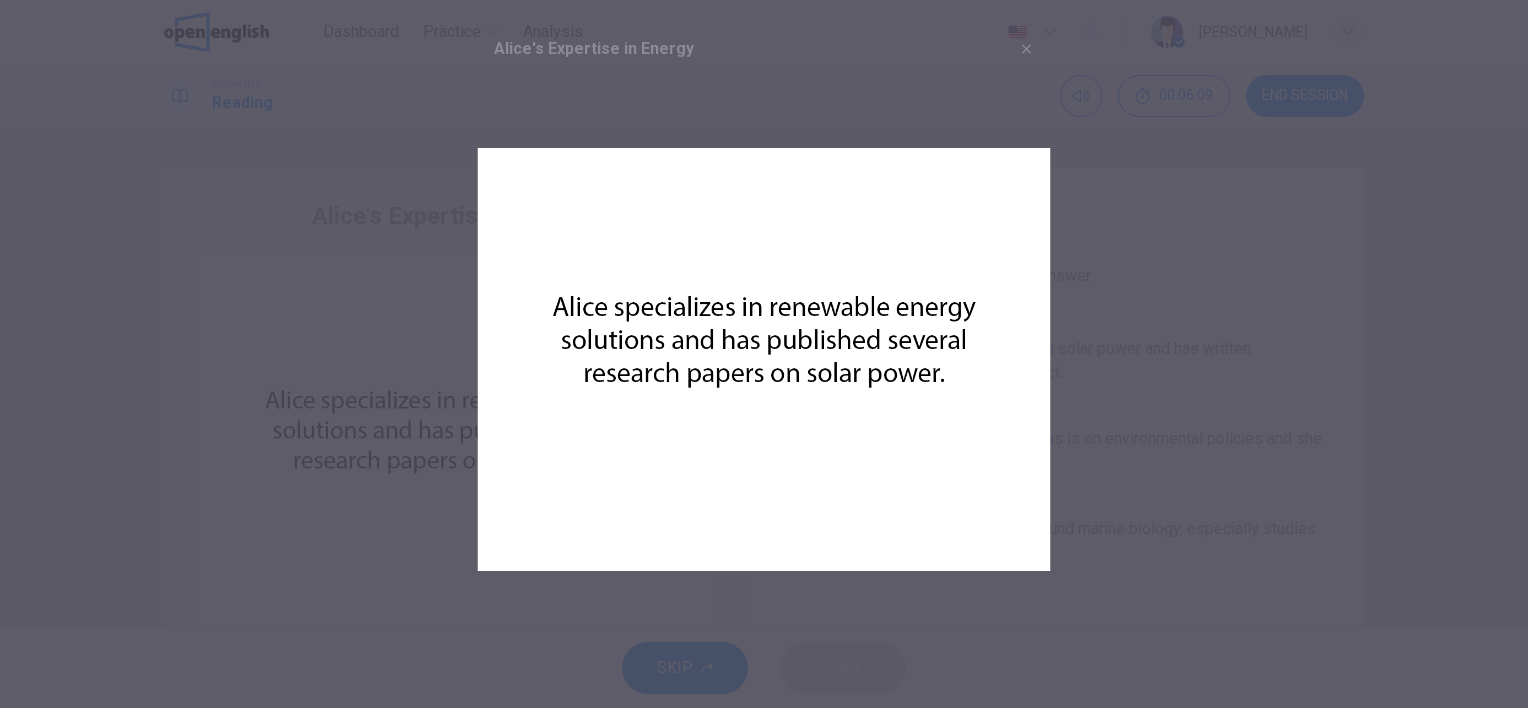 click at bounding box center (764, 354) 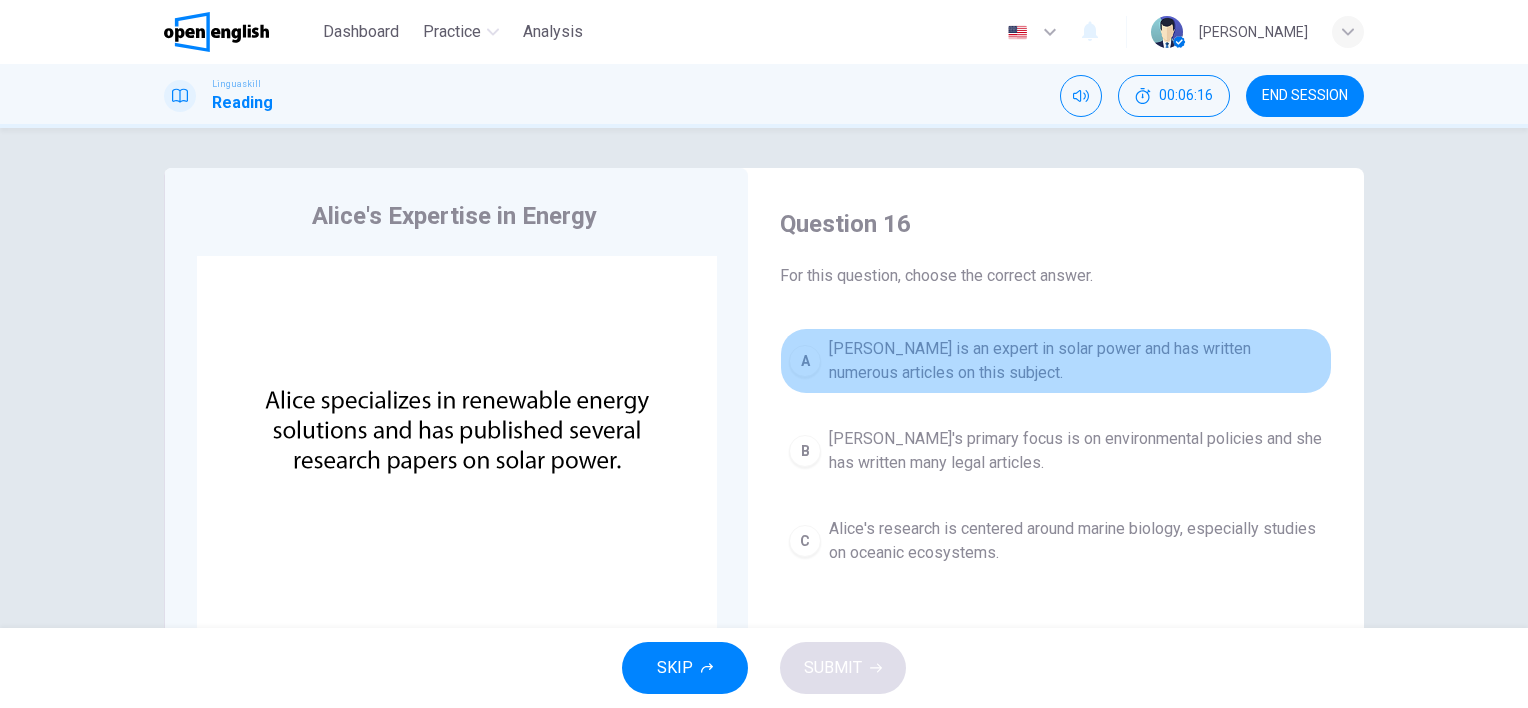 click on "[PERSON_NAME] is an expert in solar power and has written numerous articles on this subject." at bounding box center [1076, 361] 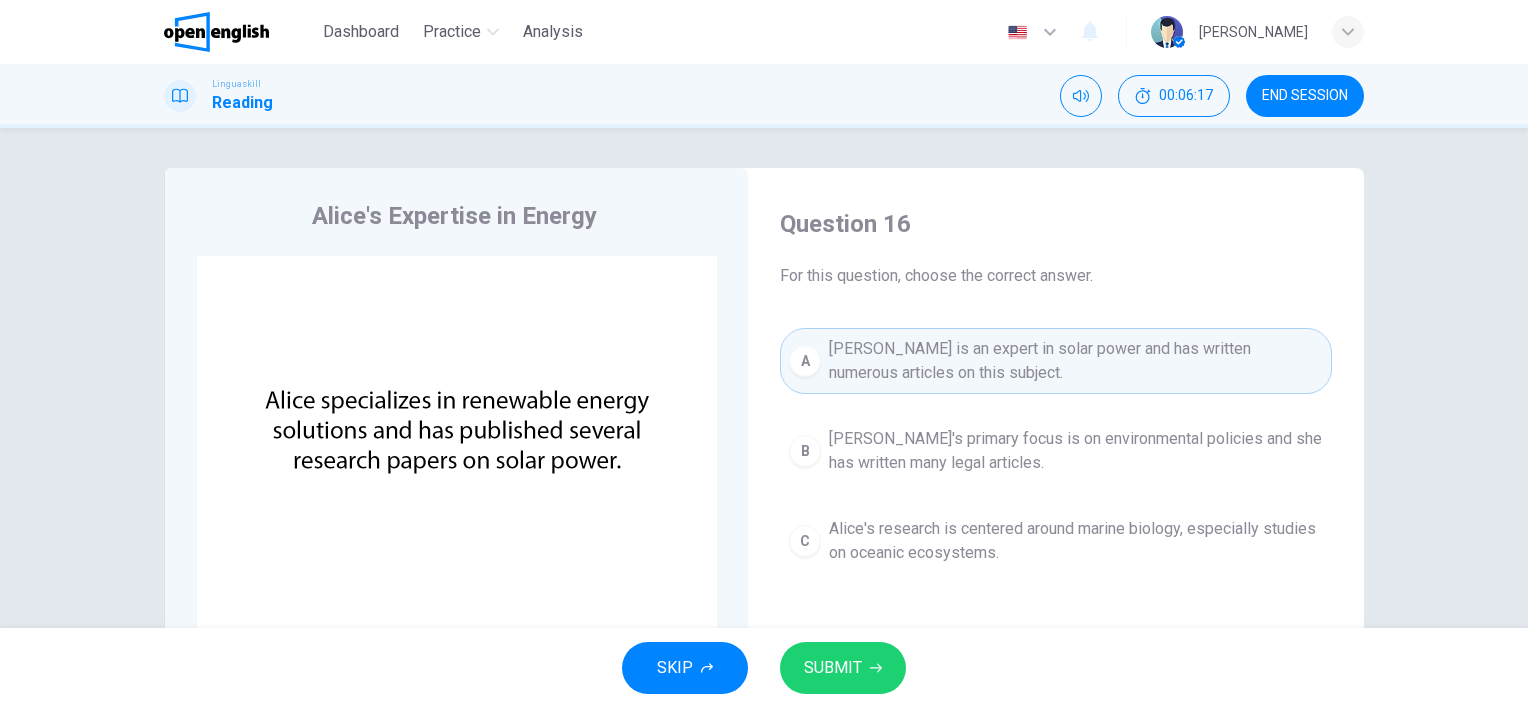 click on "SUBMIT" at bounding box center [833, 668] 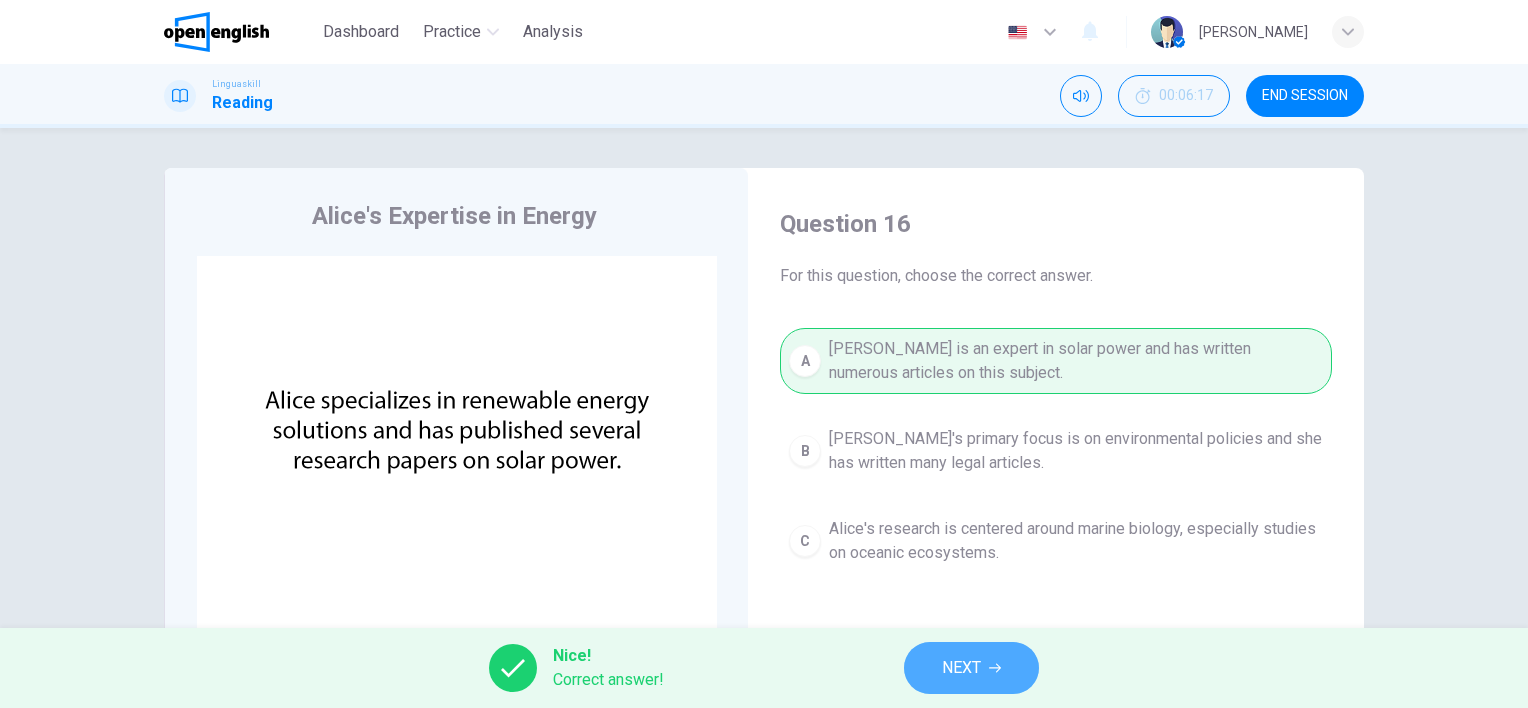 click on "NEXT" at bounding box center [971, 668] 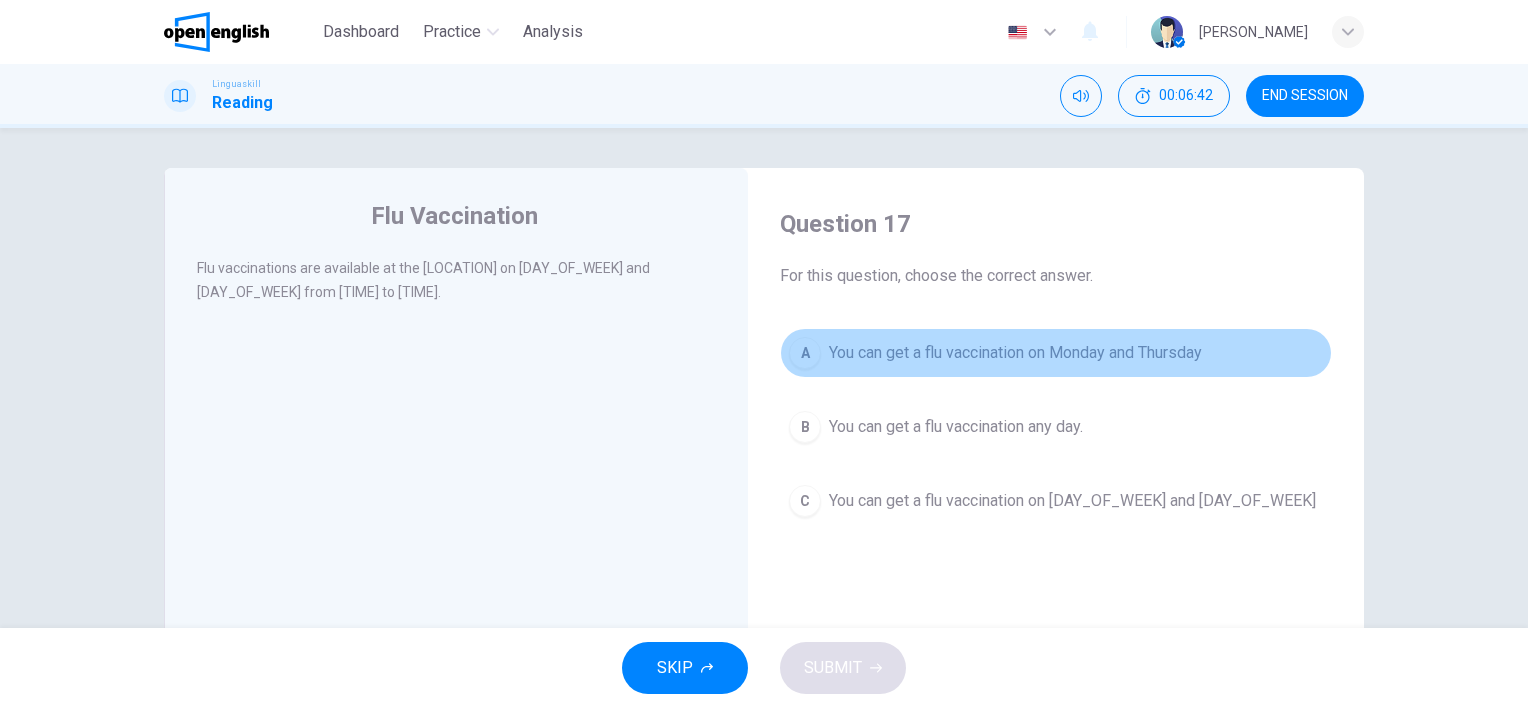 click on "You can get a flu vaccination on Monday and Thursday" at bounding box center (1015, 353) 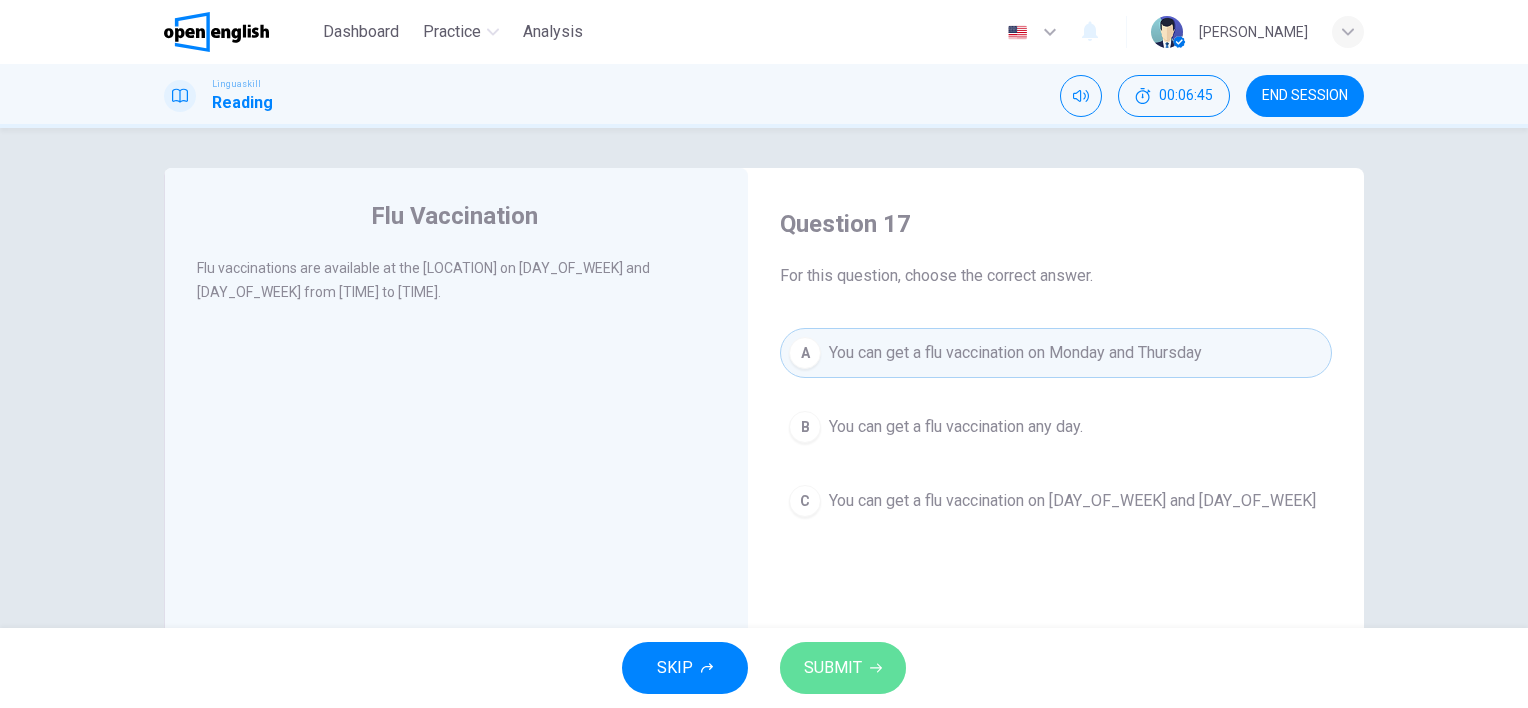 click on "SUBMIT" at bounding box center (843, 668) 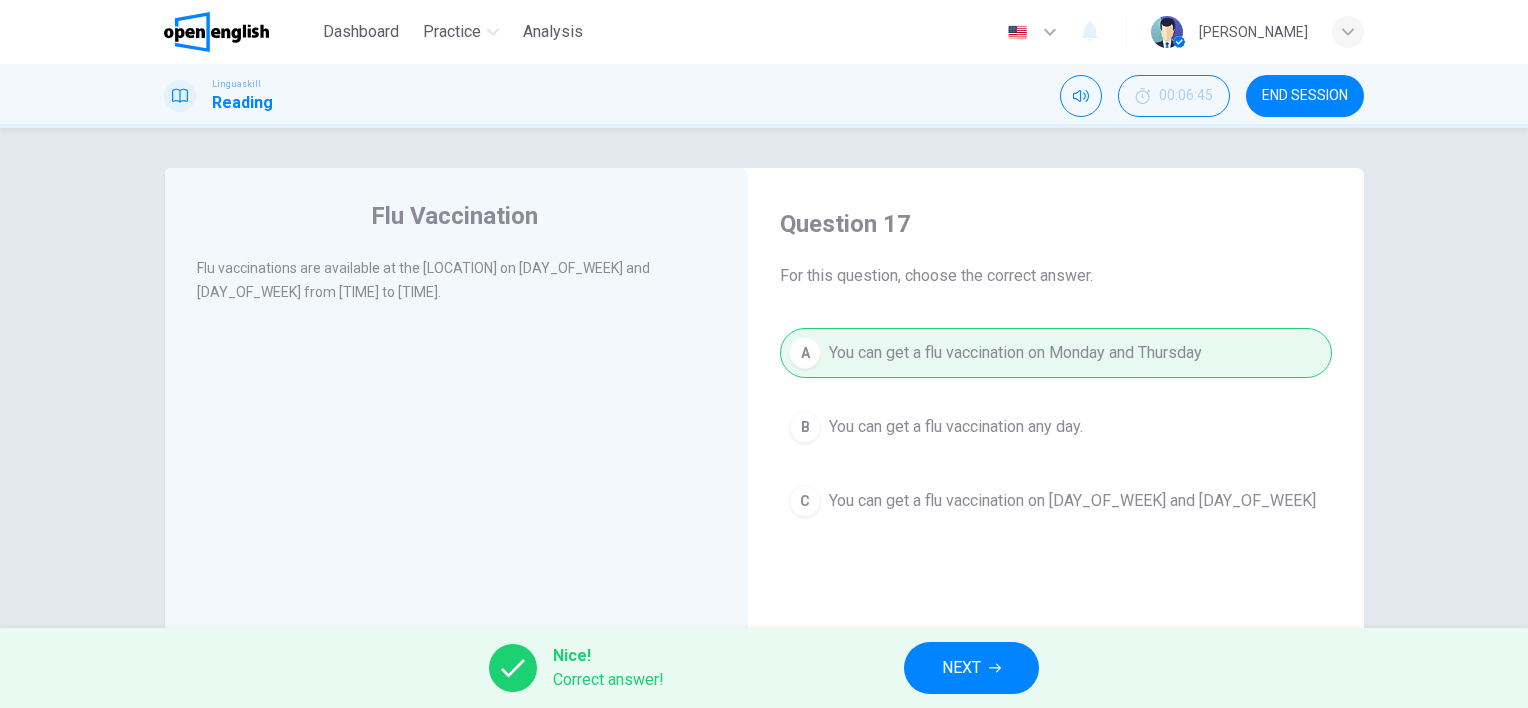 click on "NEXT" at bounding box center [961, 668] 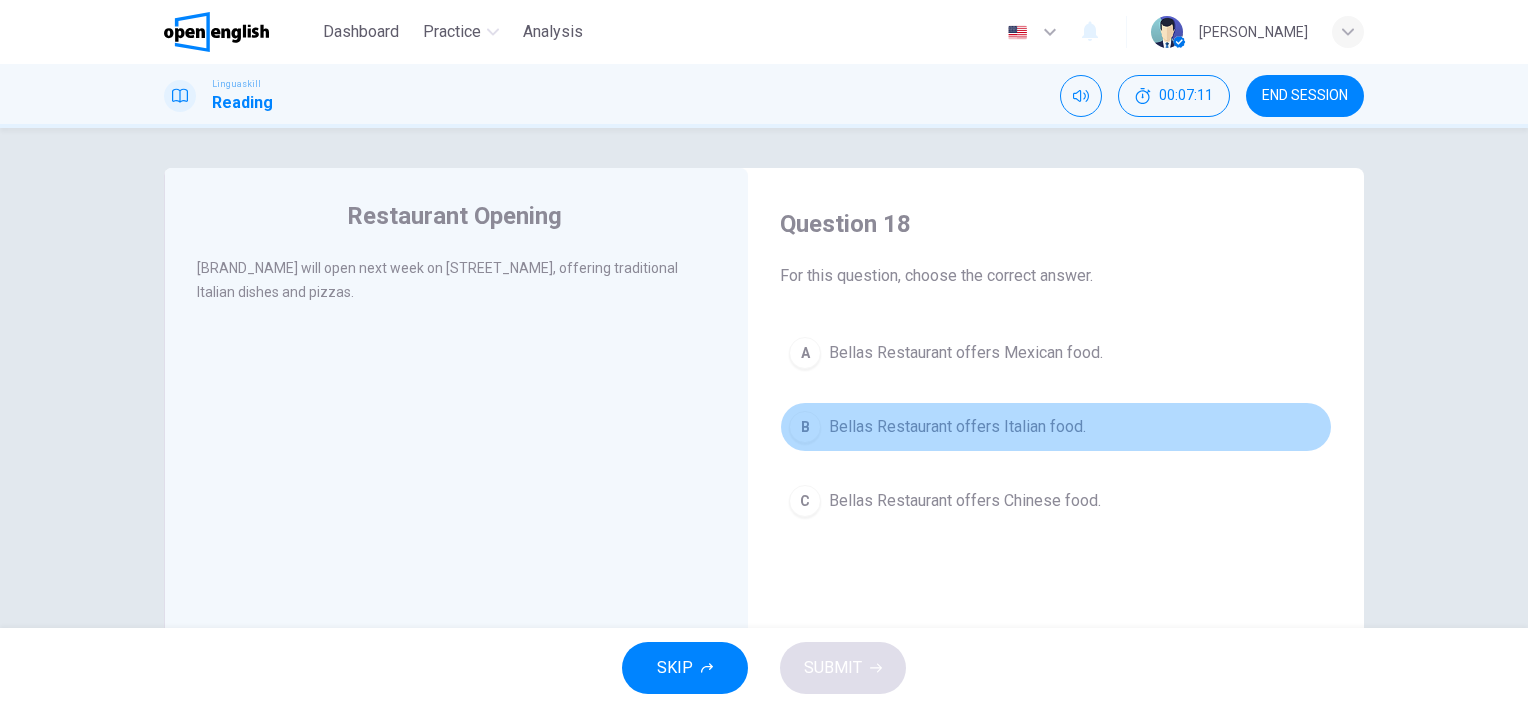 click on "Bellas Restaurant offers Italian food." at bounding box center (966, 353) 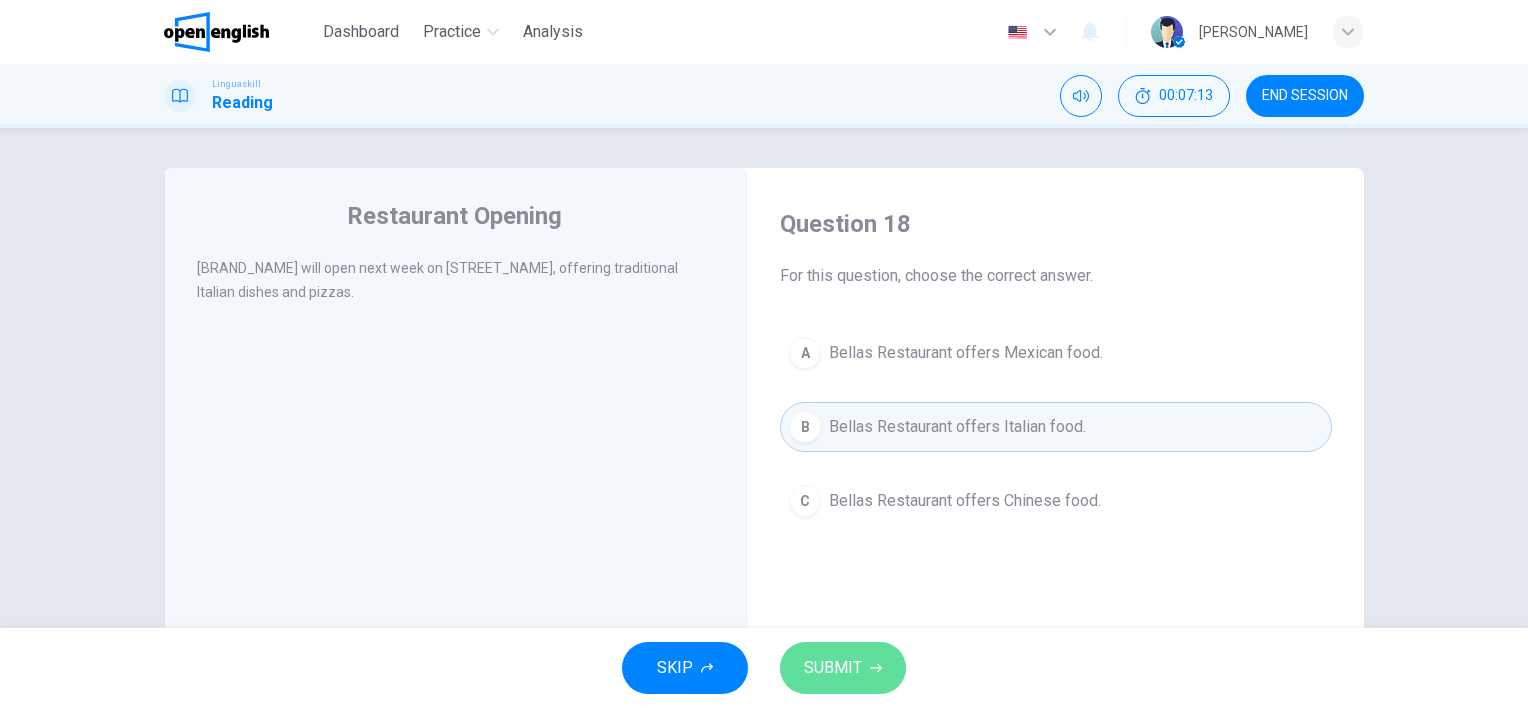 click on "SUBMIT" at bounding box center (833, 668) 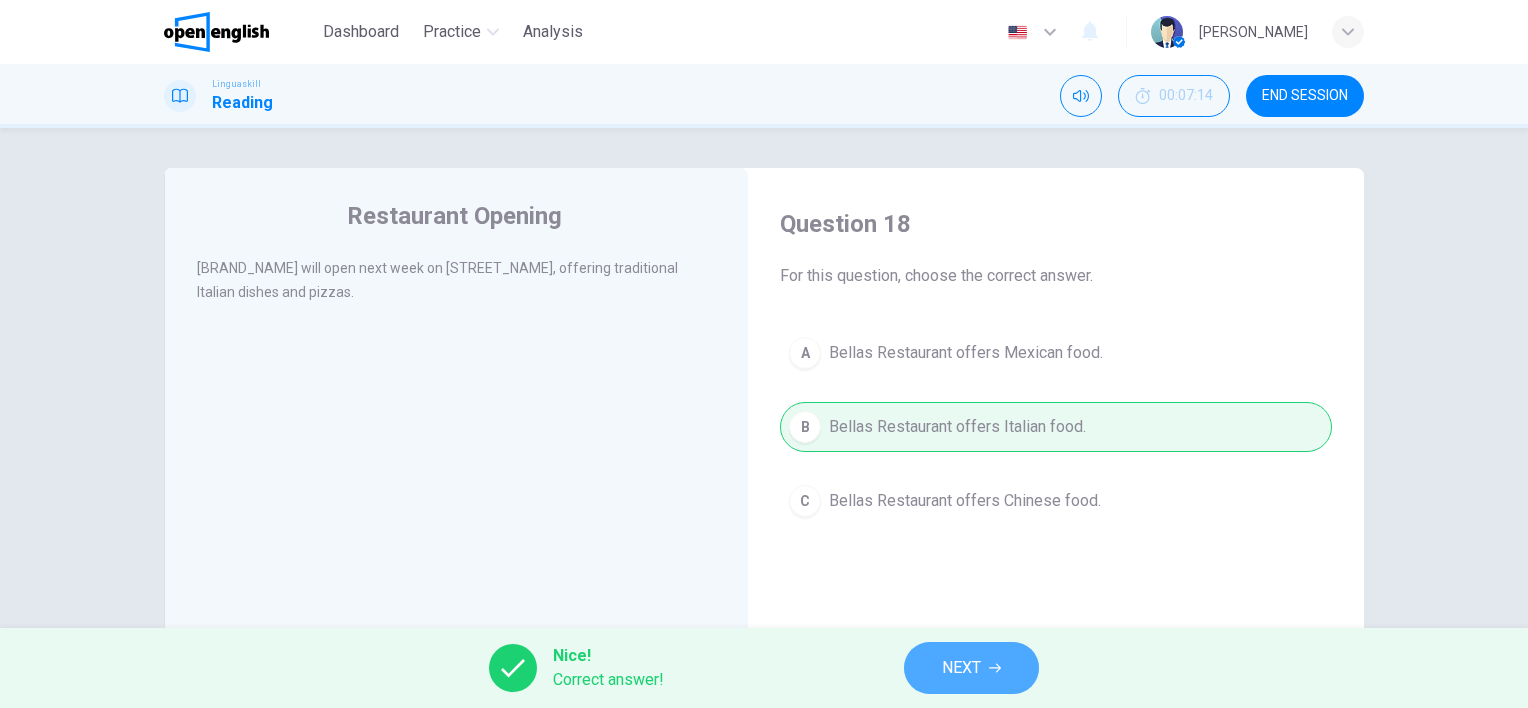 click on "NEXT" at bounding box center [961, 668] 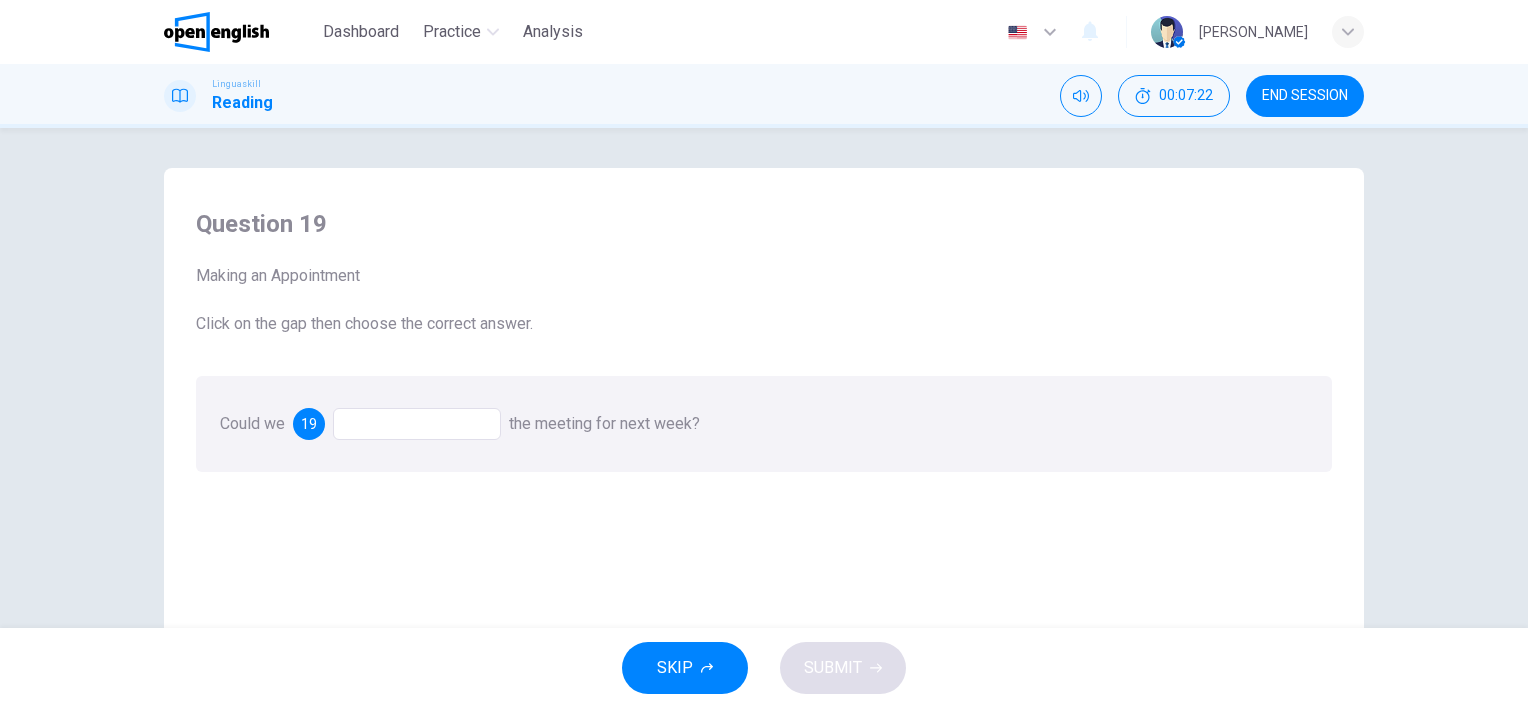 click at bounding box center (417, 424) 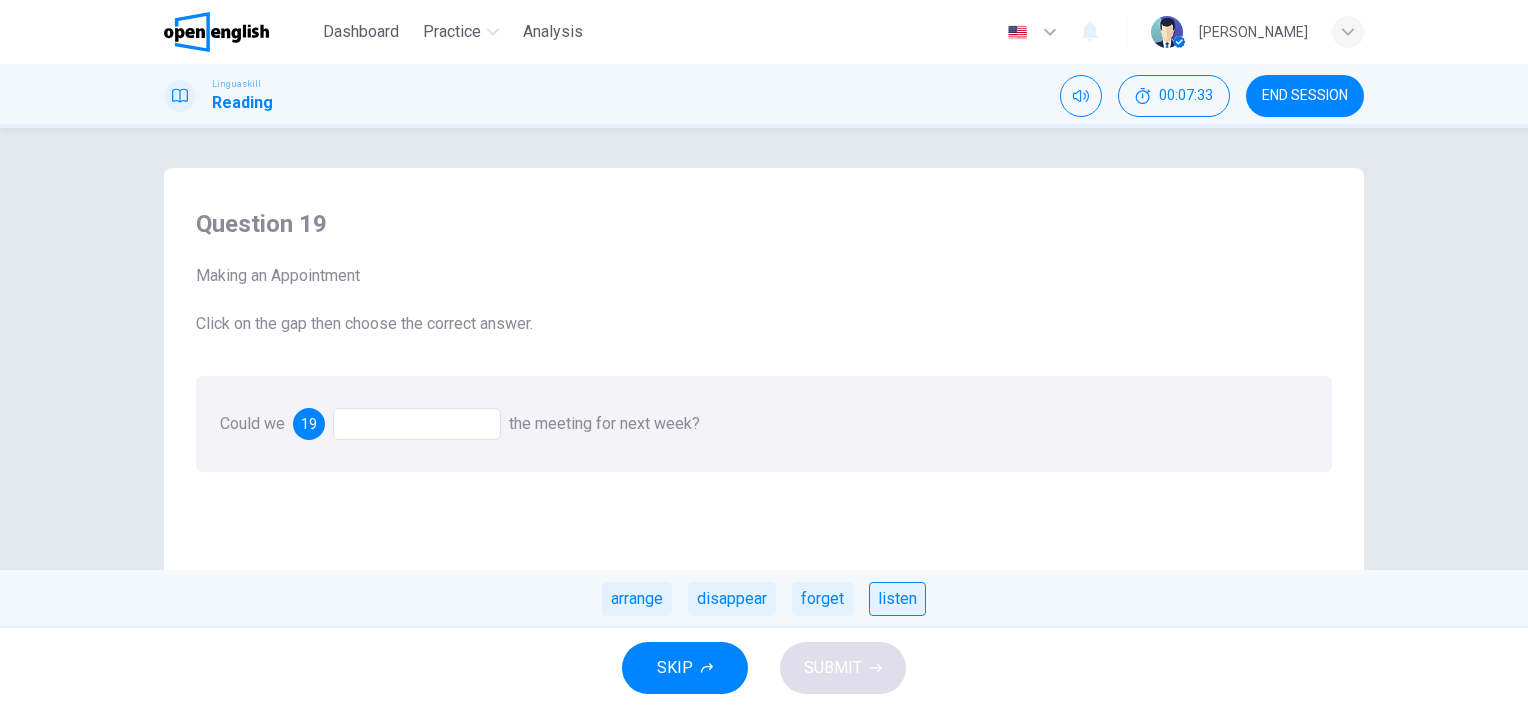 click on "listen" at bounding box center [897, 599] 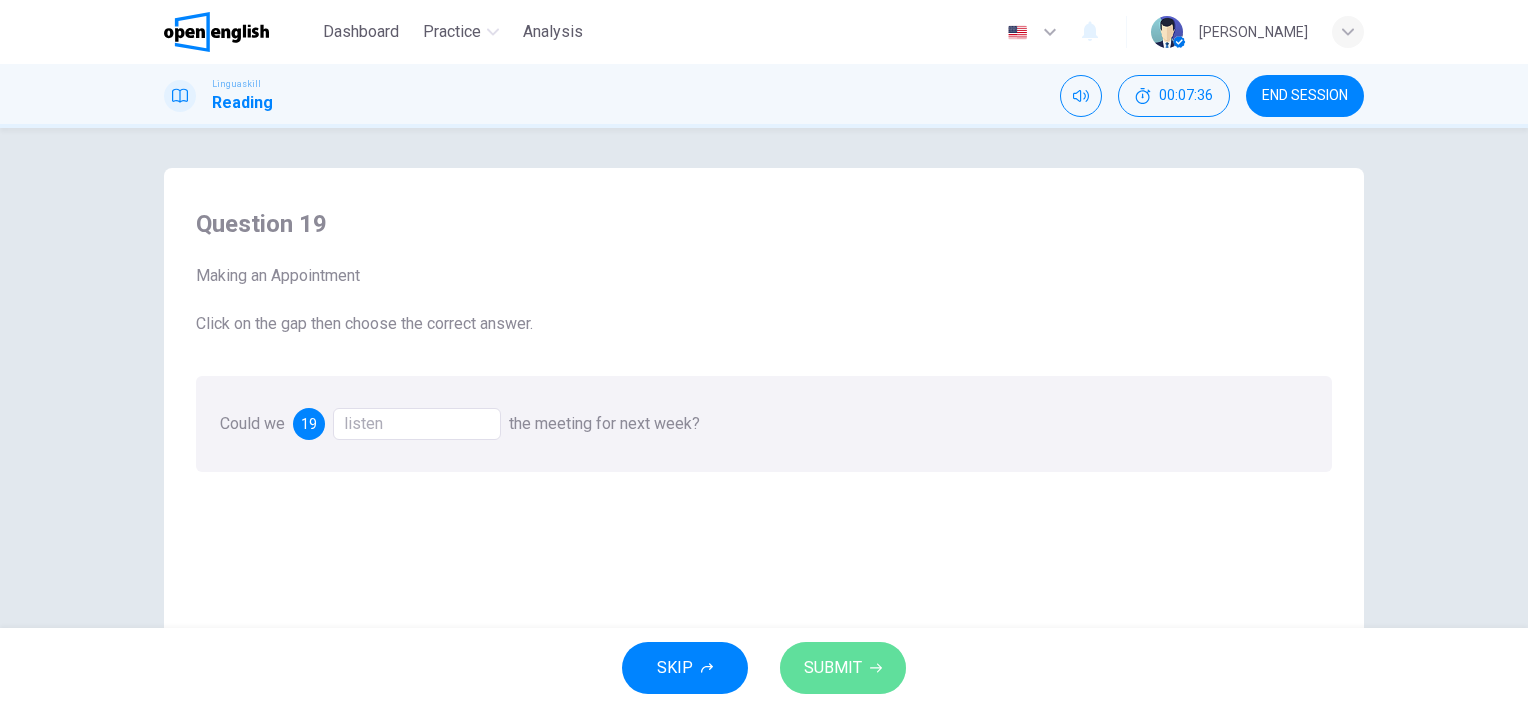 click on "SUBMIT" at bounding box center (843, 668) 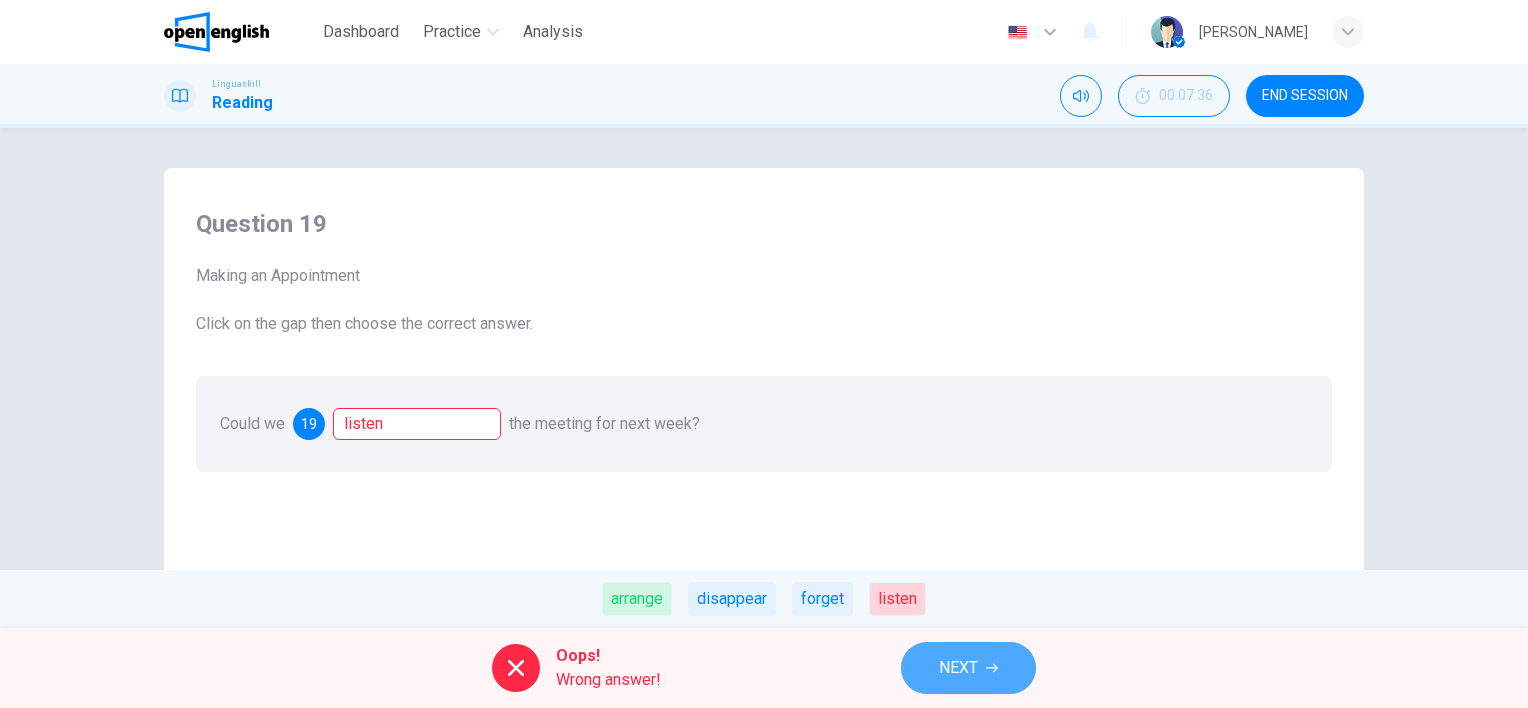 click at bounding box center [992, 668] 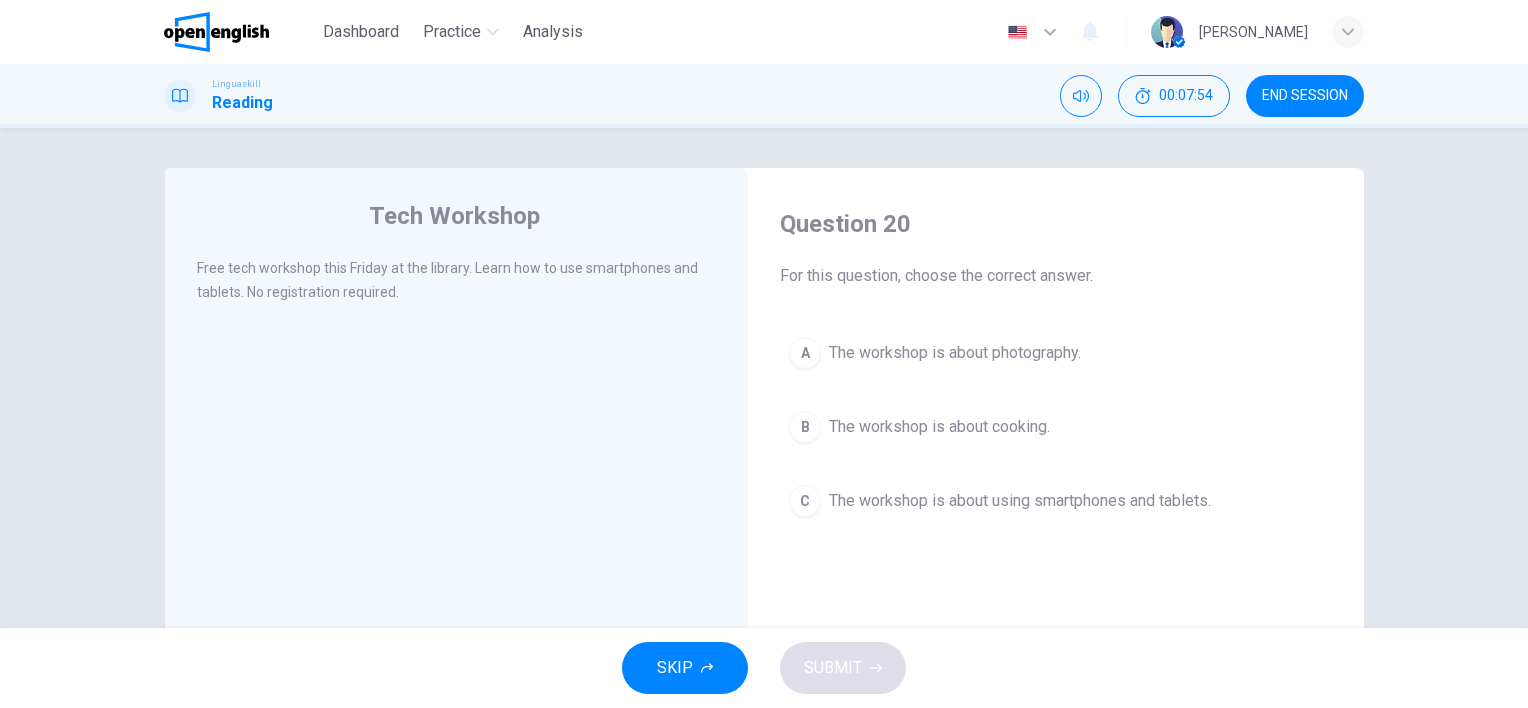 click on "The workshop is about using smartphones and tablets." at bounding box center (955, 353) 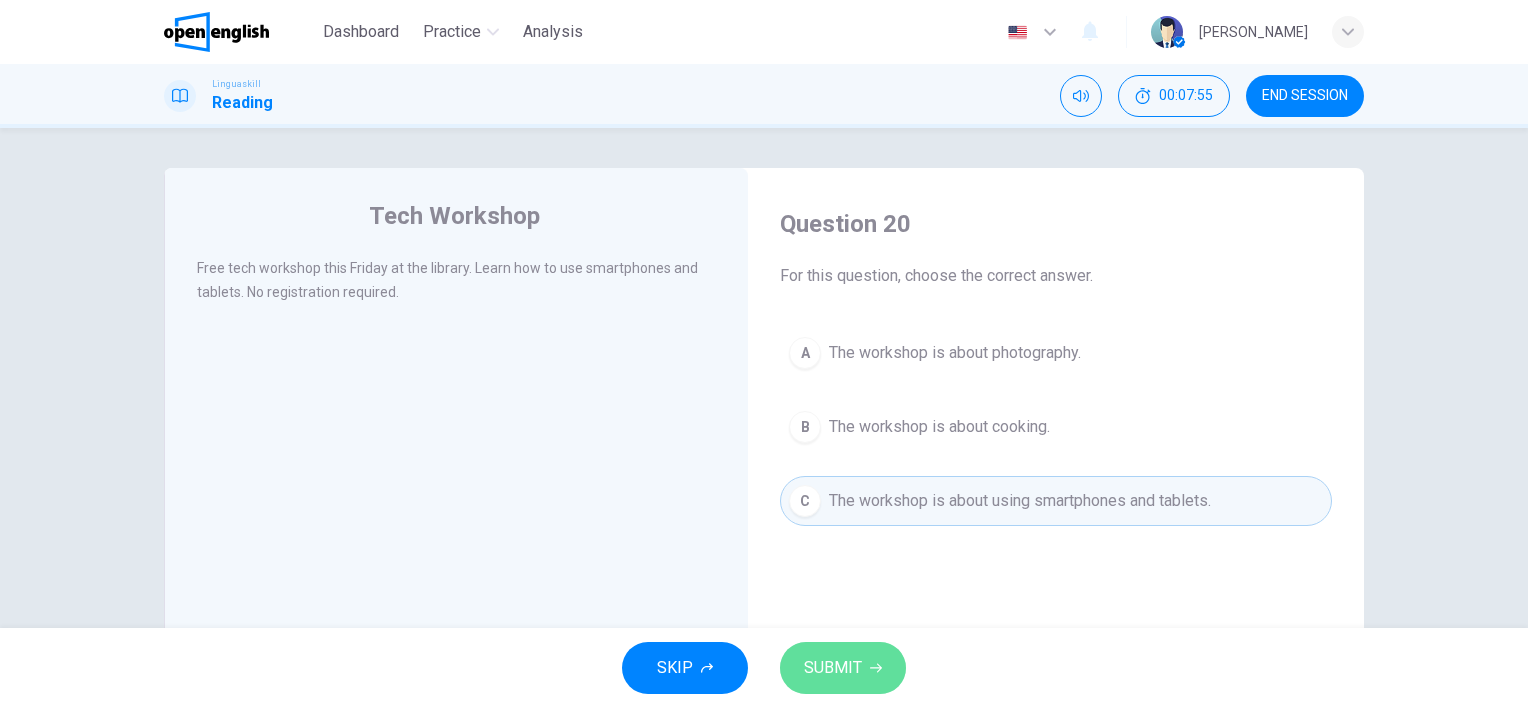 click on "SUBMIT" at bounding box center (833, 668) 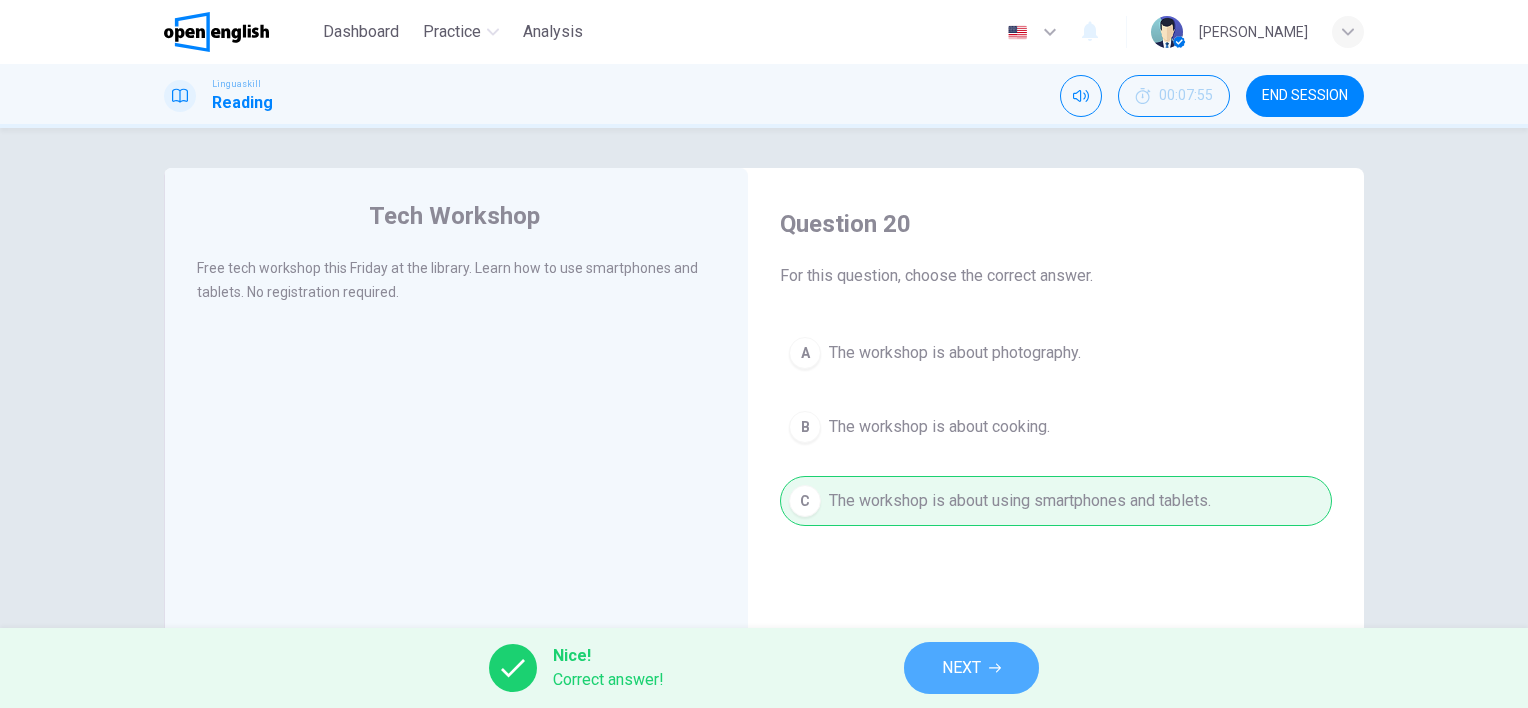 click on "NEXT" at bounding box center [961, 668] 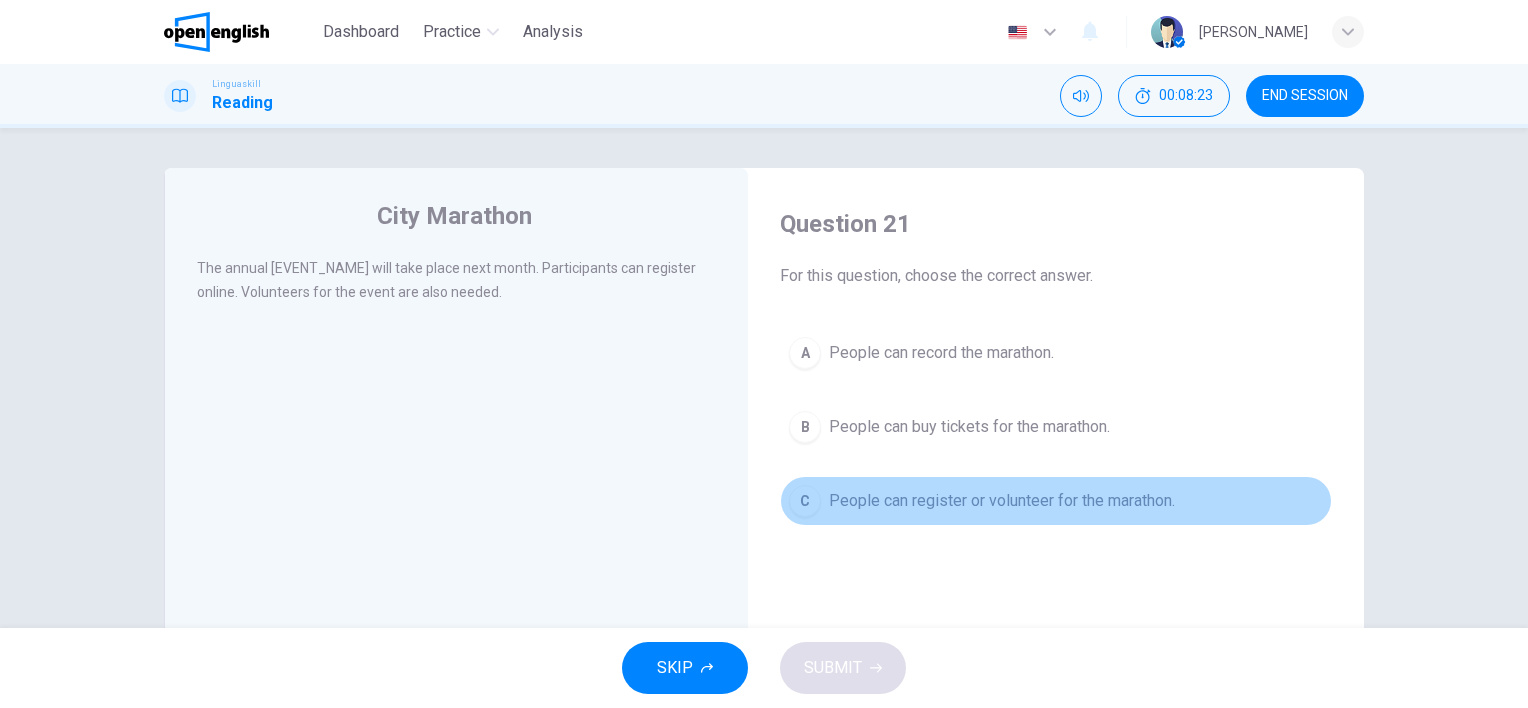 click on "People can register or volunteer for the marathon." at bounding box center (941, 353) 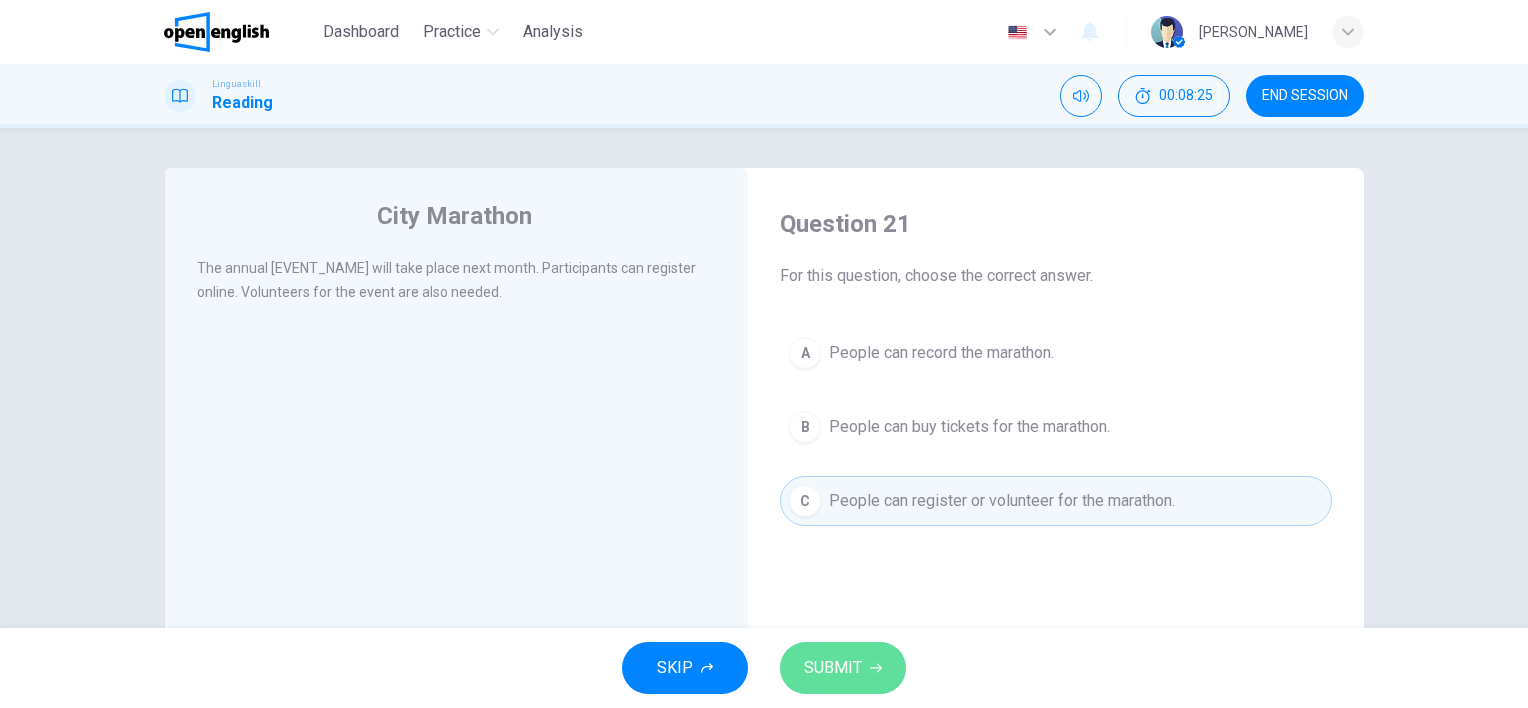 click on "SUBMIT" at bounding box center (833, 668) 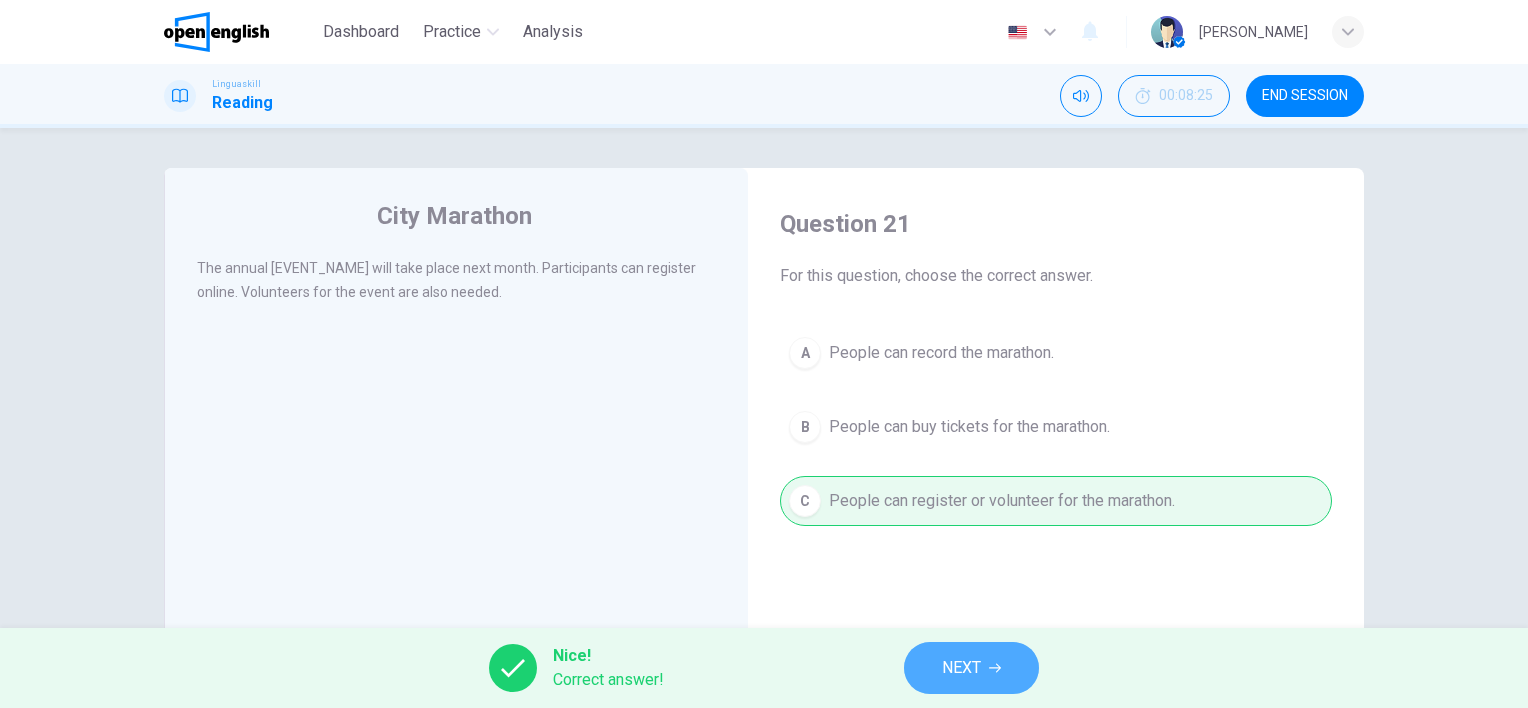 click on "NEXT" at bounding box center (971, 668) 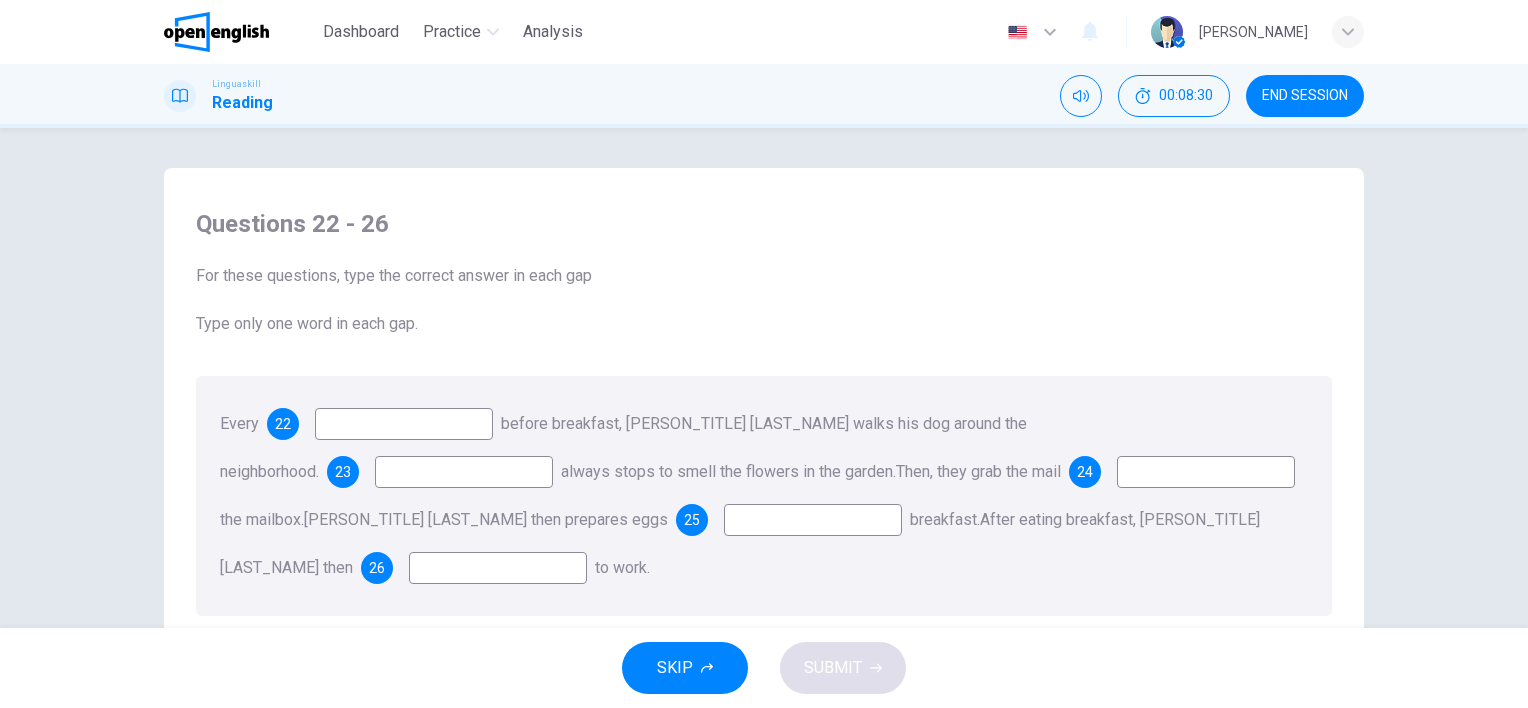 click at bounding box center [404, 424] 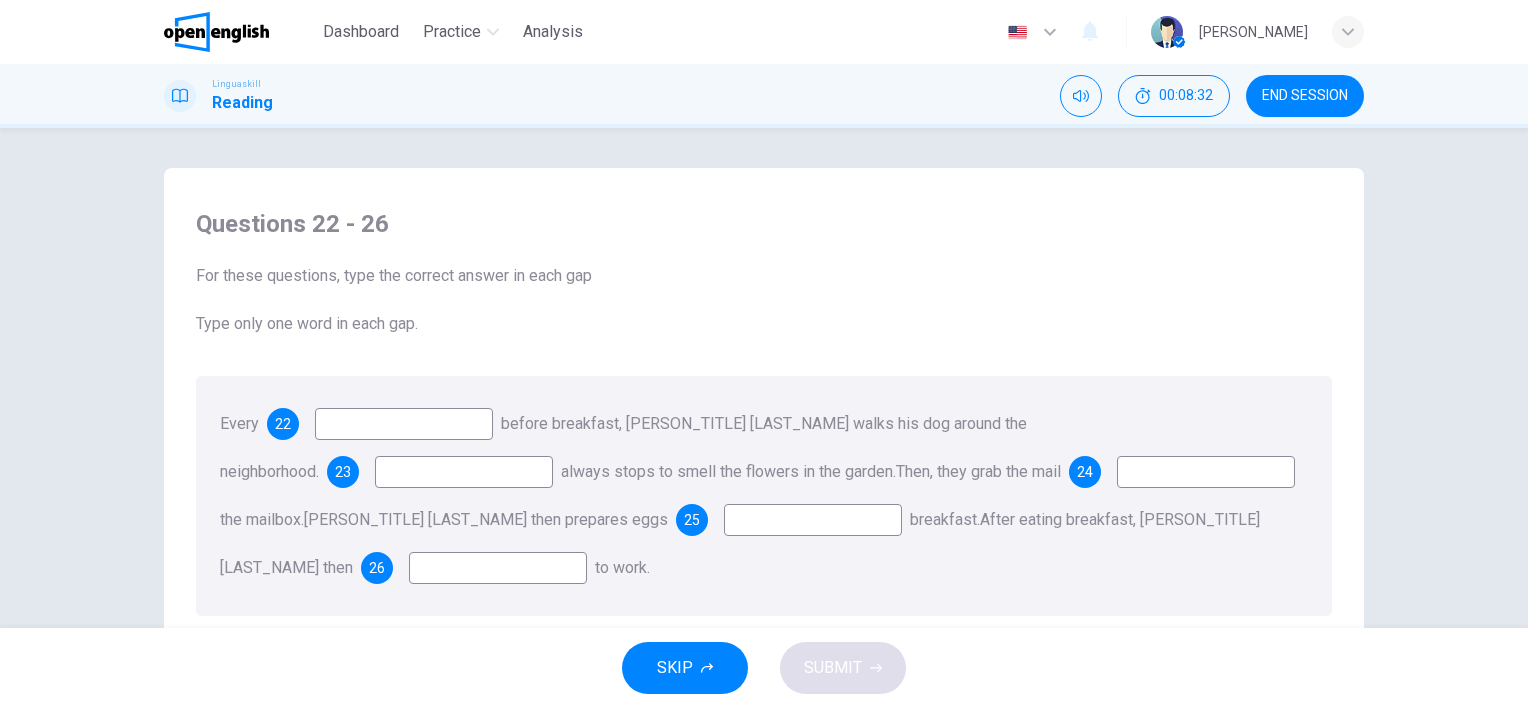 click at bounding box center [404, 424] 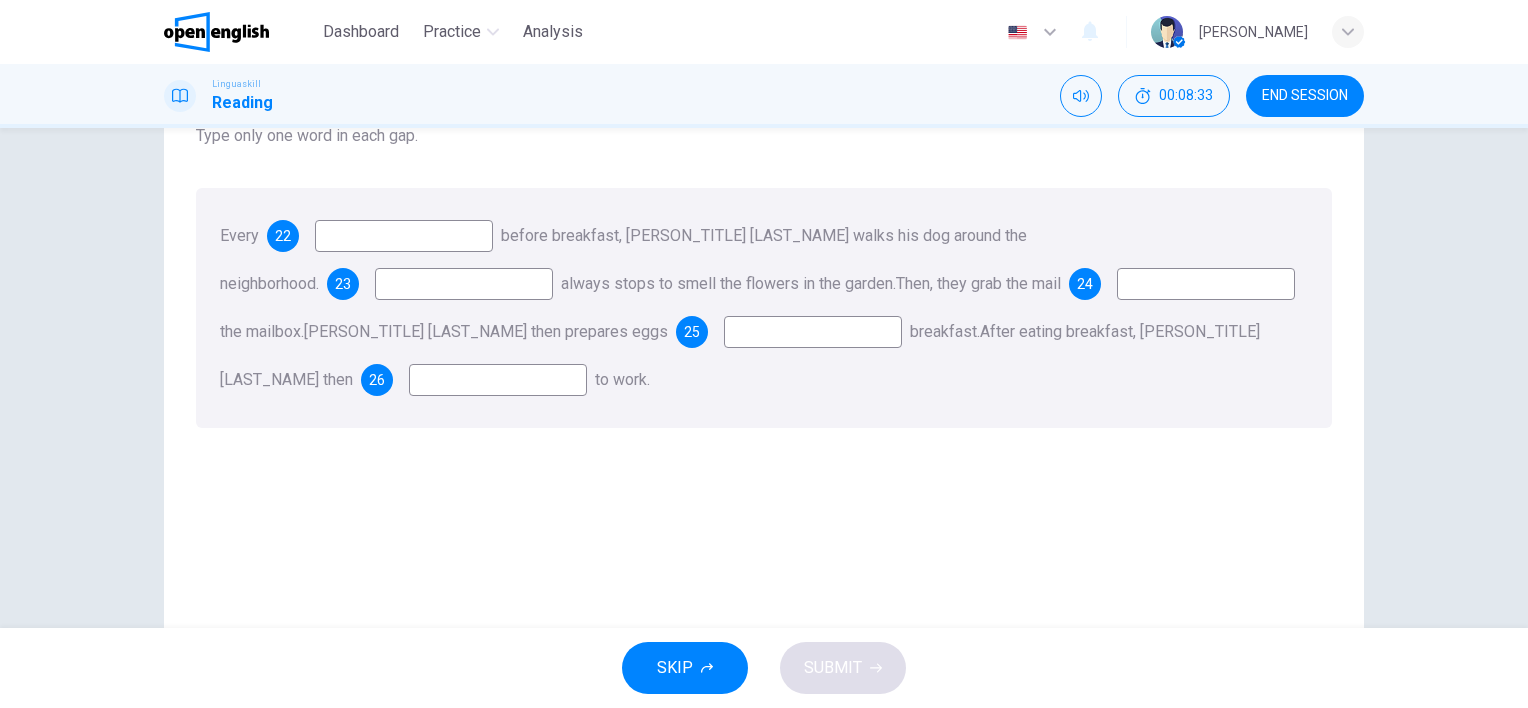 scroll, scrollTop: 190, scrollLeft: 0, axis: vertical 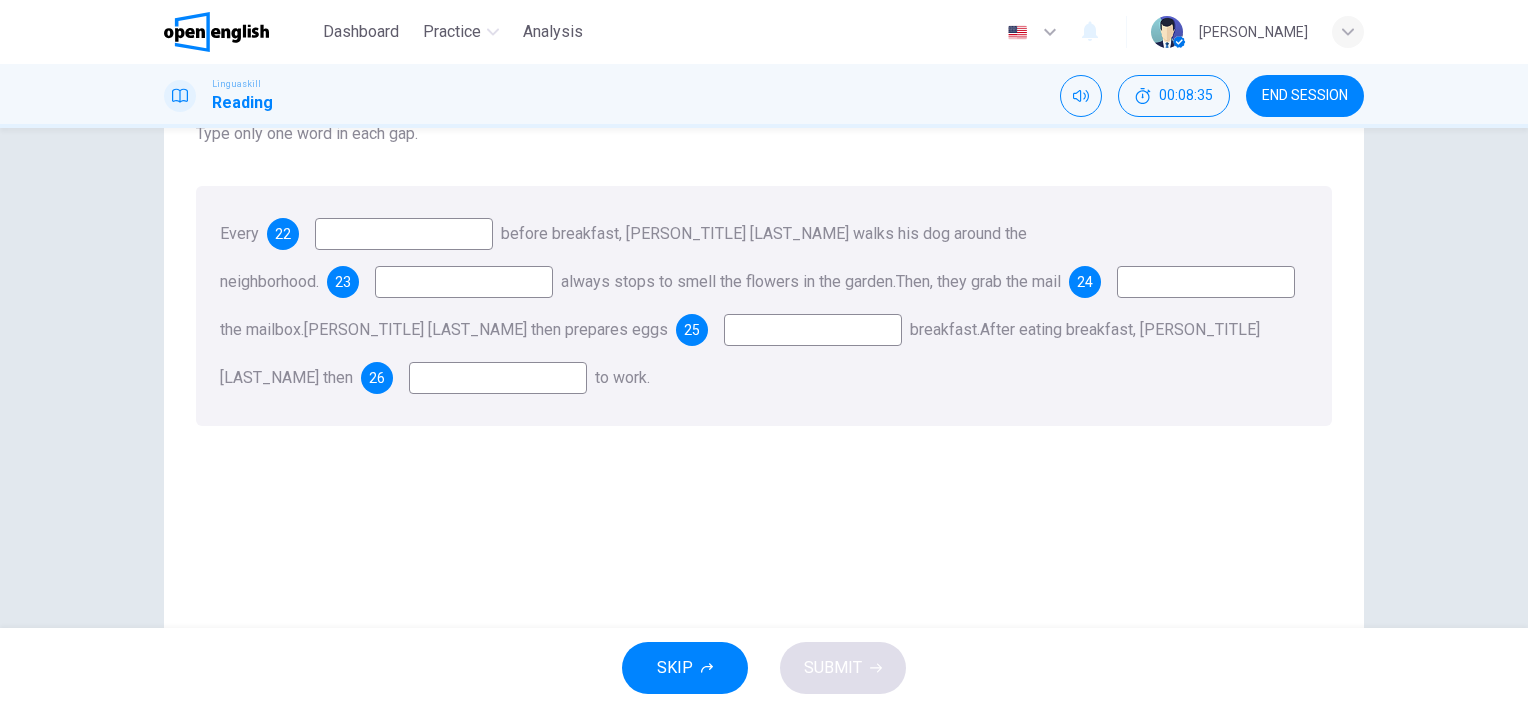 click at bounding box center (404, 234) 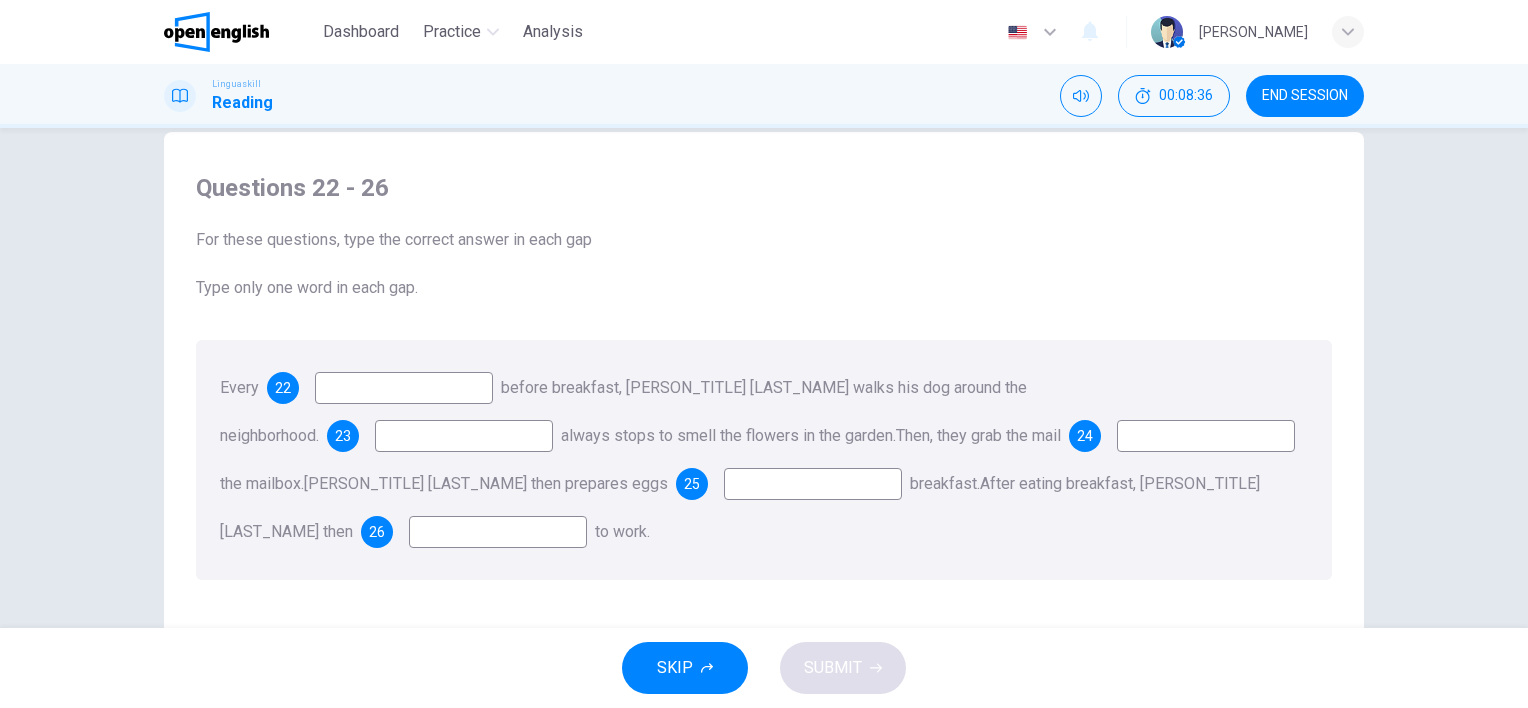 scroll, scrollTop: 38, scrollLeft: 0, axis: vertical 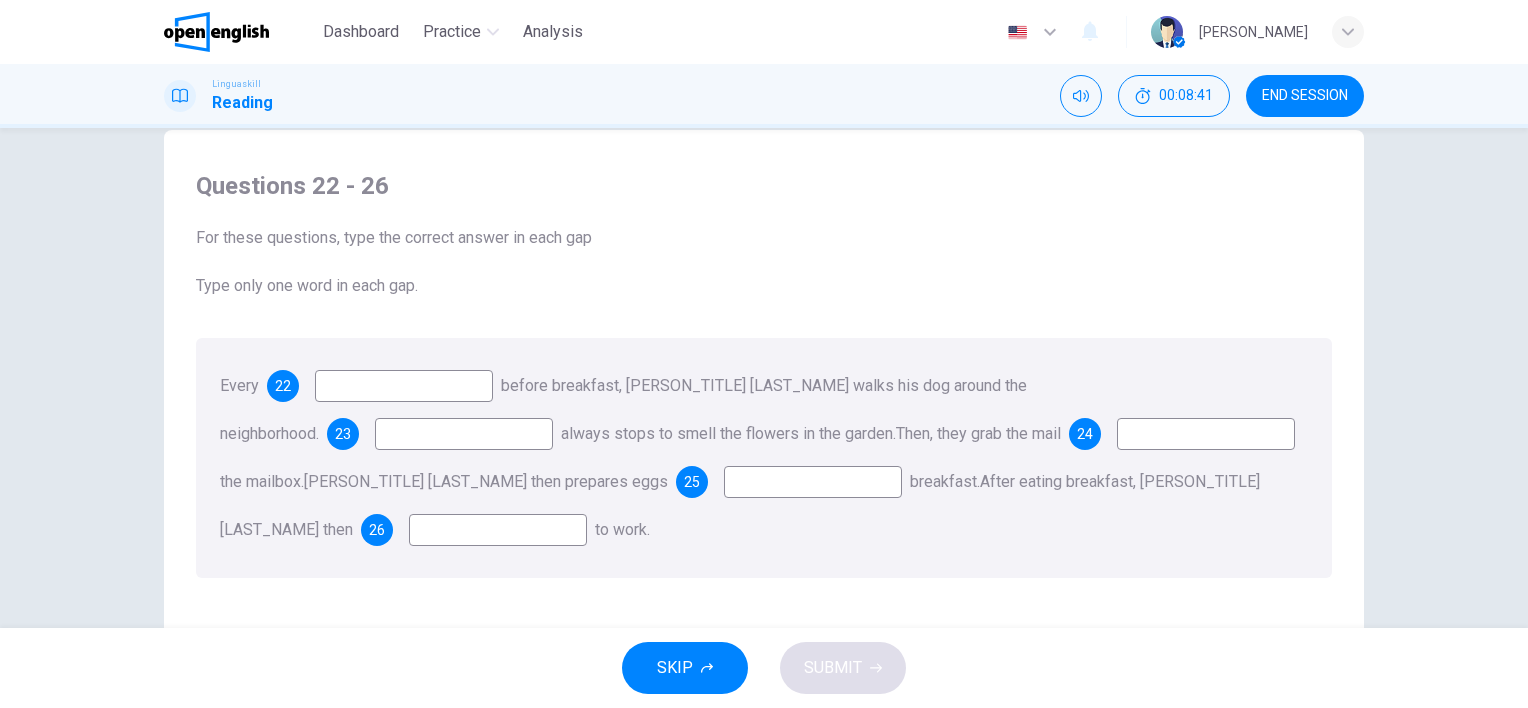 click at bounding box center [404, 386] 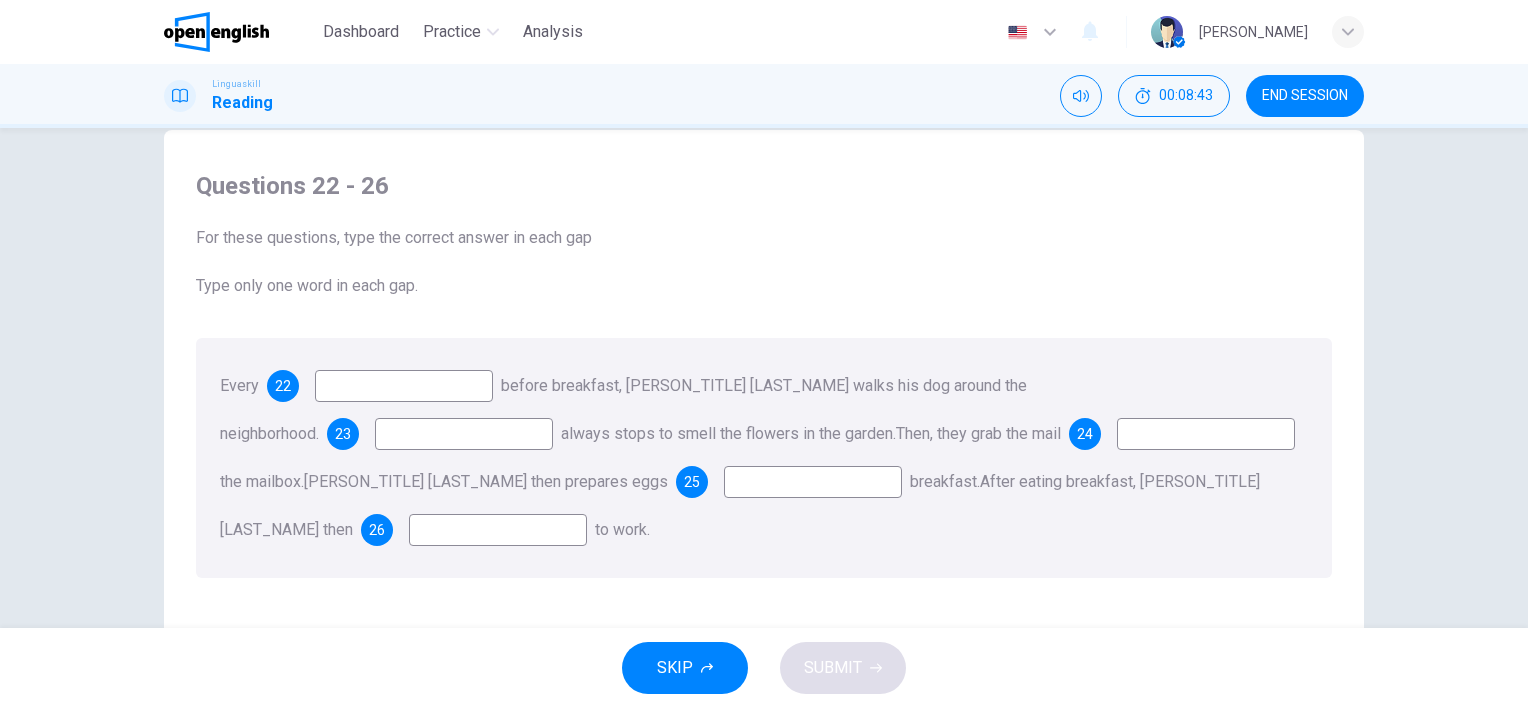 click on "22" at bounding box center (283, 386) 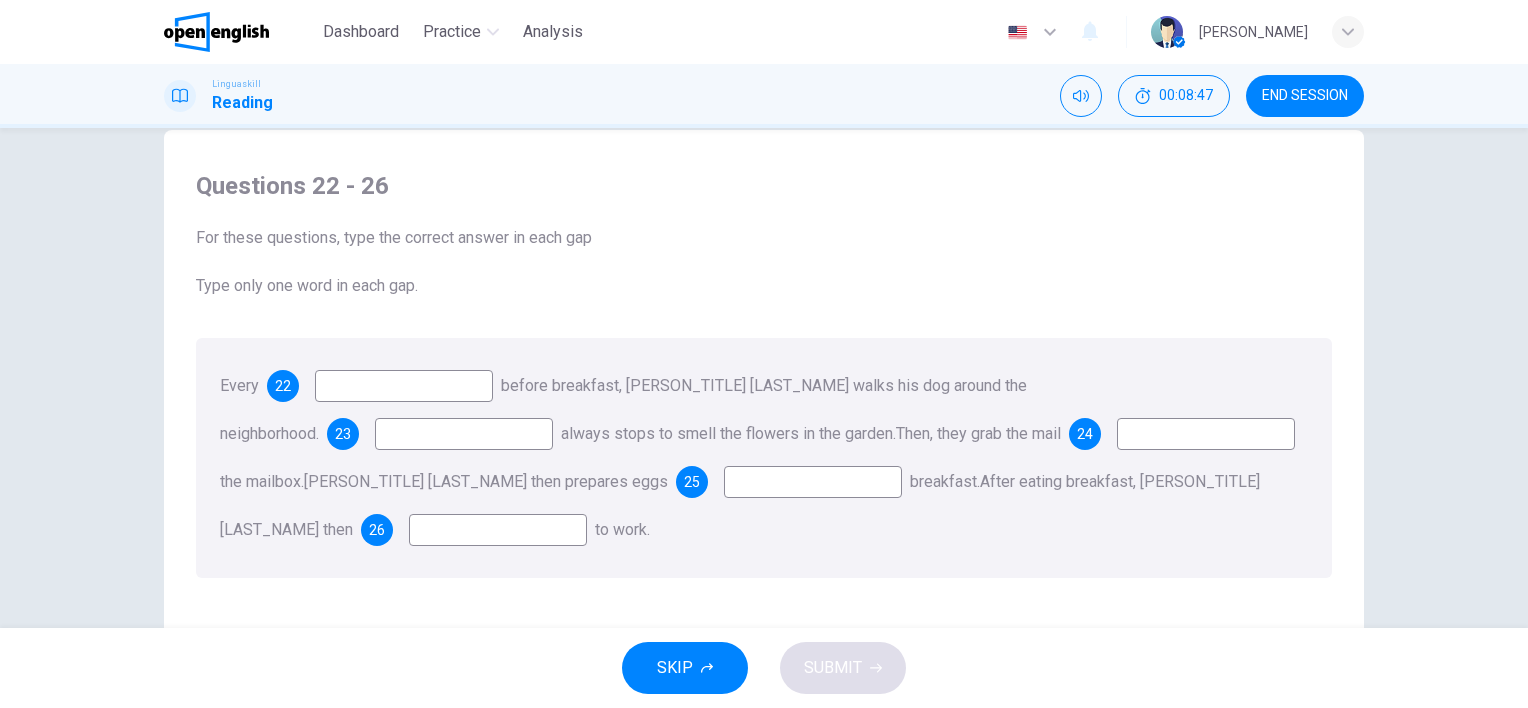 click at bounding box center [404, 386] 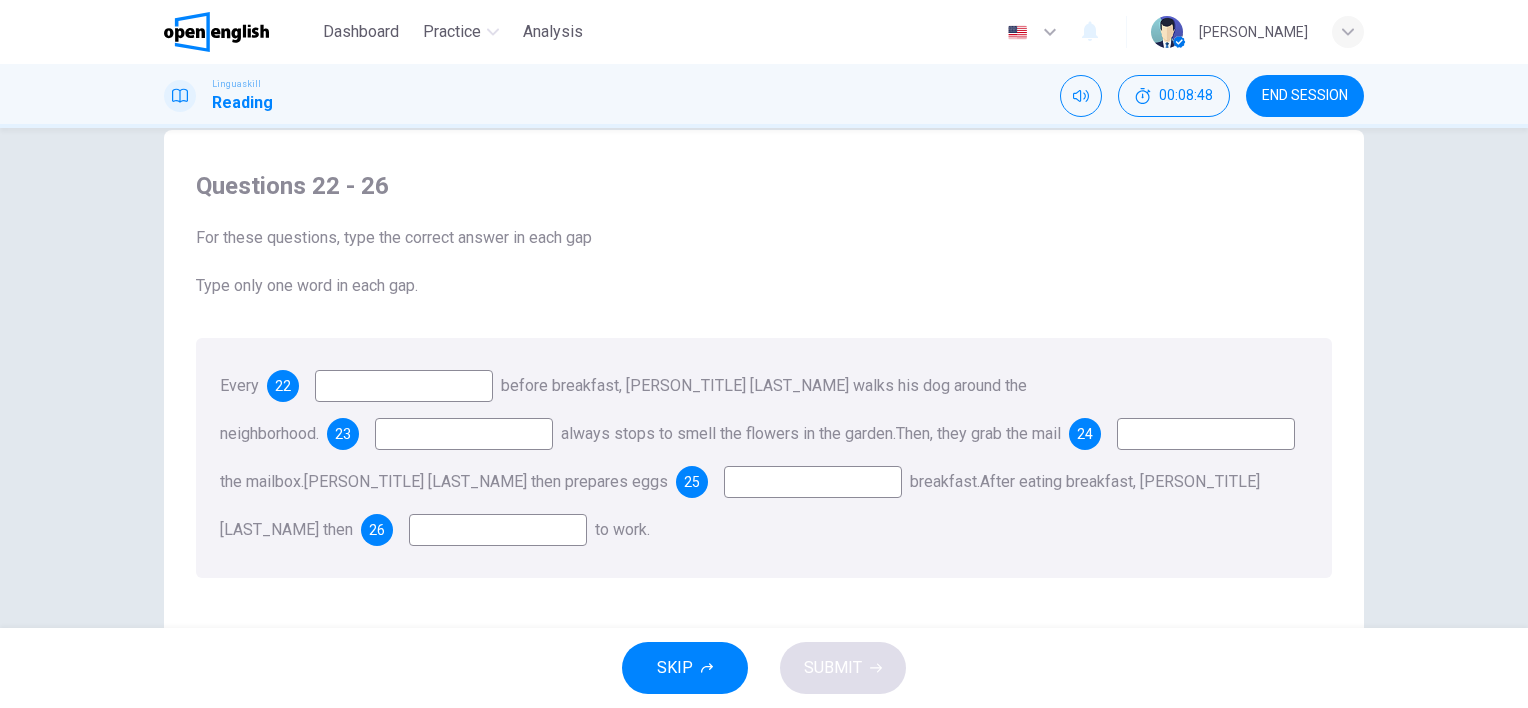 click at bounding box center [404, 386] 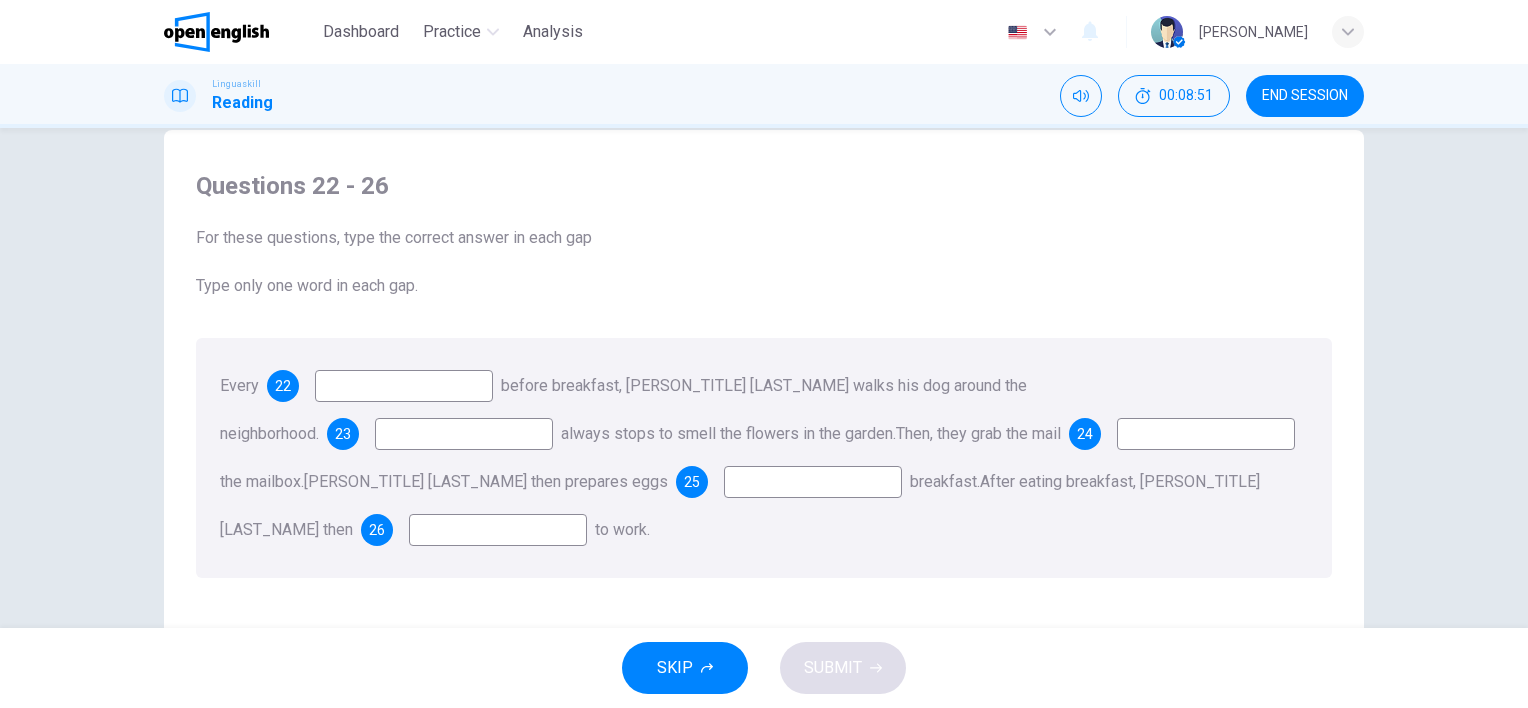 click at bounding box center (404, 386) 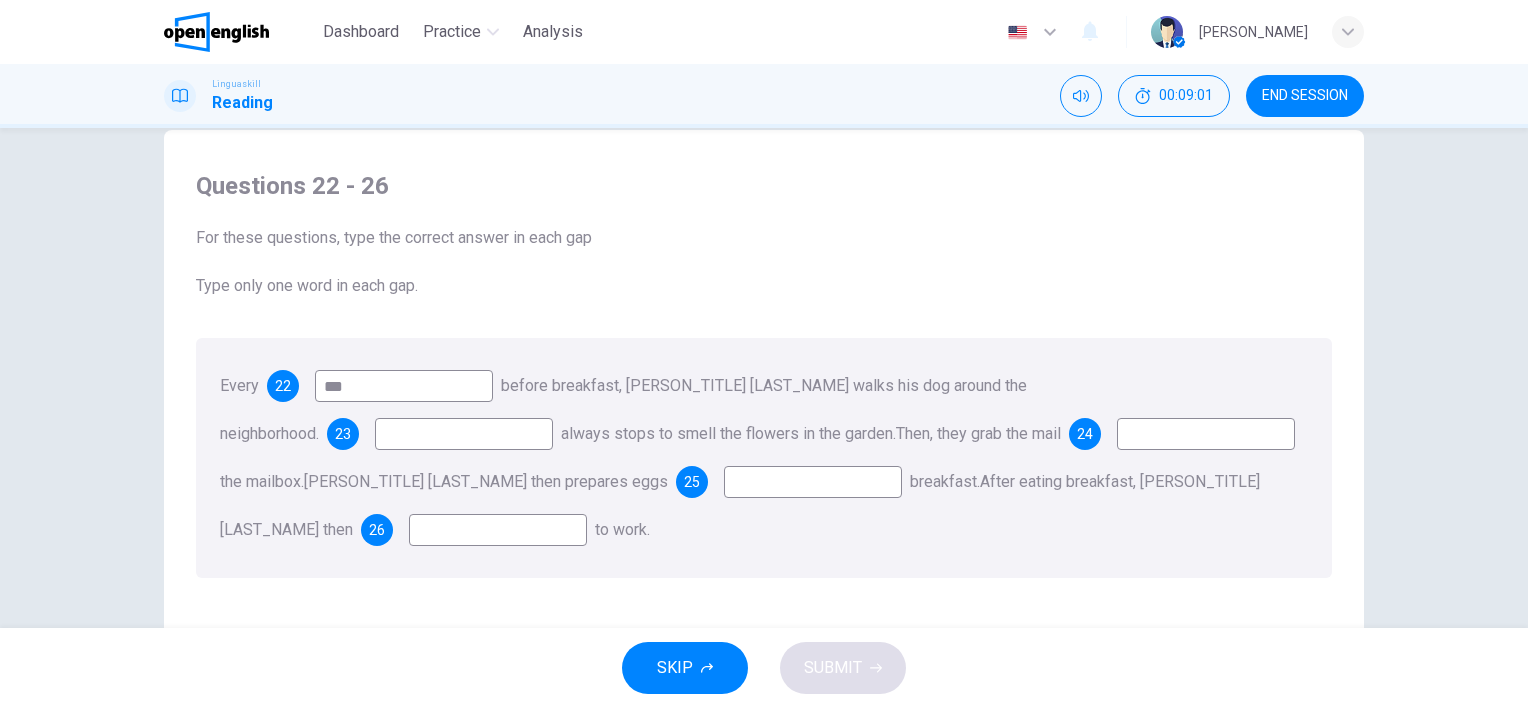 type on "***" 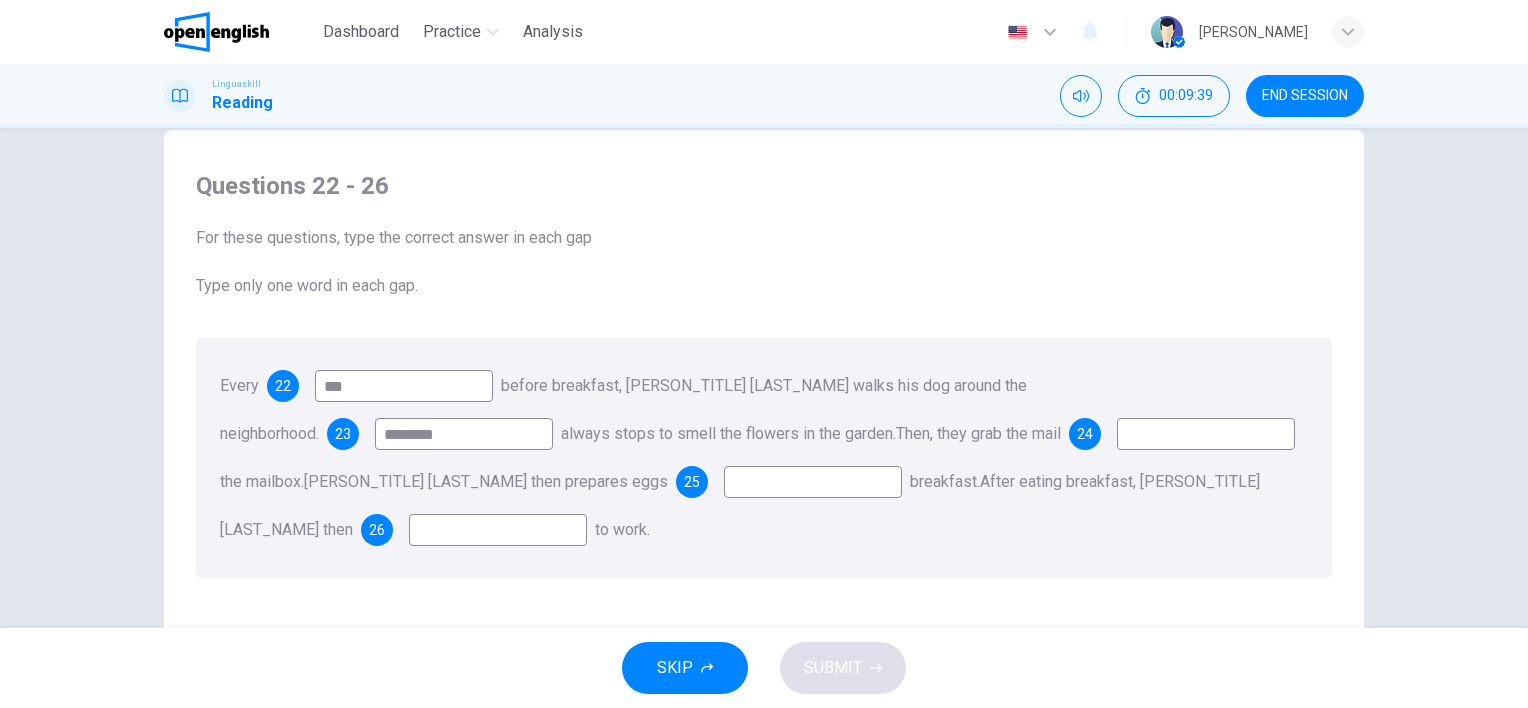 type on "********" 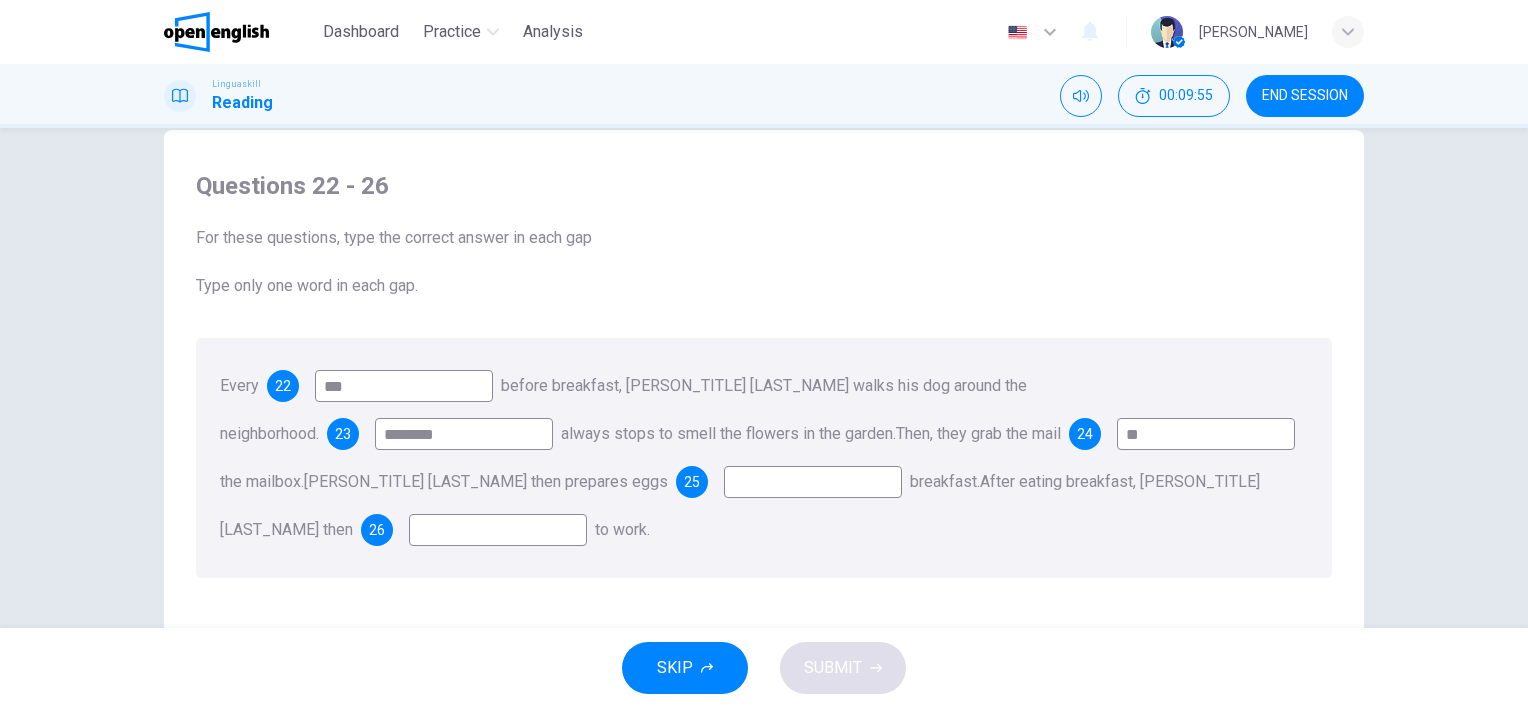 type on "**" 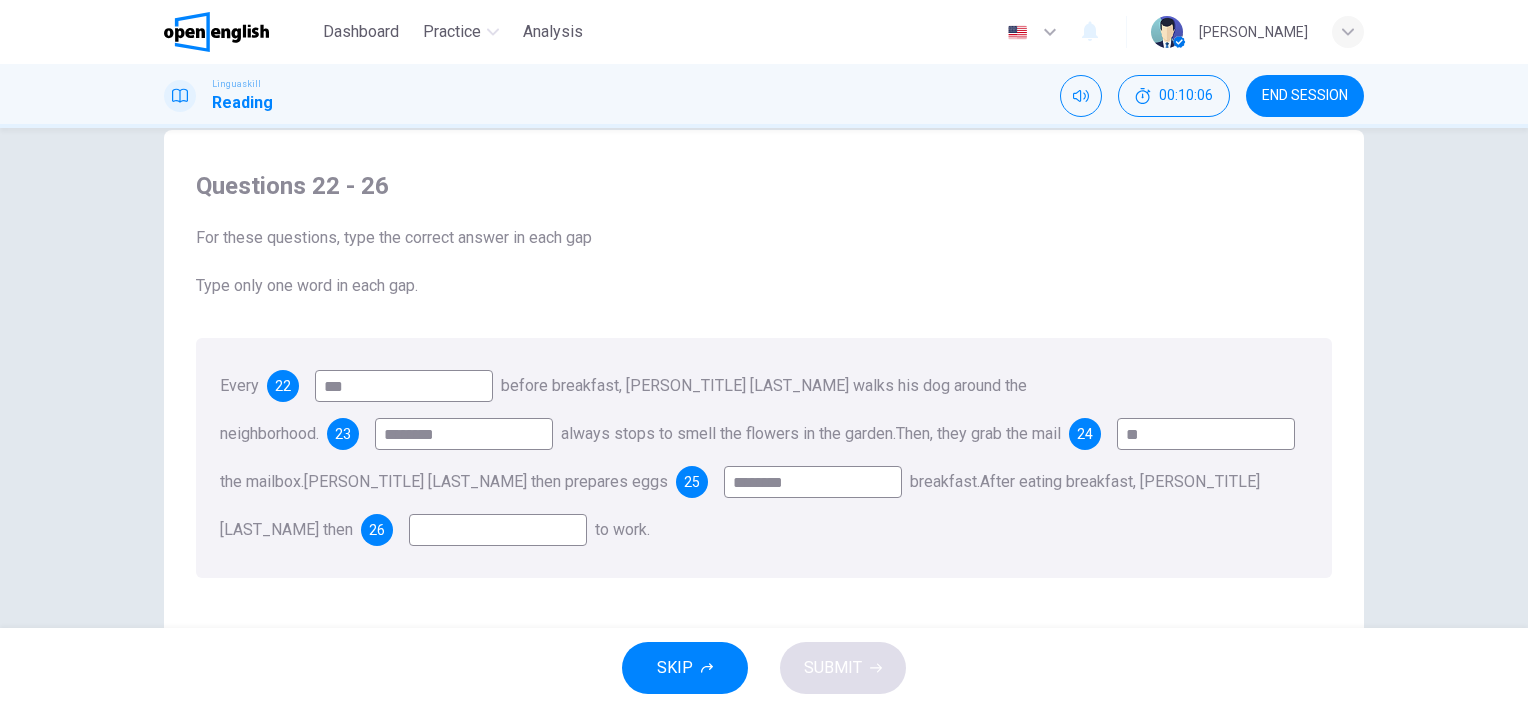 type on "********" 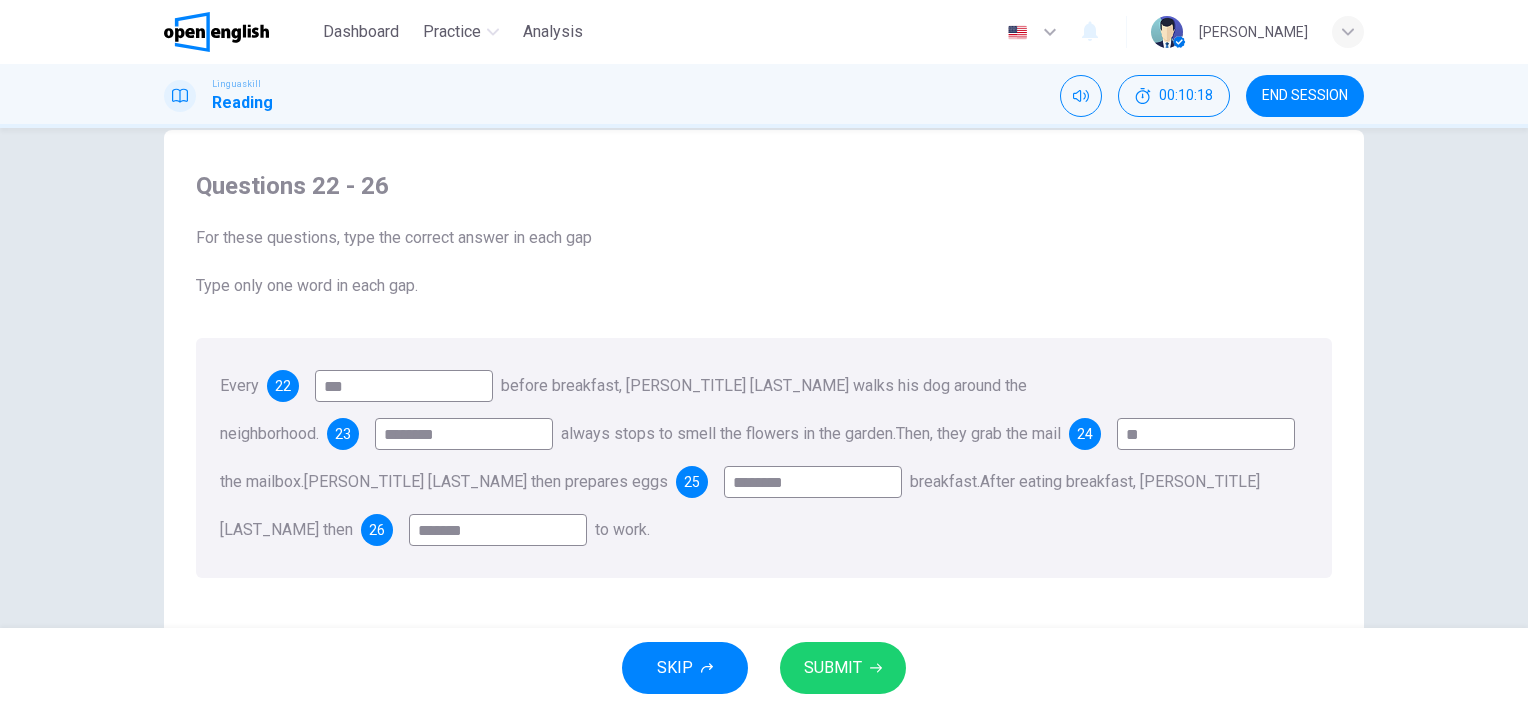 type on "*******" 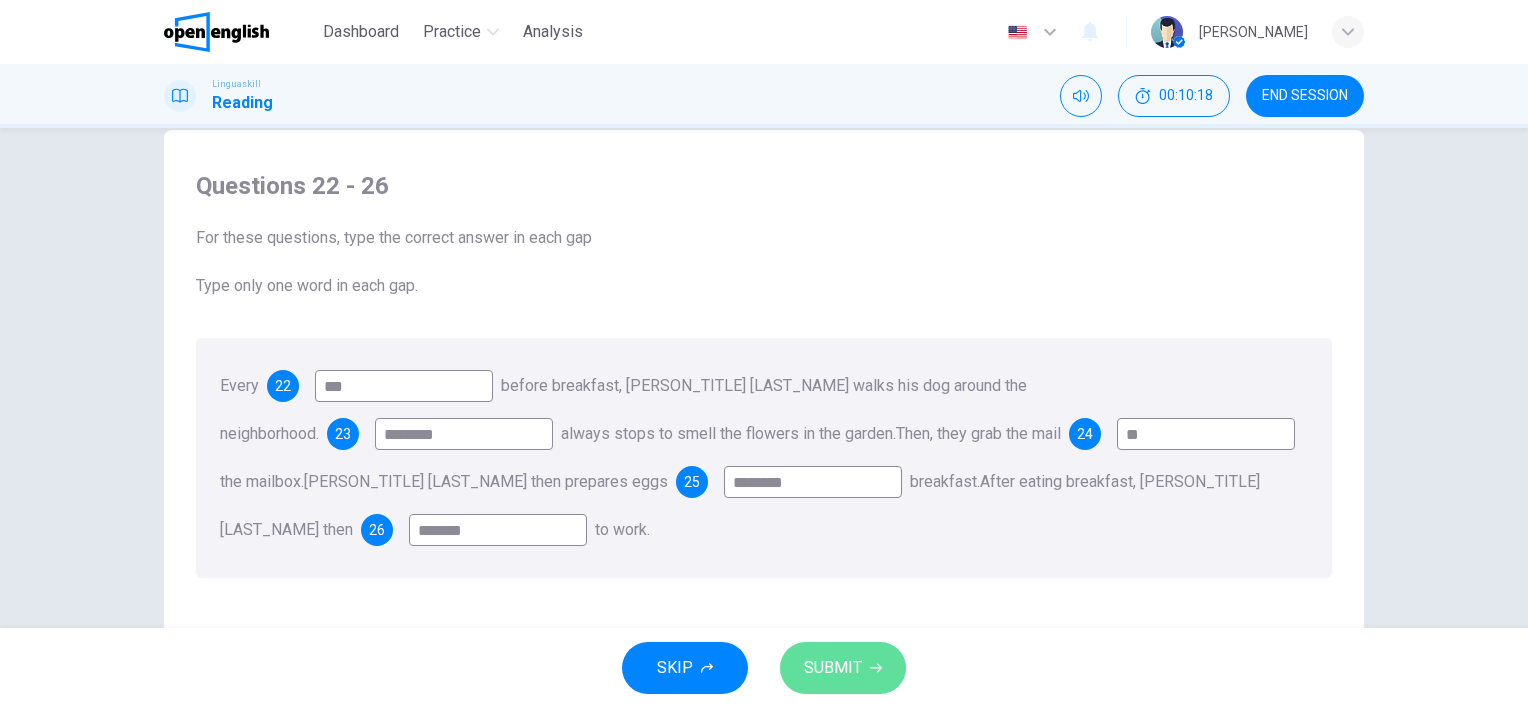 click on "SUBMIT" at bounding box center [833, 668] 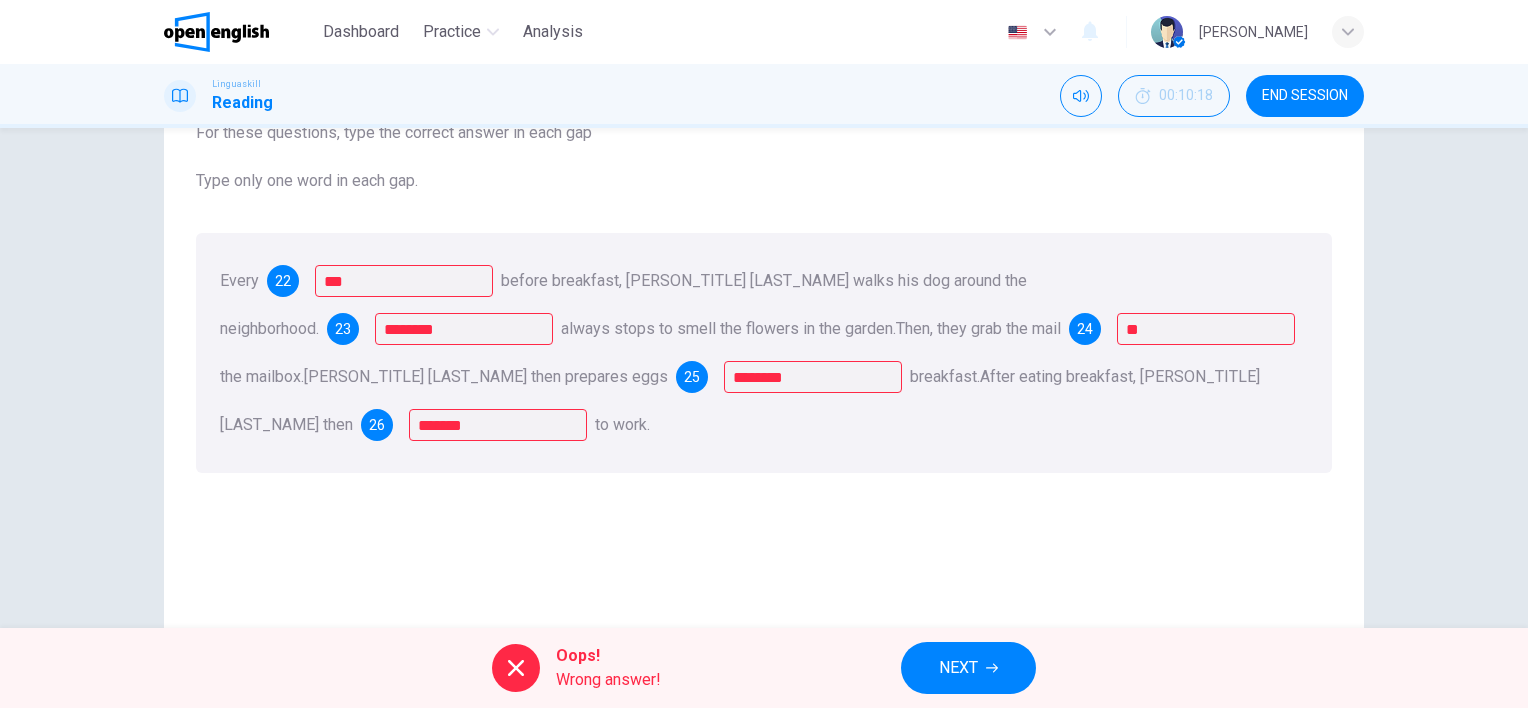 scroll, scrollTop: 144, scrollLeft: 0, axis: vertical 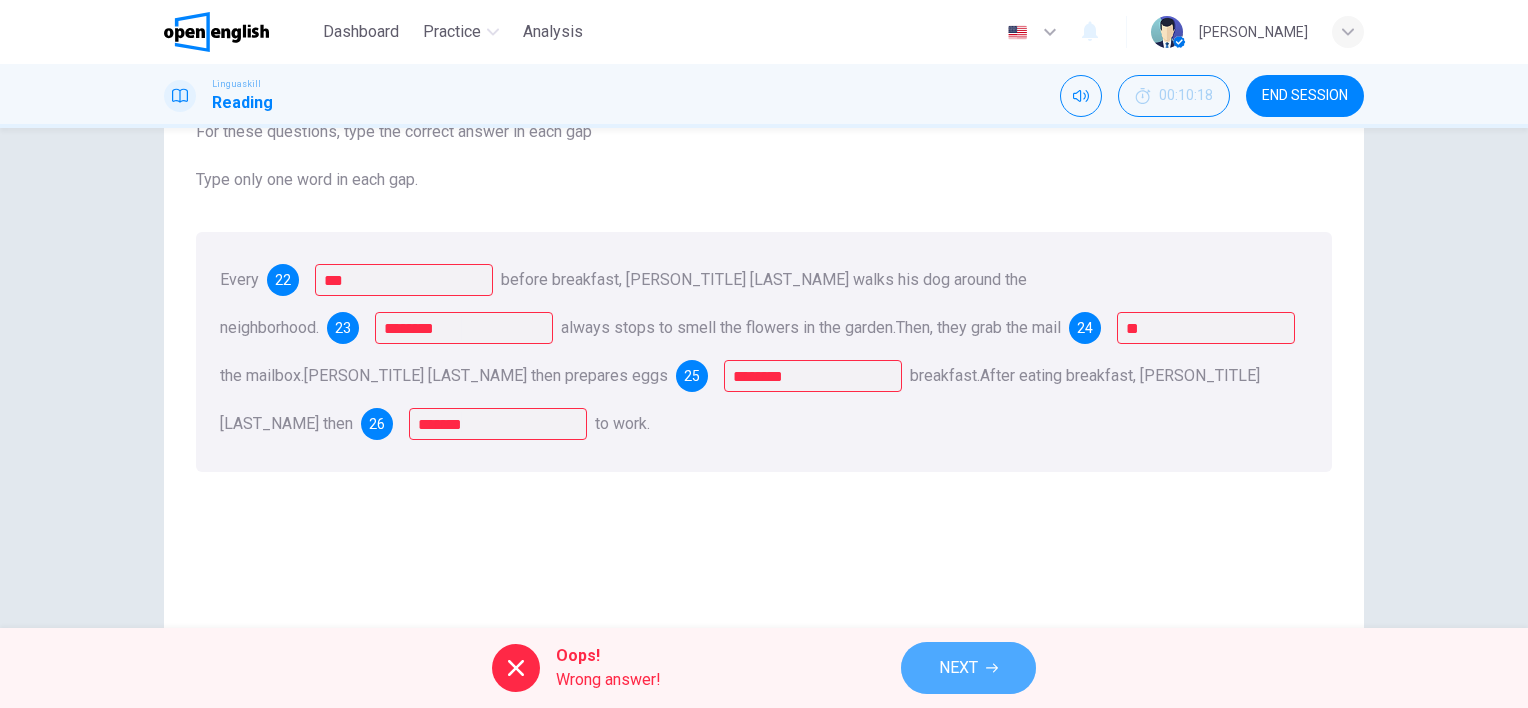 click at bounding box center (992, 668) 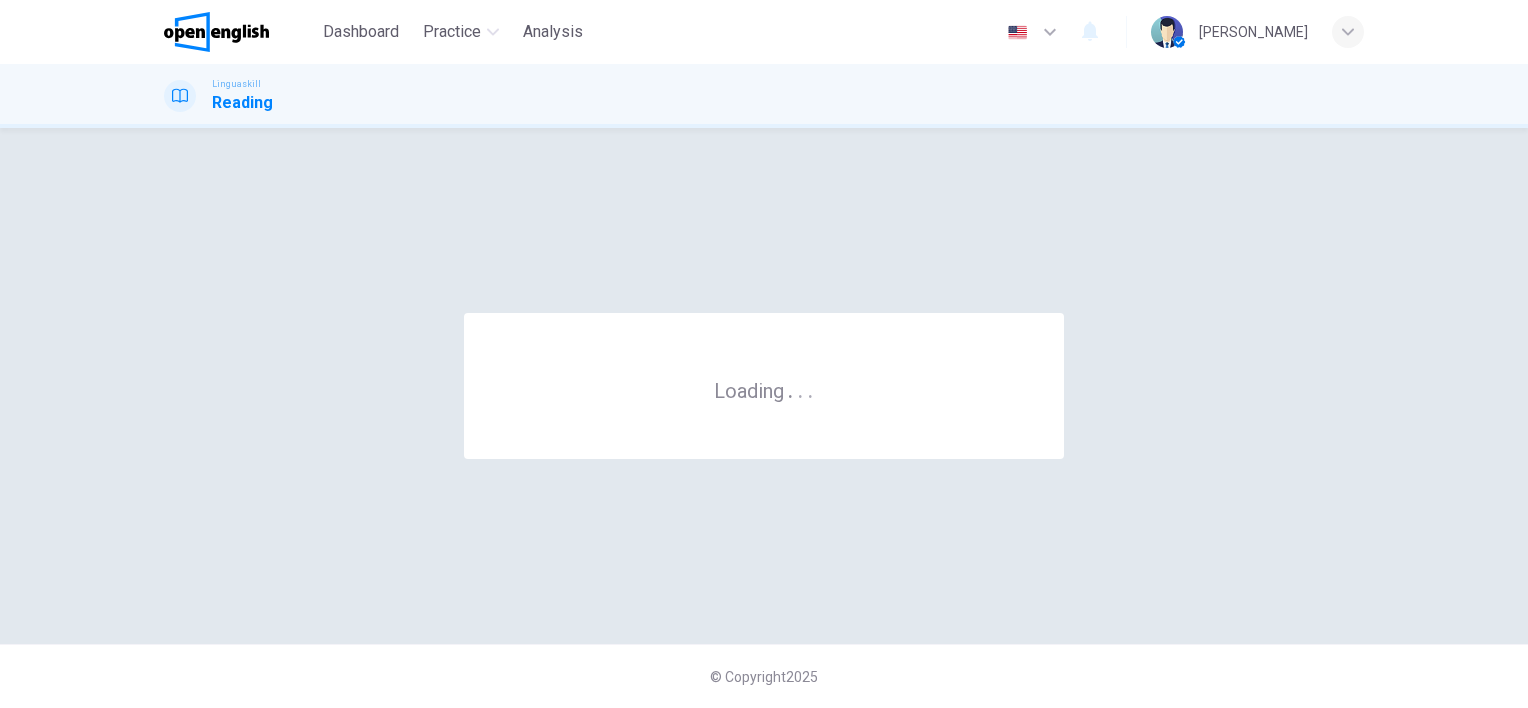 scroll, scrollTop: 0, scrollLeft: 0, axis: both 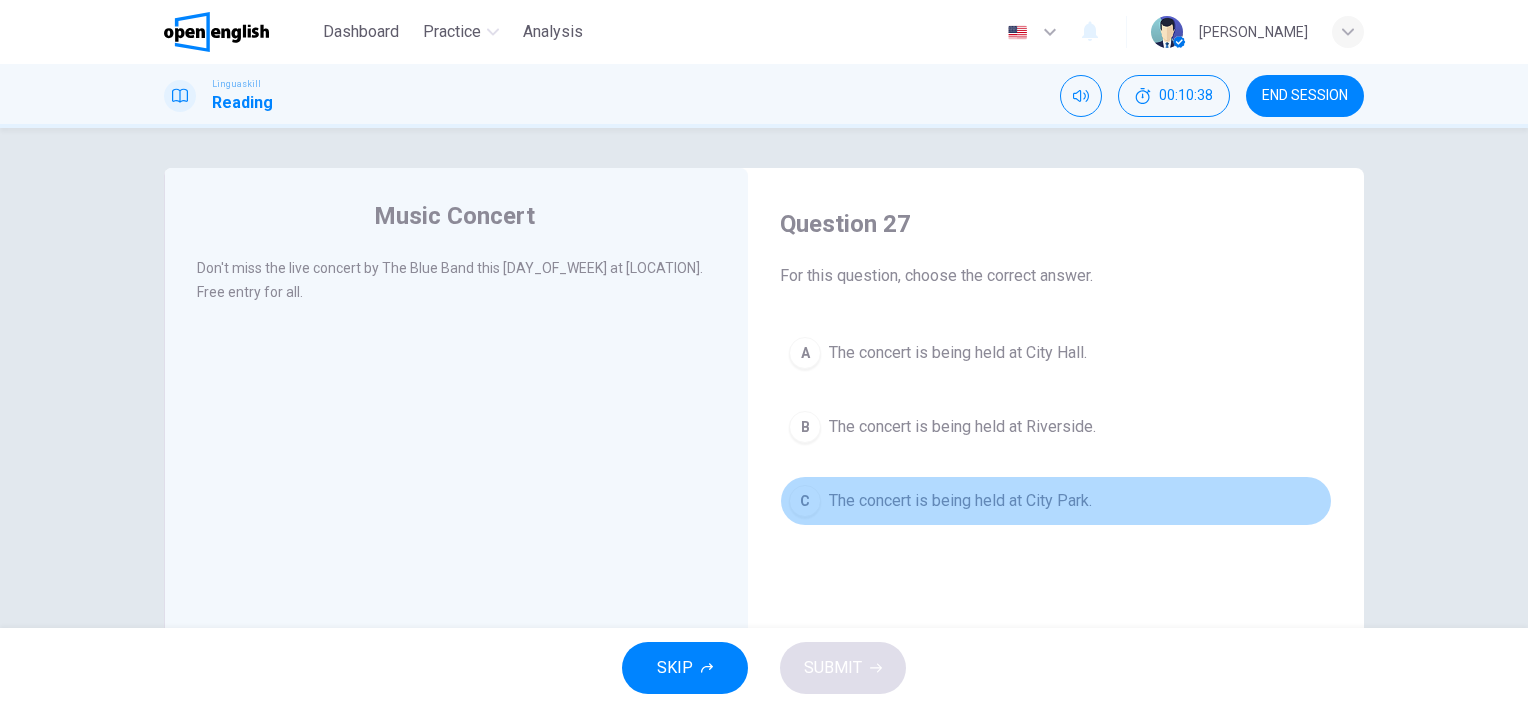 click on "The concert is being held at City Park." at bounding box center (958, 353) 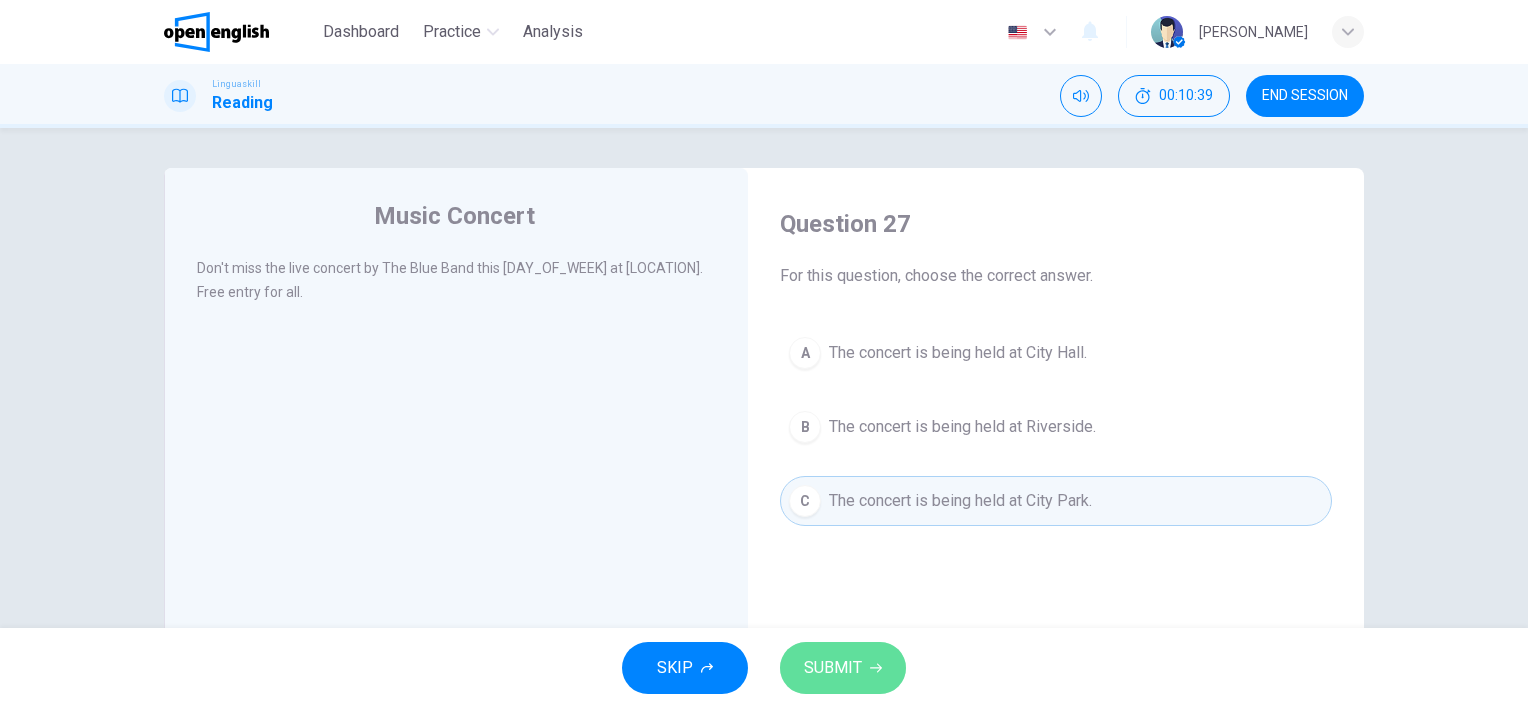 click on "SUBMIT" at bounding box center (833, 668) 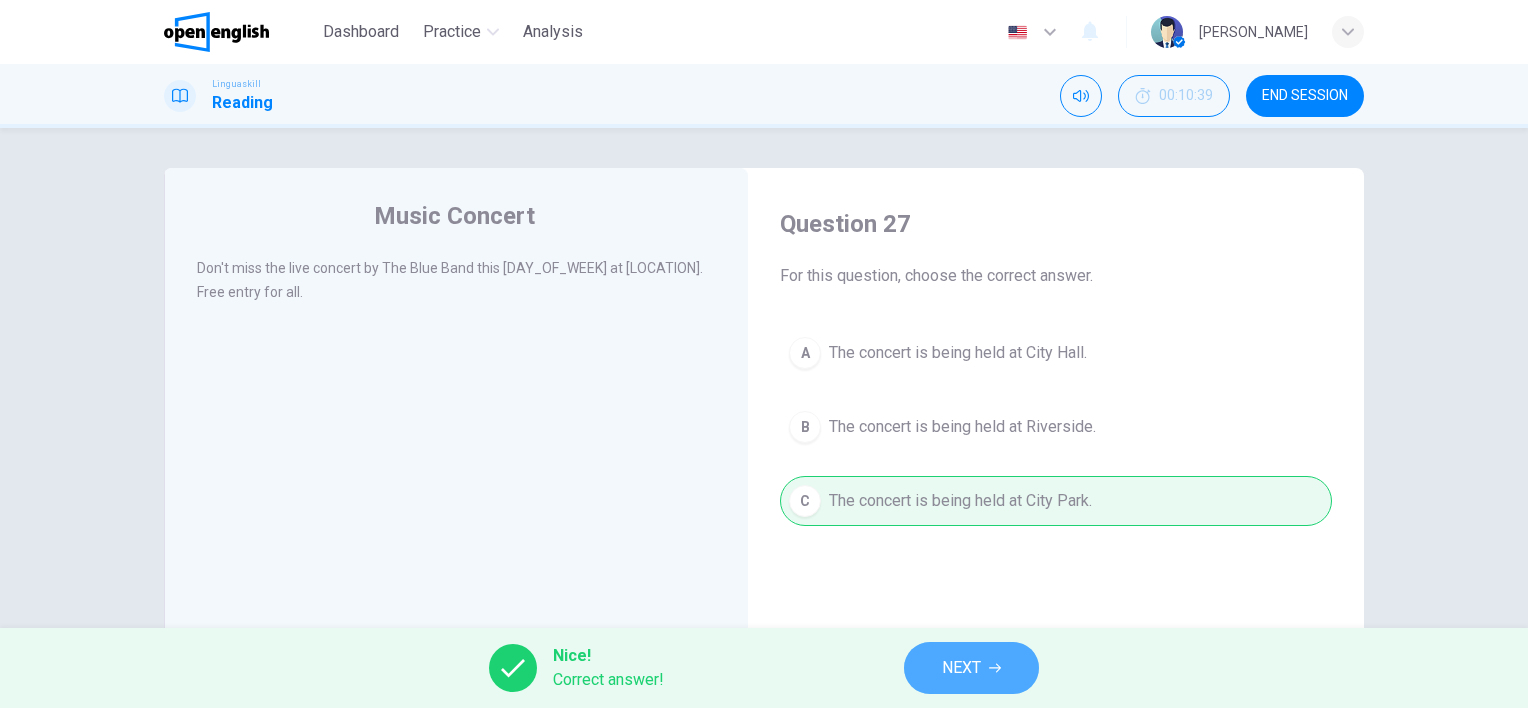 click on "NEXT" at bounding box center [961, 668] 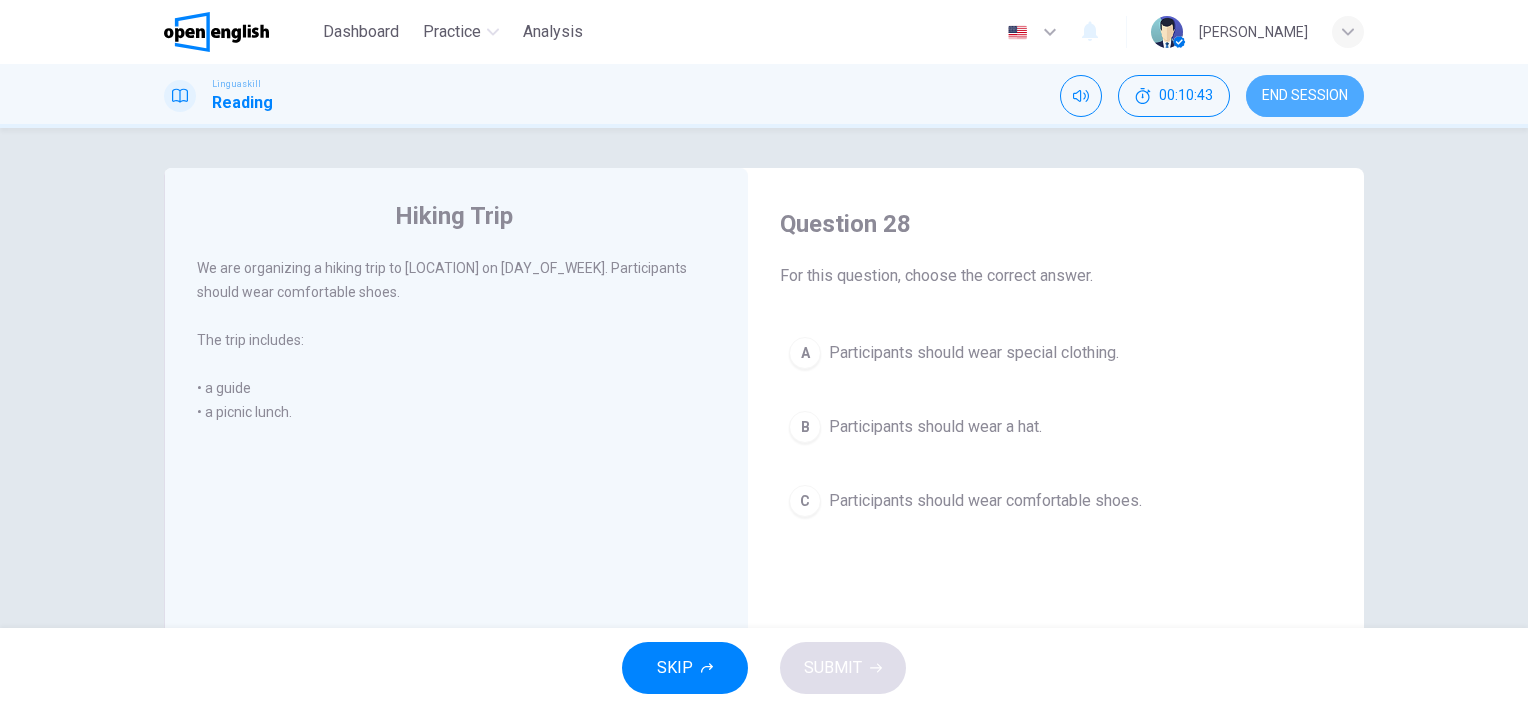 click on "END SESSION" at bounding box center [1305, 96] 